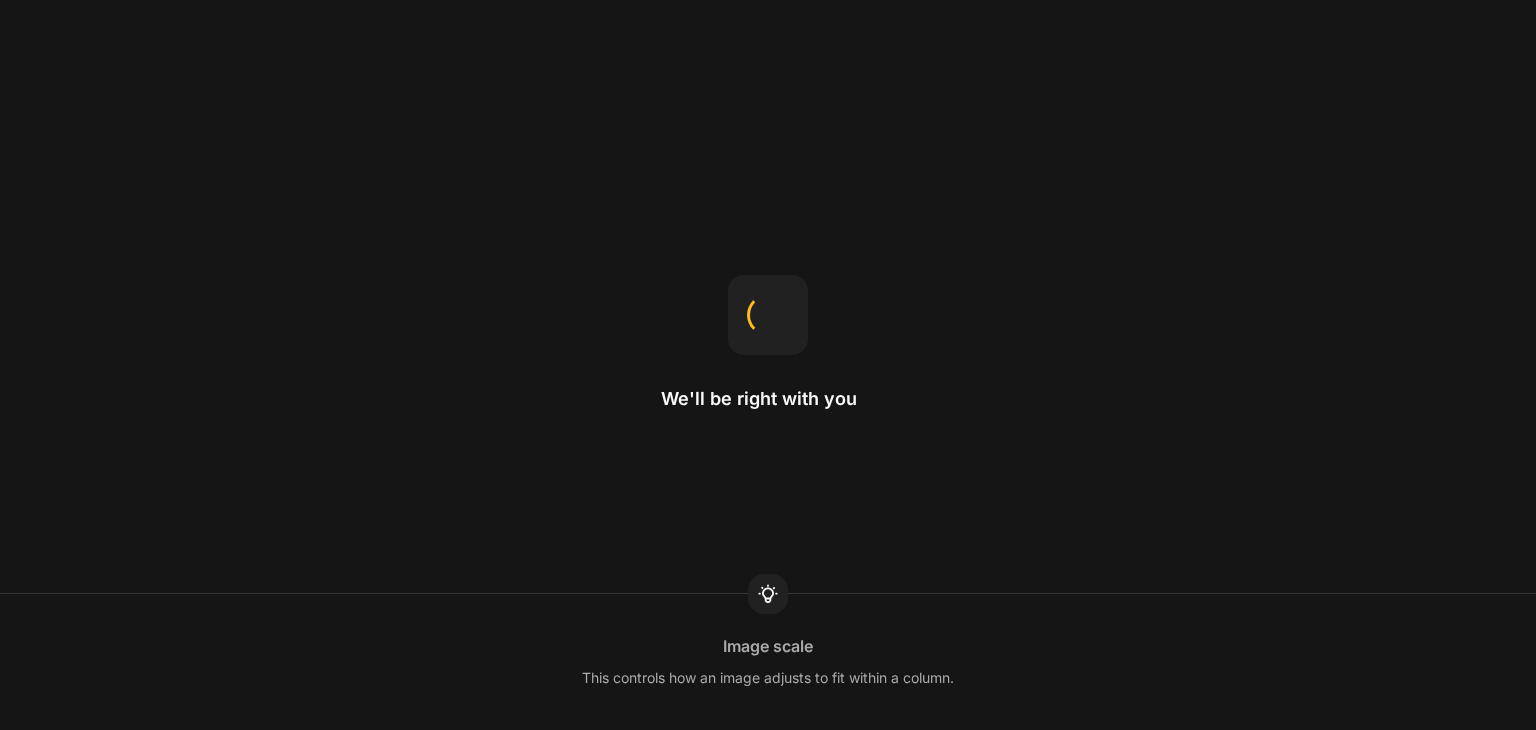 scroll, scrollTop: 0, scrollLeft: 0, axis: both 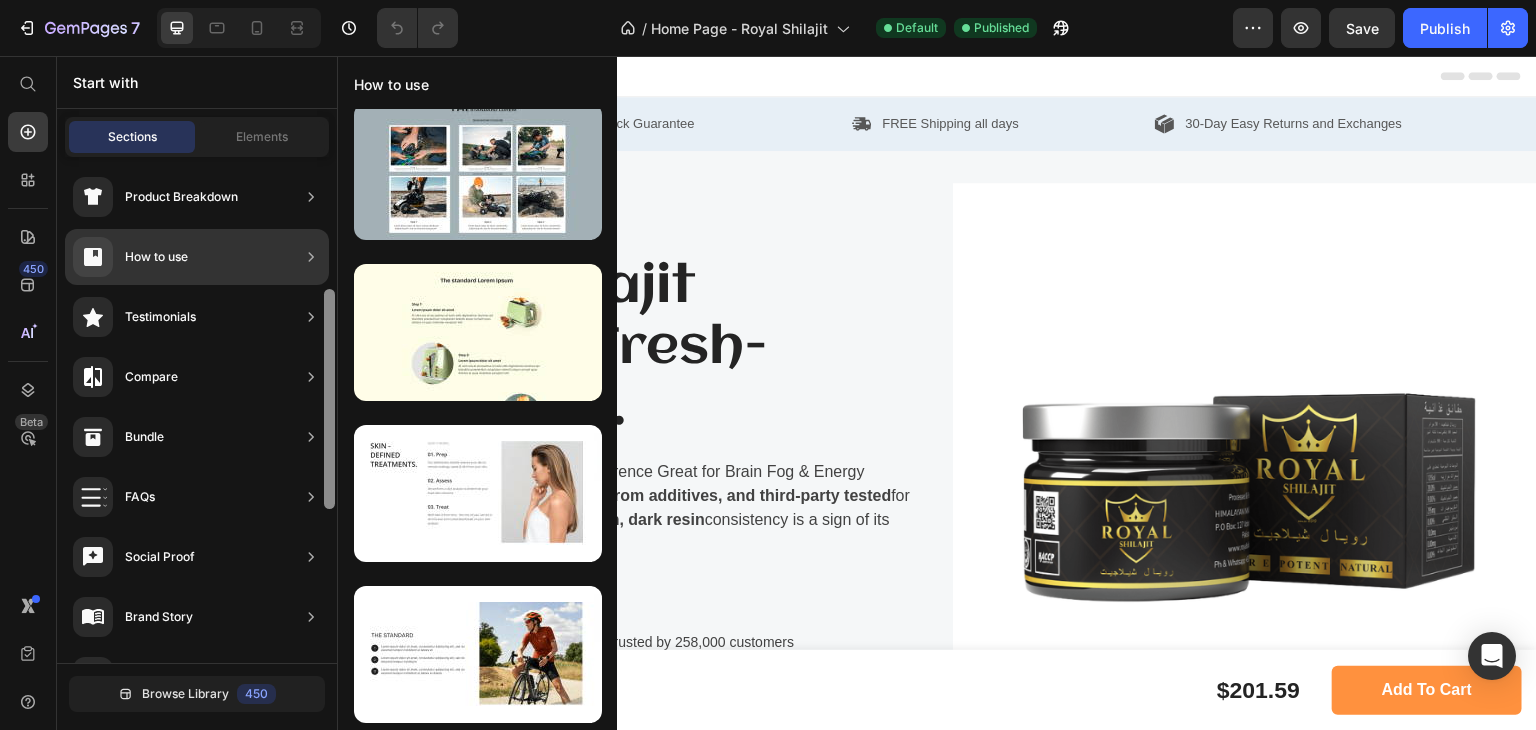 drag, startPoint x: 331, startPoint y: 356, endPoint x: 331, endPoint y: 489, distance: 133 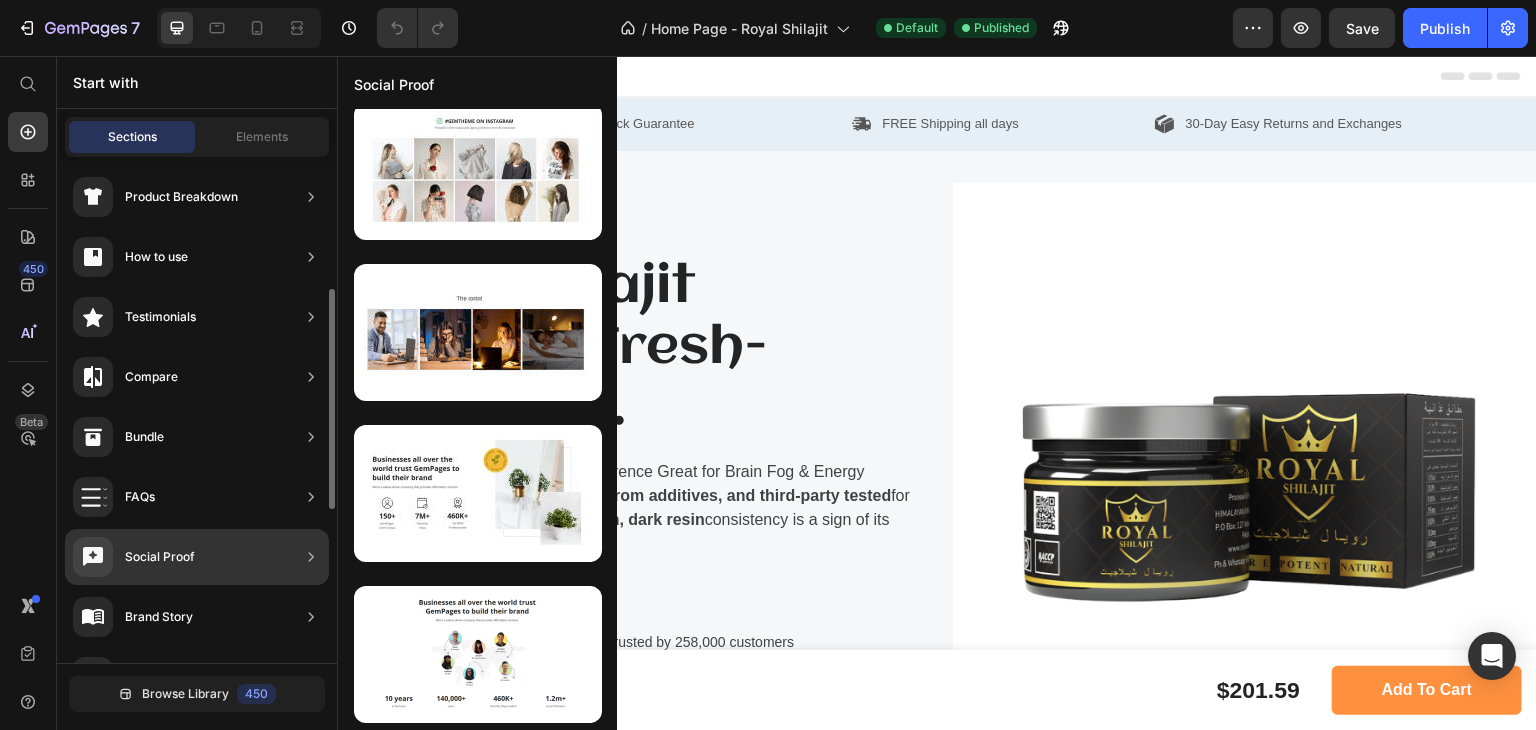 scroll, scrollTop: 654, scrollLeft: 0, axis: vertical 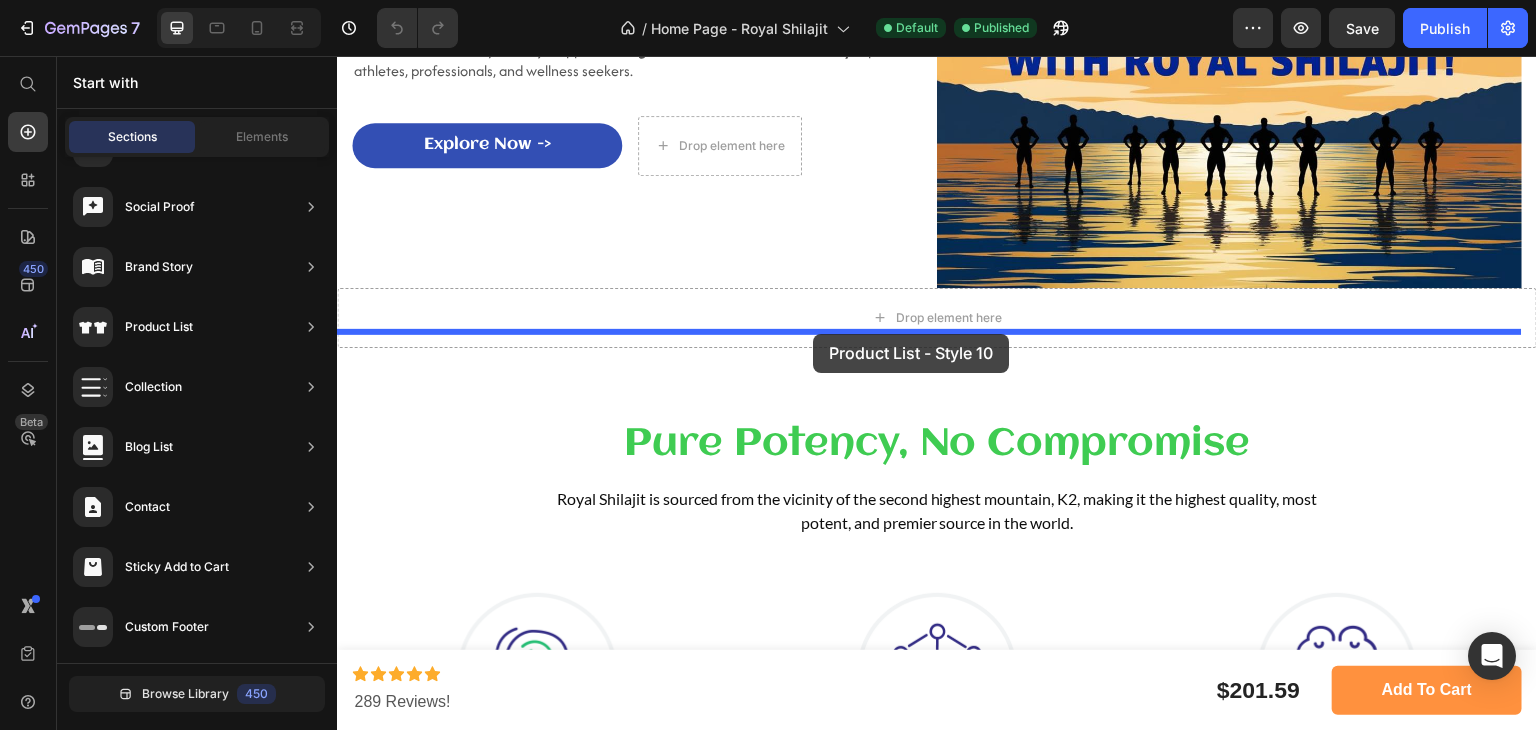 drag, startPoint x: 846, startPoint y: 721, endPoint x: 813, endPoint y: 334, distance: 388.40442 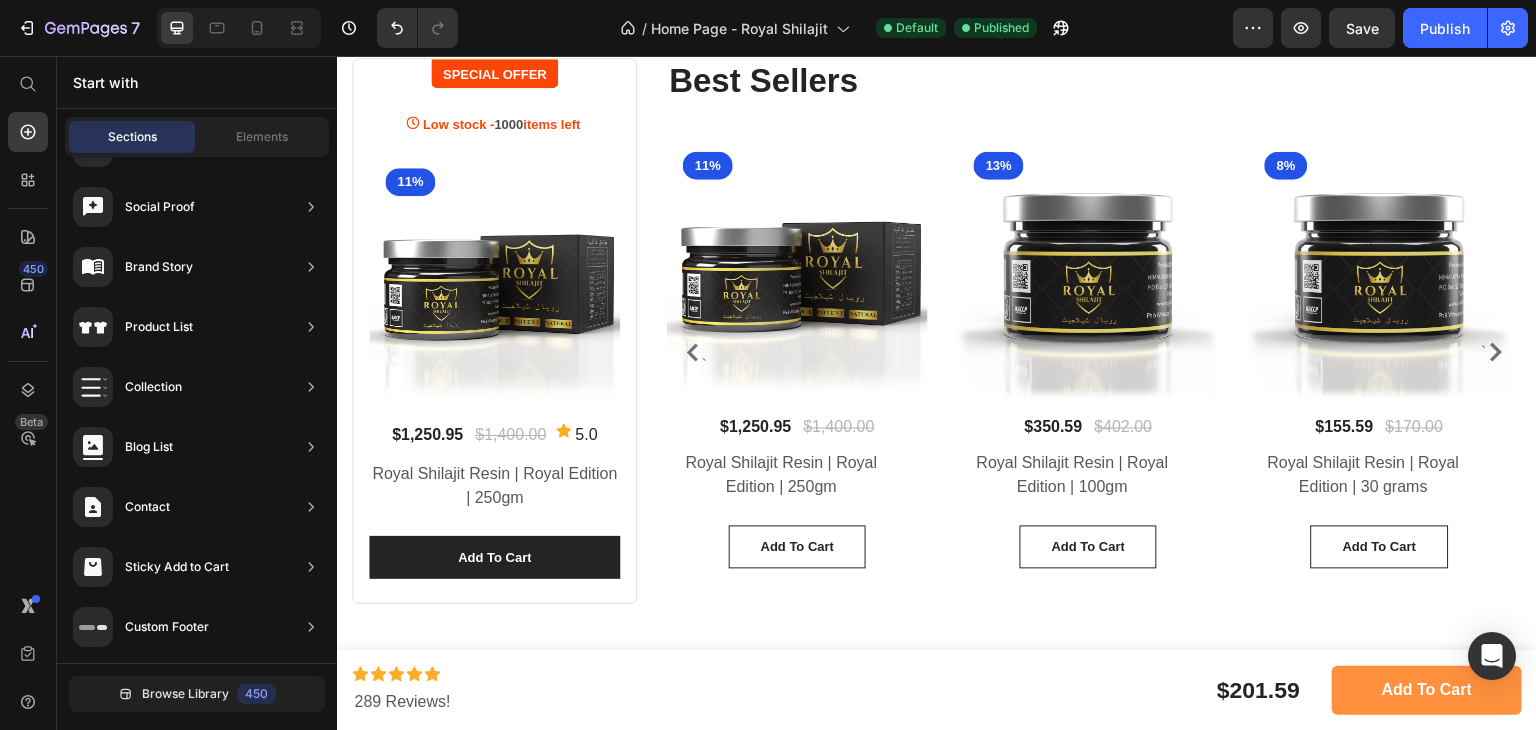 scroll, scrollTop: 1403, scrollLeft: 0, axis: vertical 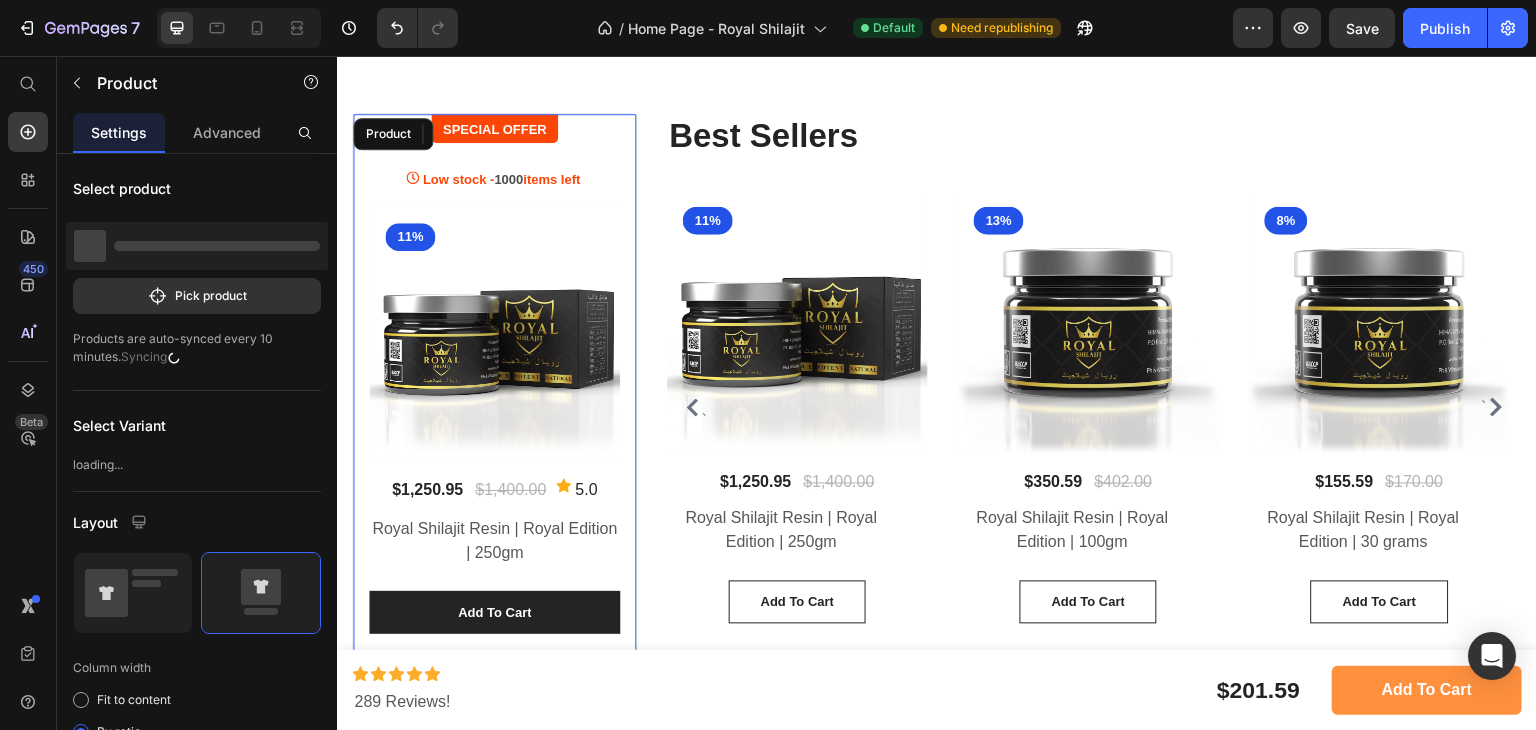click on "SPECIAL OFFER Text block Row
Low stock -  1000  items left Product Stock Counter (P) Images 11% Product Badge Row $1,250.95 Product Price $1,400.00 Product Price                Icon 5.0 Text block Icon List Hoz Row Royal Shilajit Resin | Royal Edition | 250gm Product Title add to cart Product Cart Button" at bounding box center (494, 382) 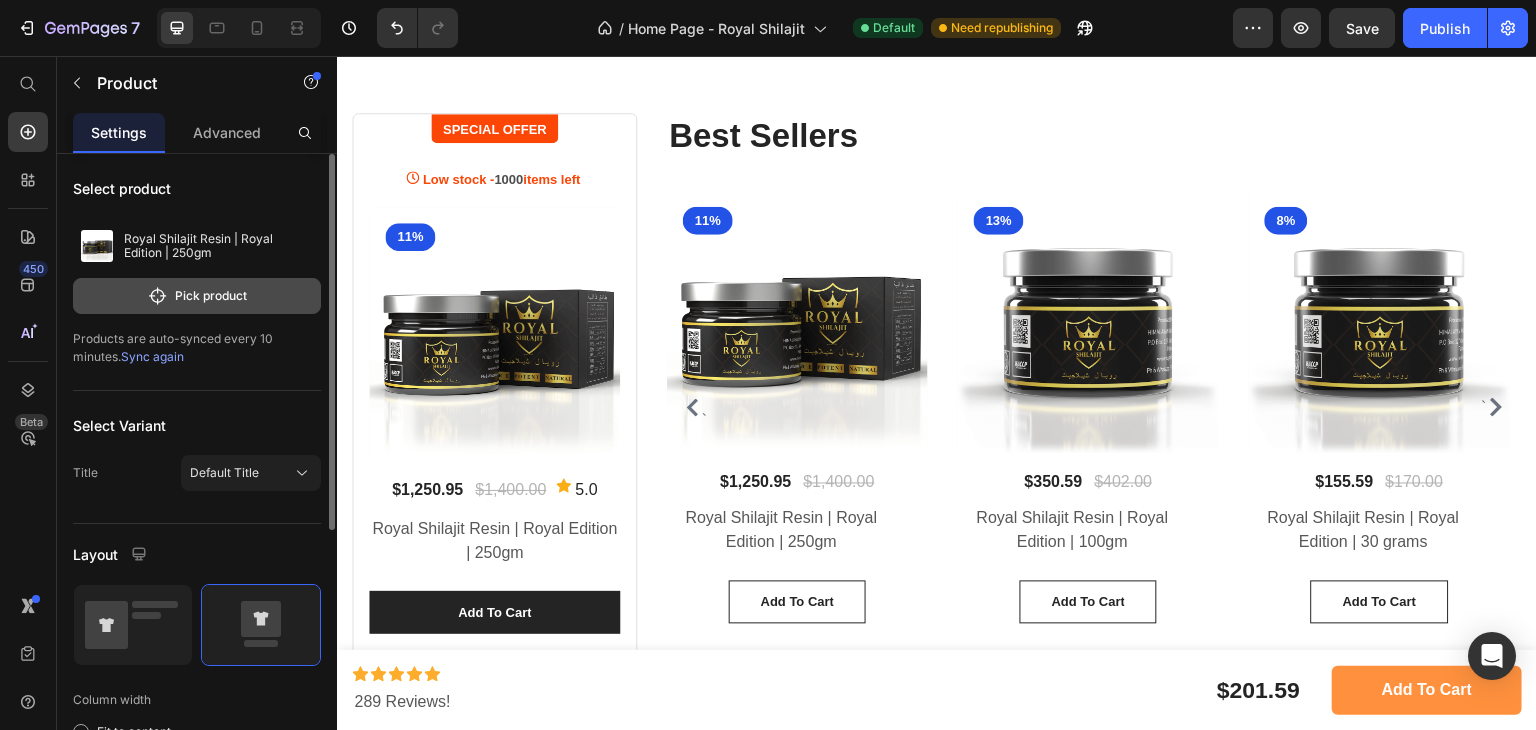 click on "Pick product" 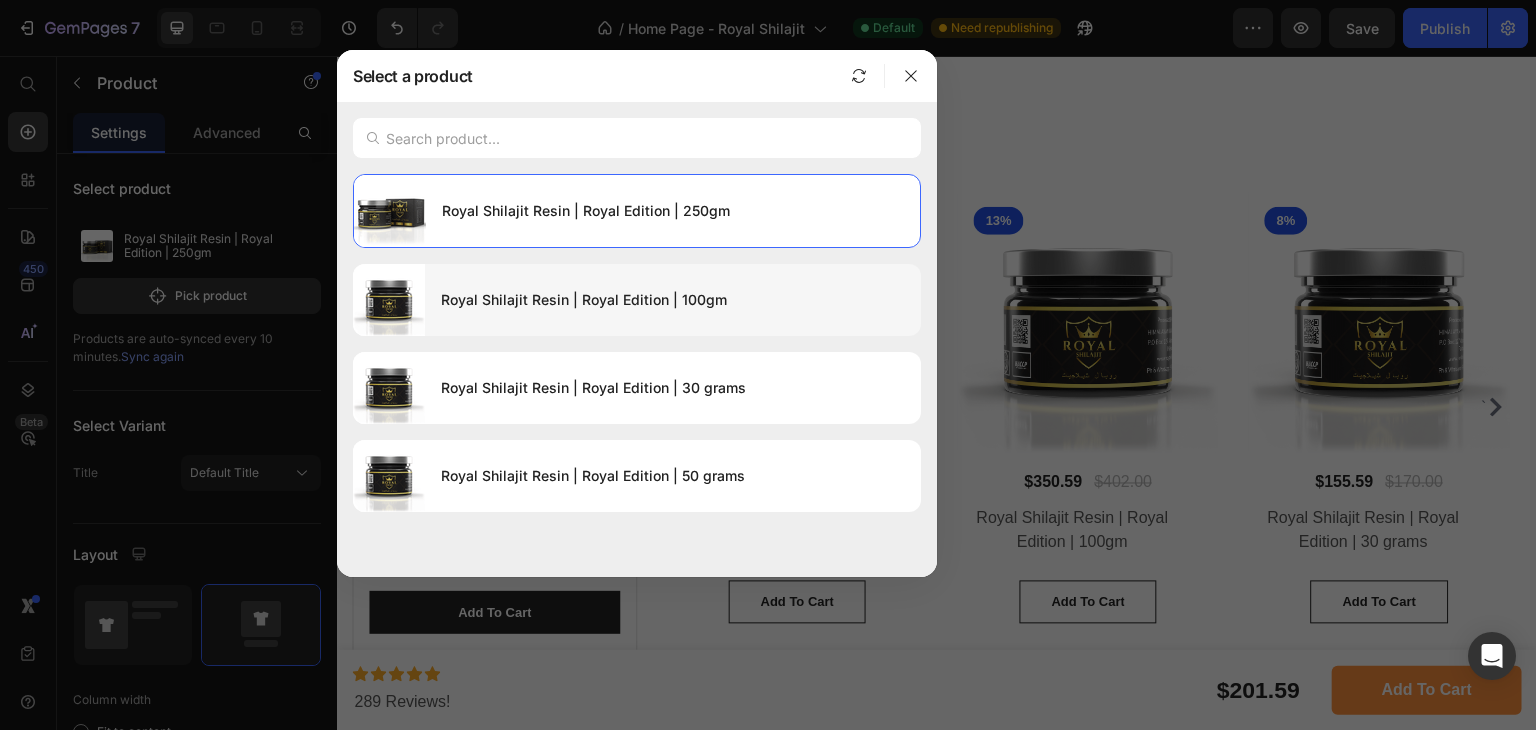 click on "Royal Shilajit Resin | Royal Edition | 100gm" at bounding box center [673, 300] 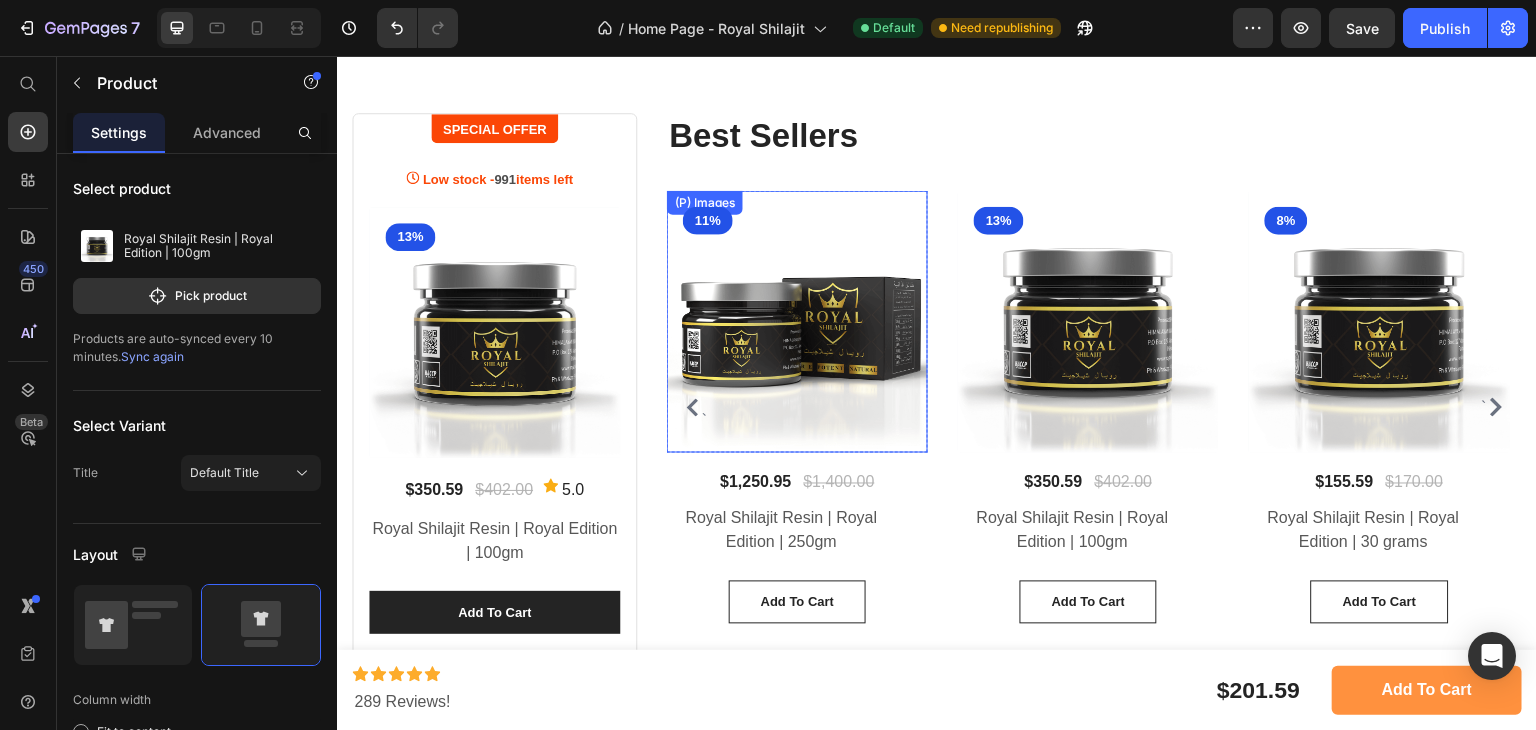 click at bounding box center [797, 321] 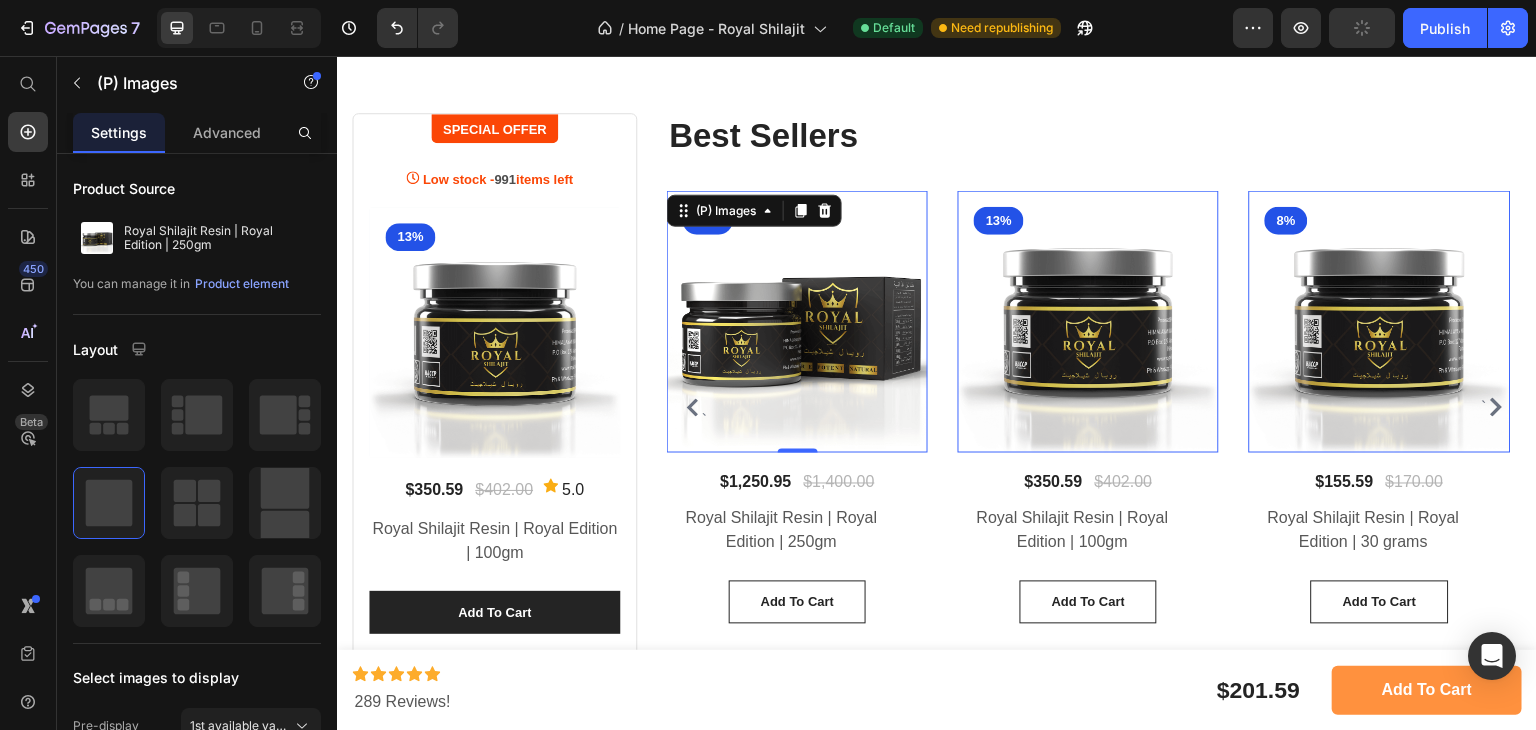 click at bounding box center (1088, 321) 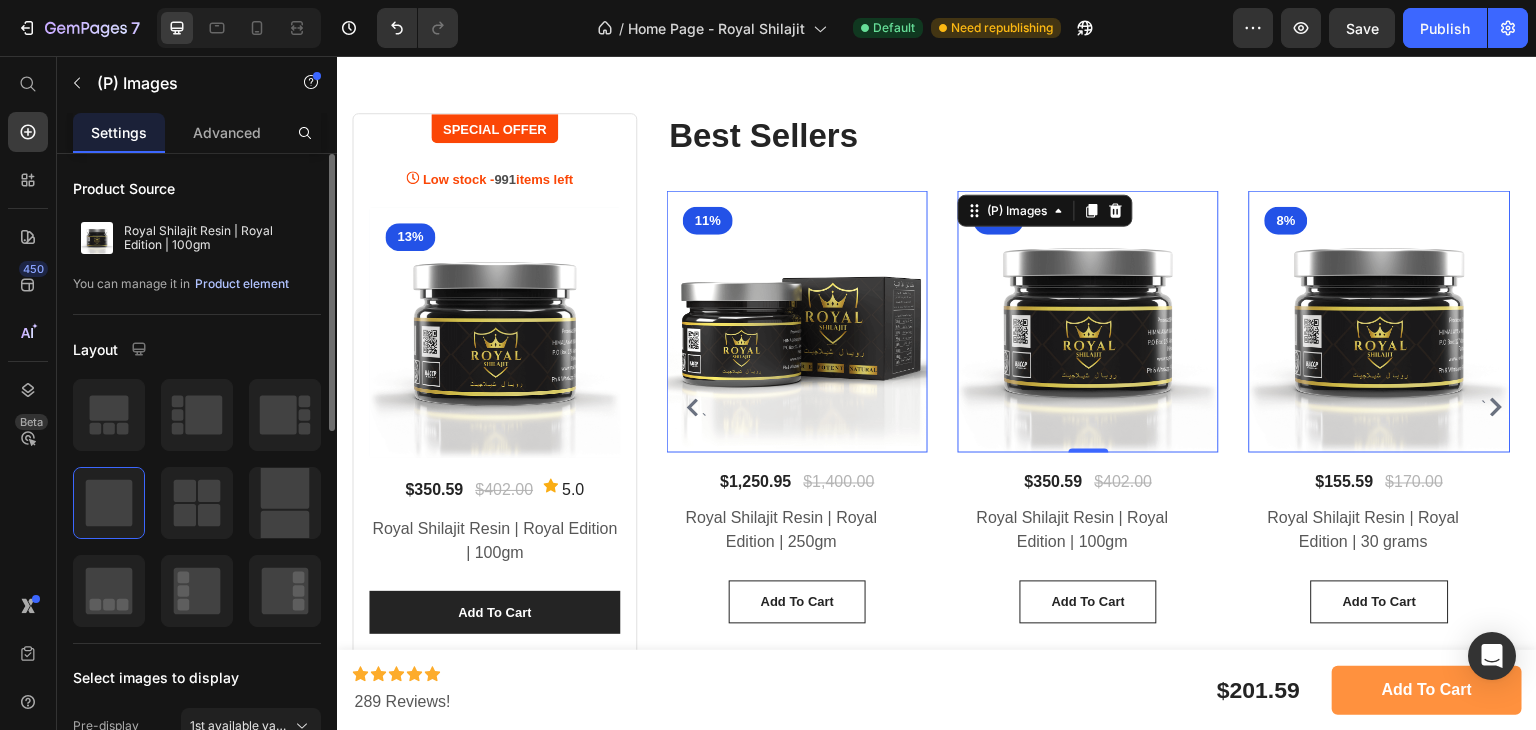 click on "Product element" at bounding box center [242, 284] 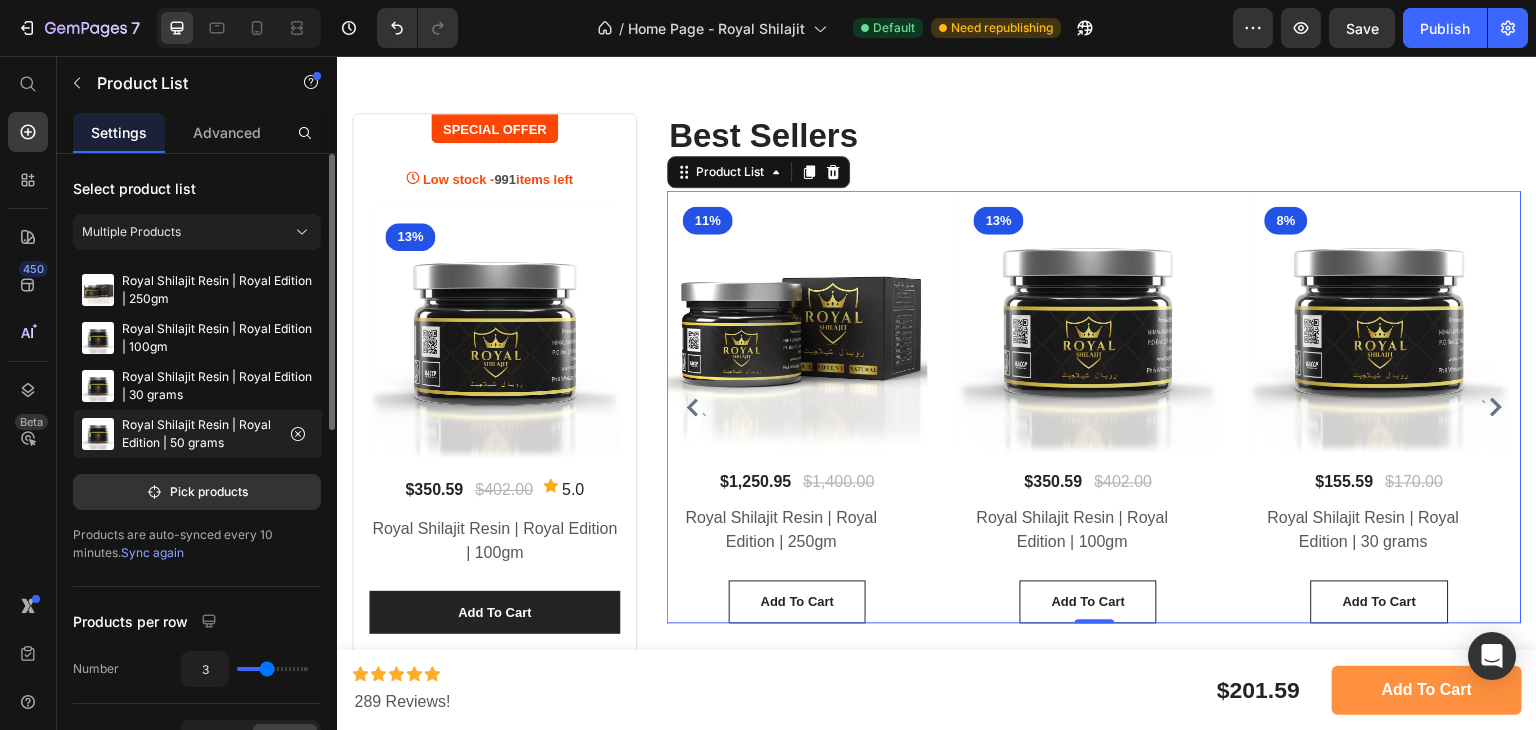 click on "Royal Shilajit Resin | Royal Edition | 50 grams" at bounding box center [198, 434] 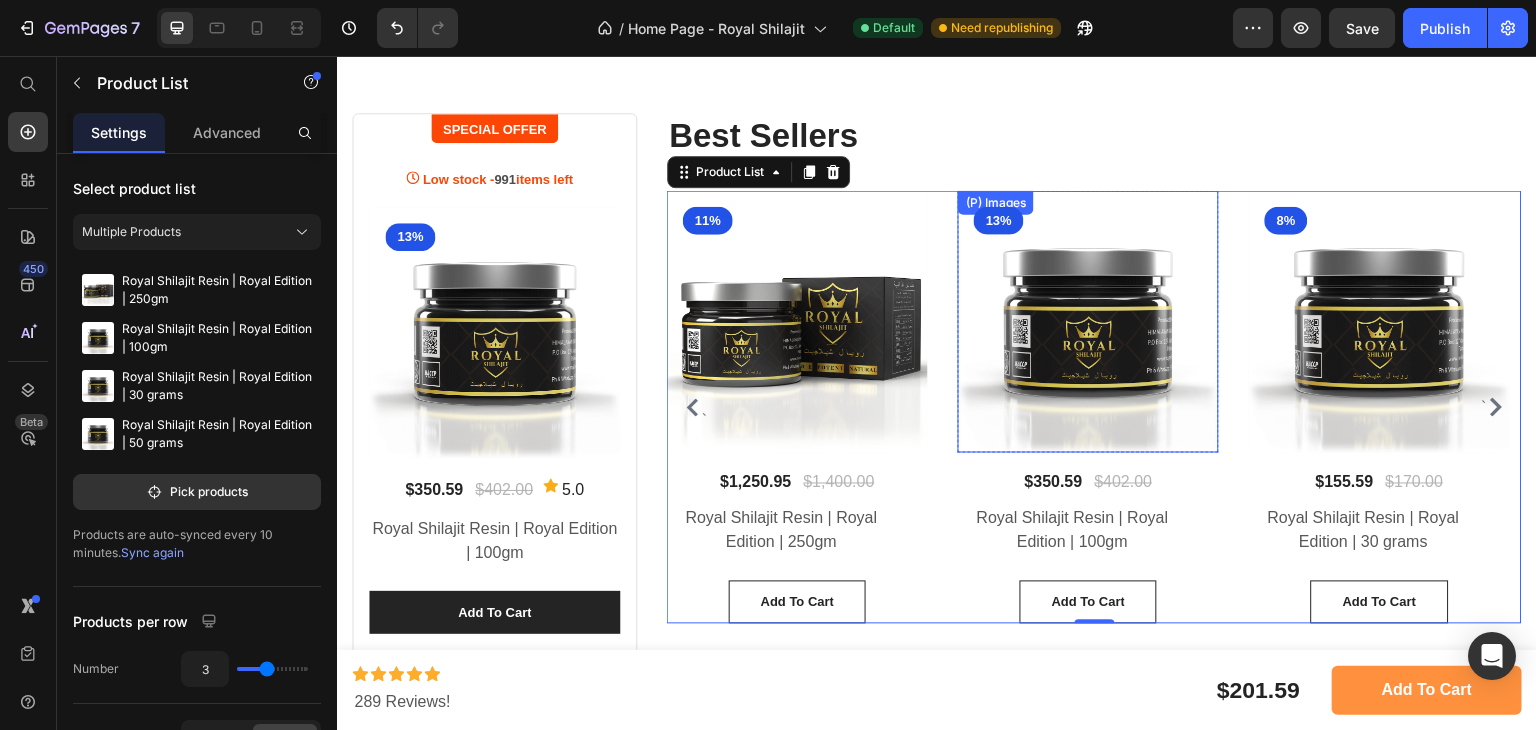 click at bounding box center (1088, 321) 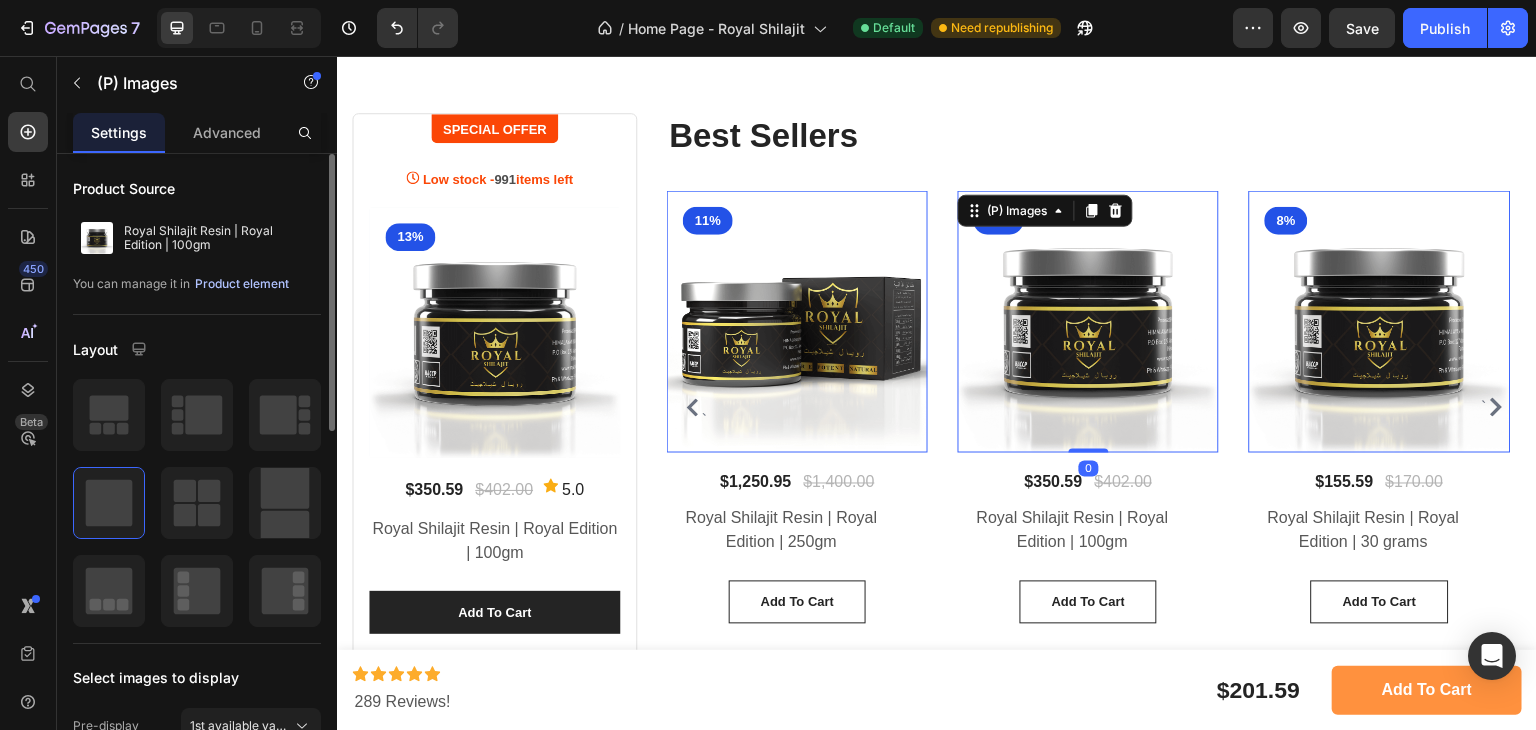 click on "Product element" at bounding box center [242, 284] 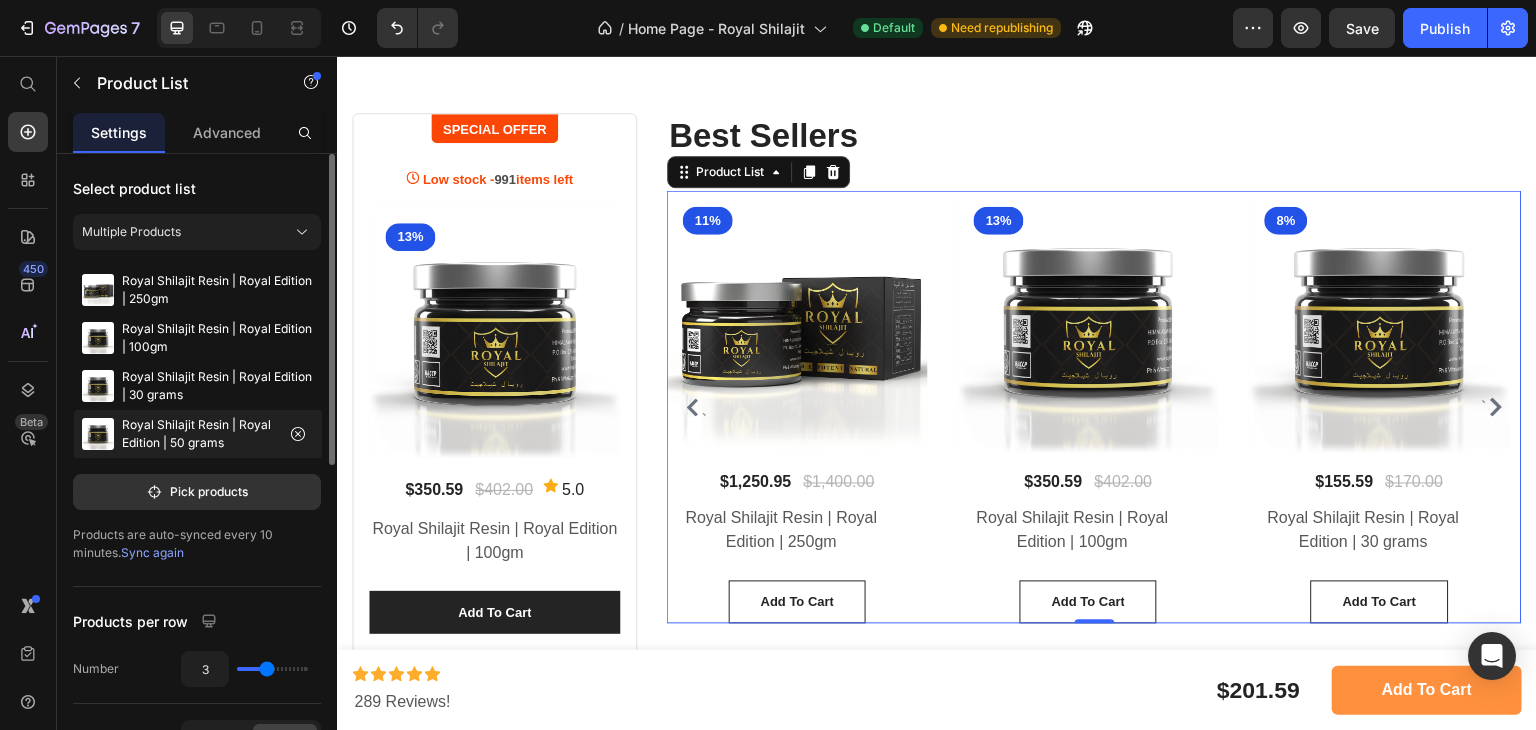 click on "Royal Shilajit Resin | Royal Edition | 50 grams" at bounding box center (198, 434) 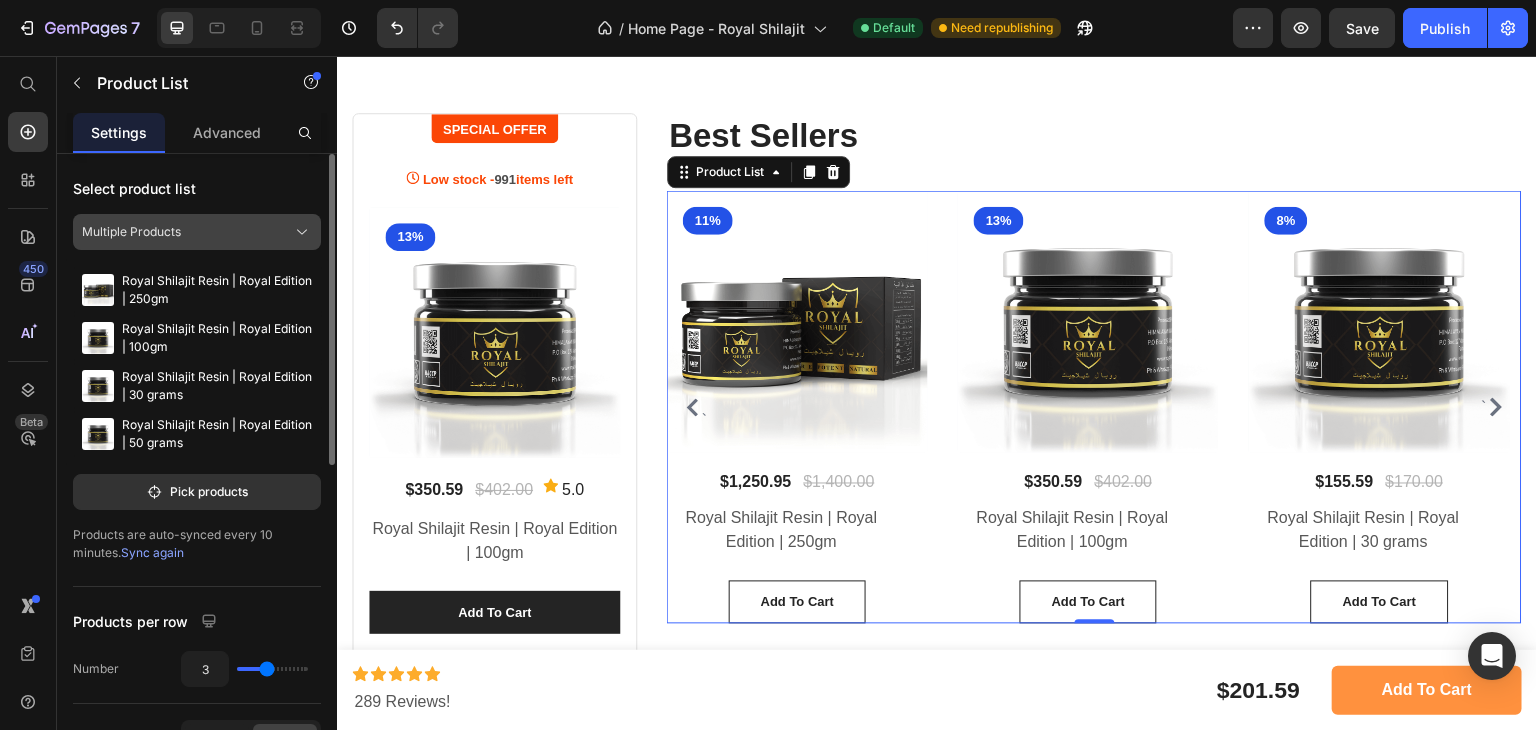 click 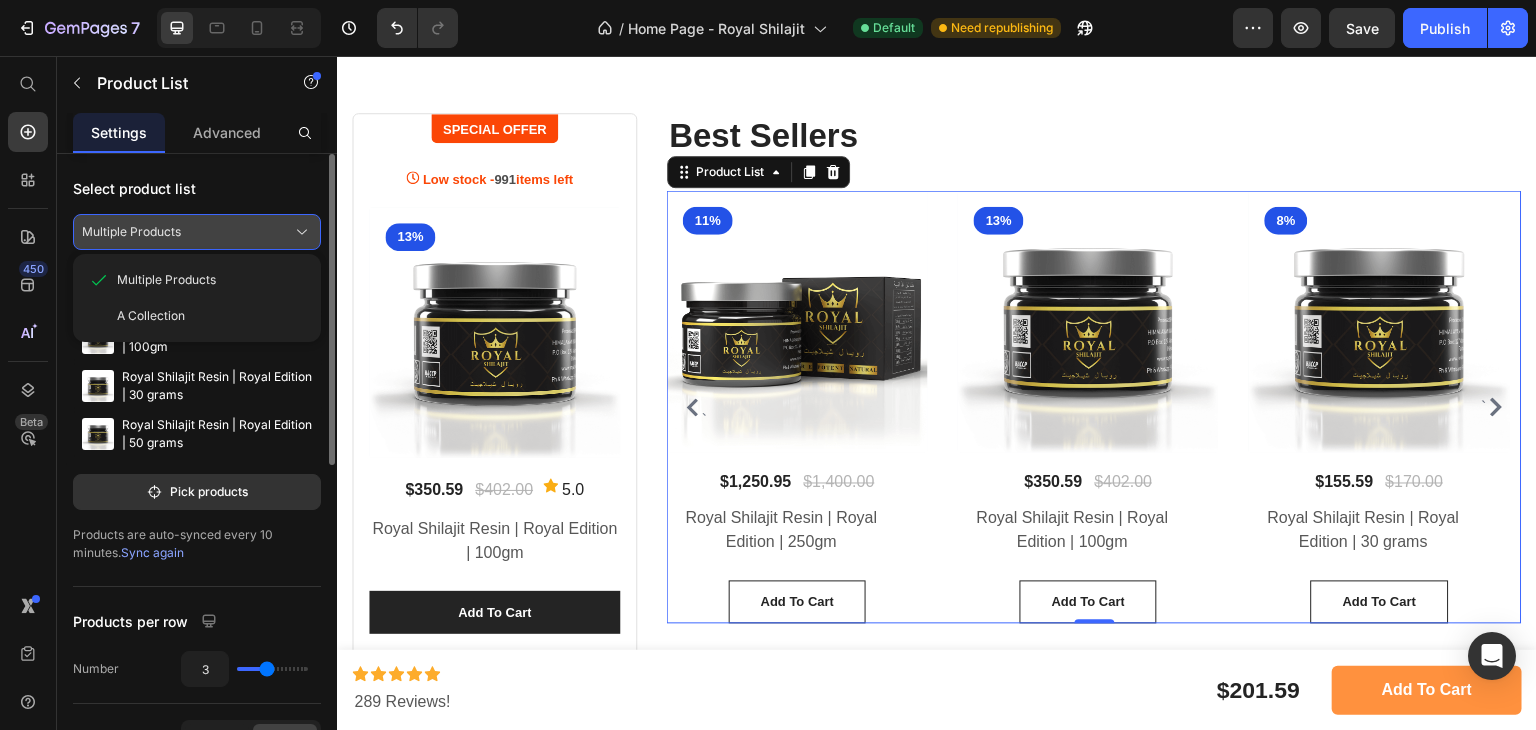 click 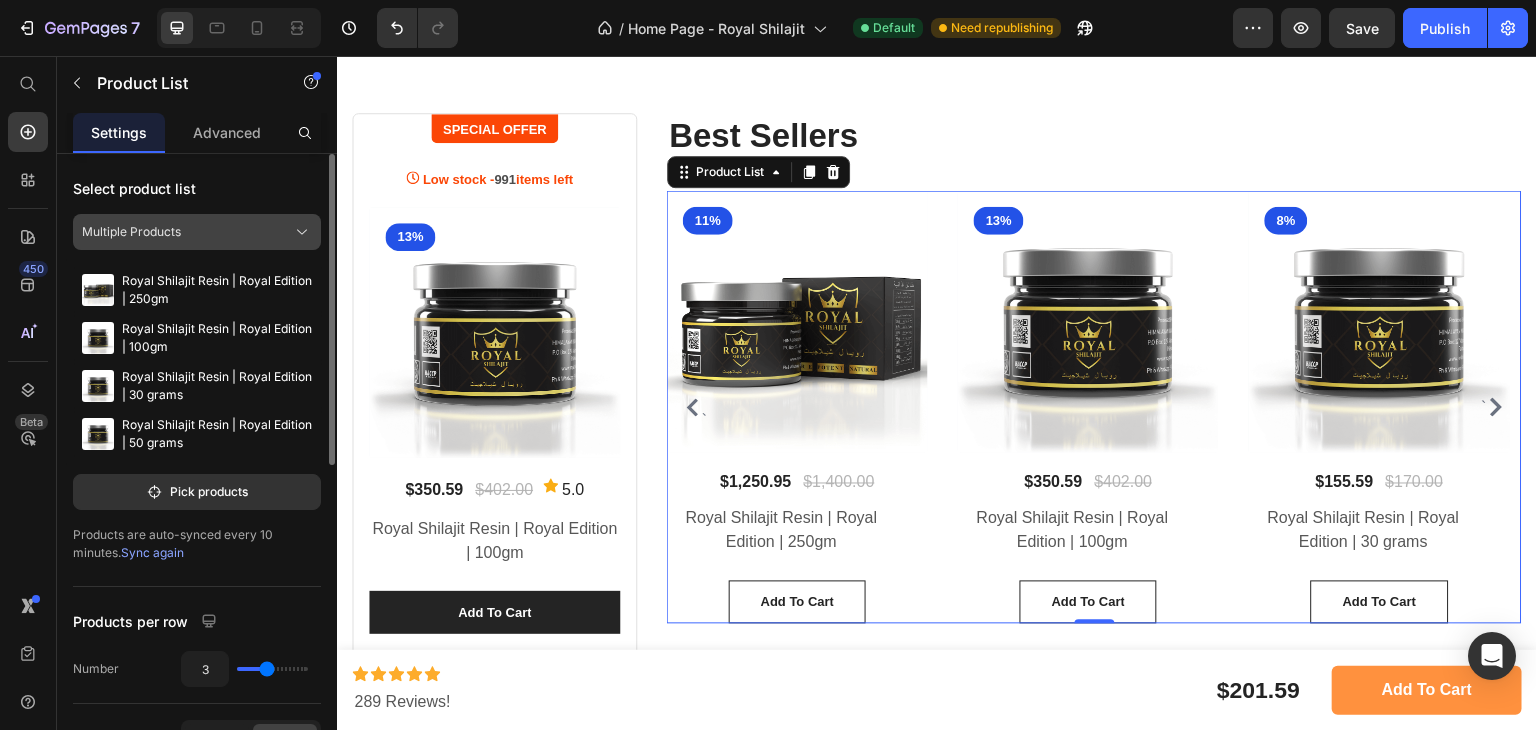 click 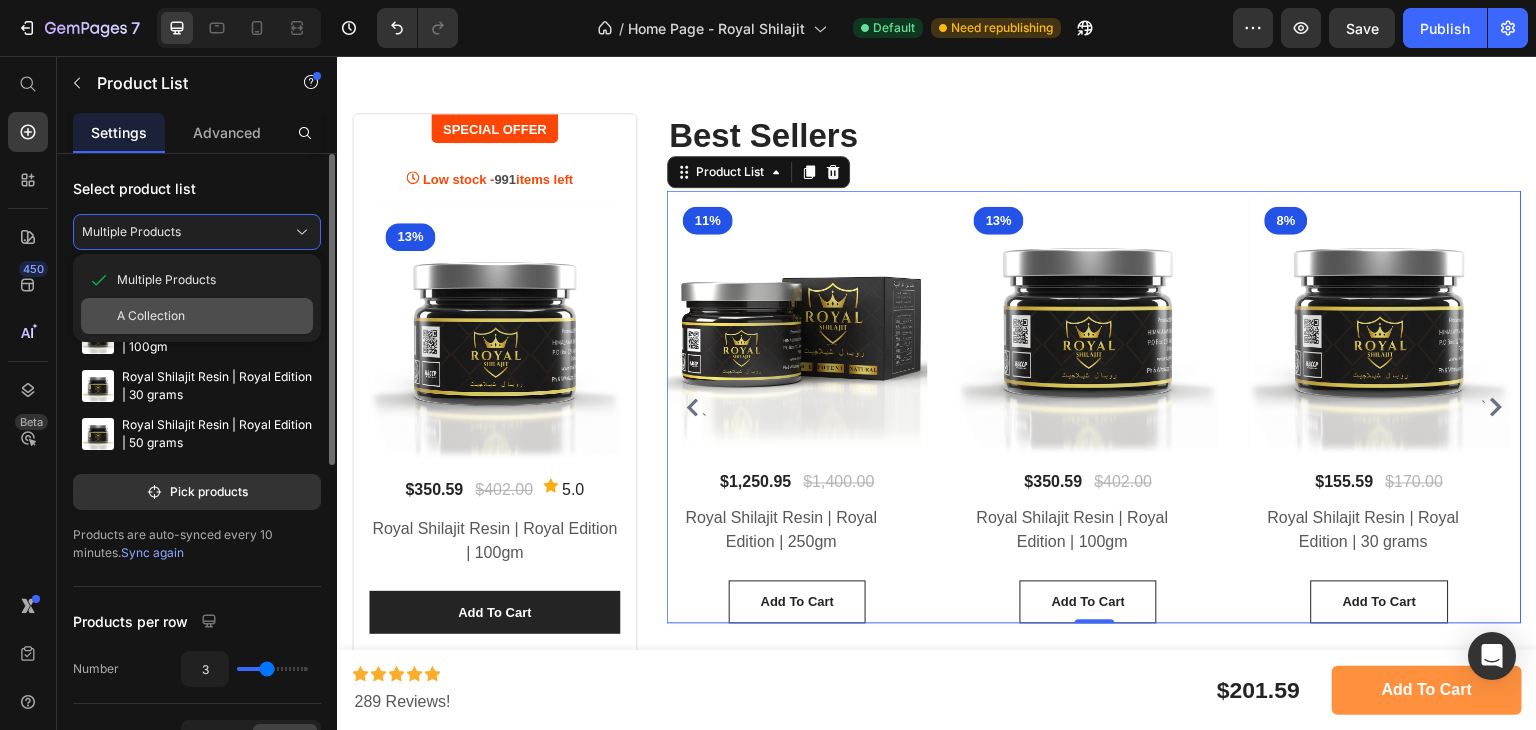 click on "A Collection" at bounding box center (211, 316) 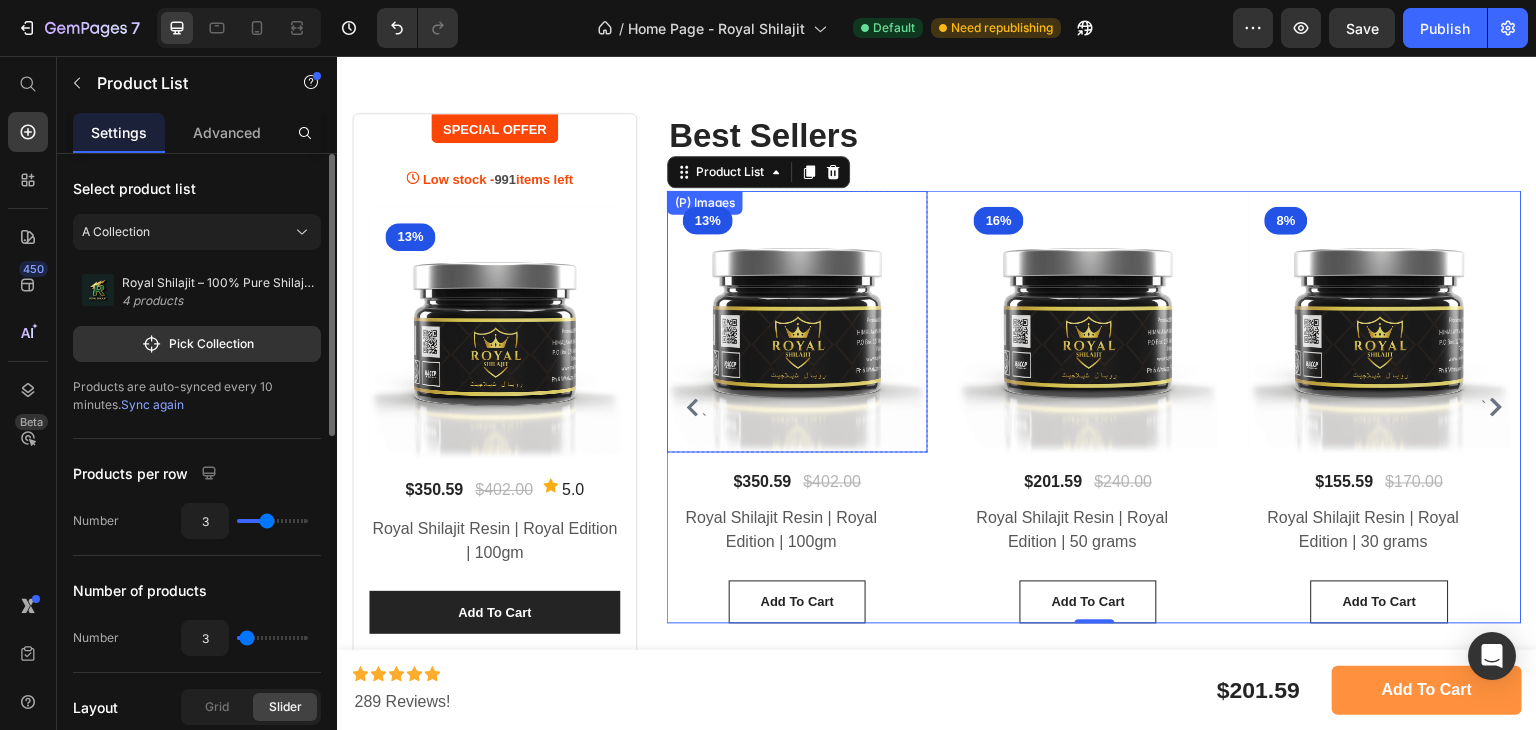 click at bounding box center [797, 321] 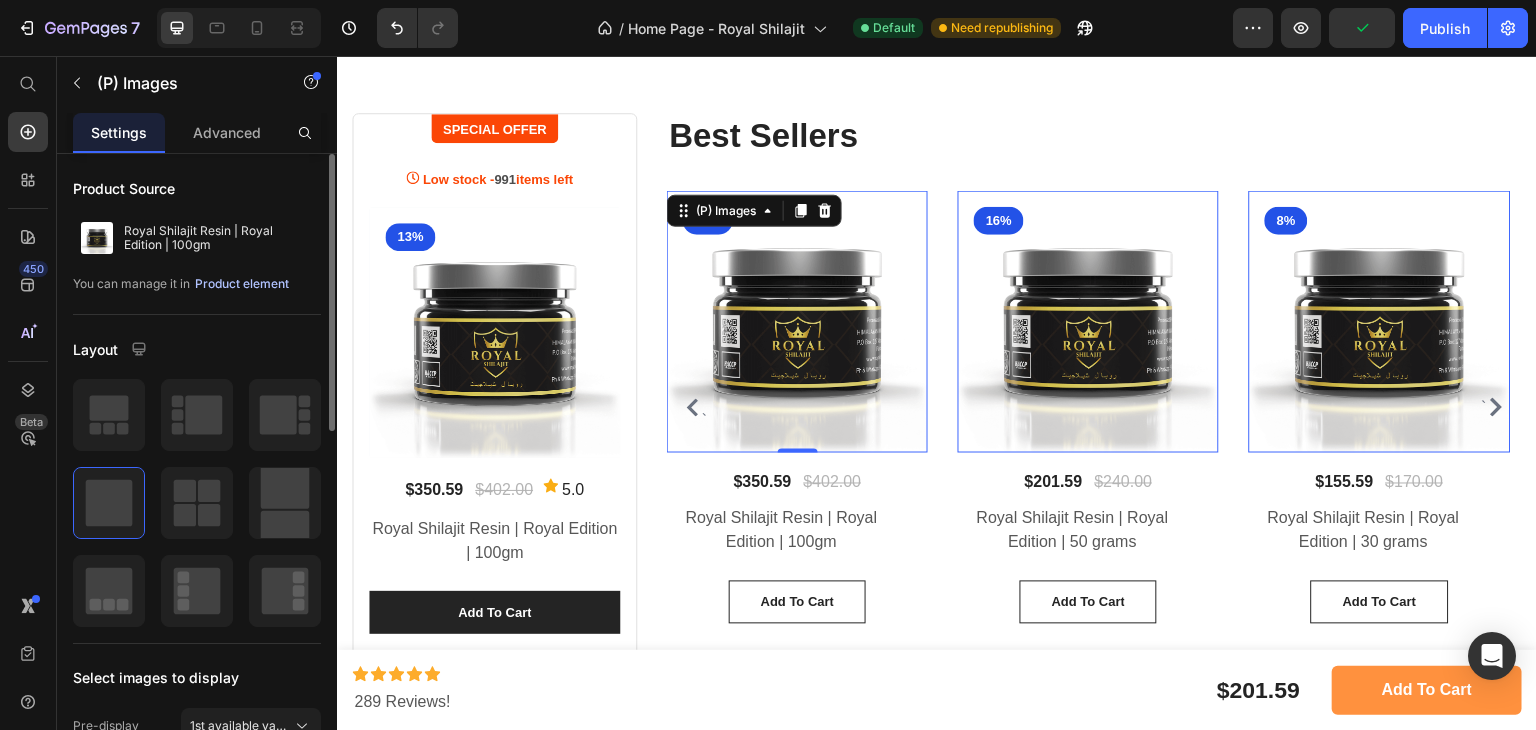 click on "Product element" at bounding box center (242, 284) 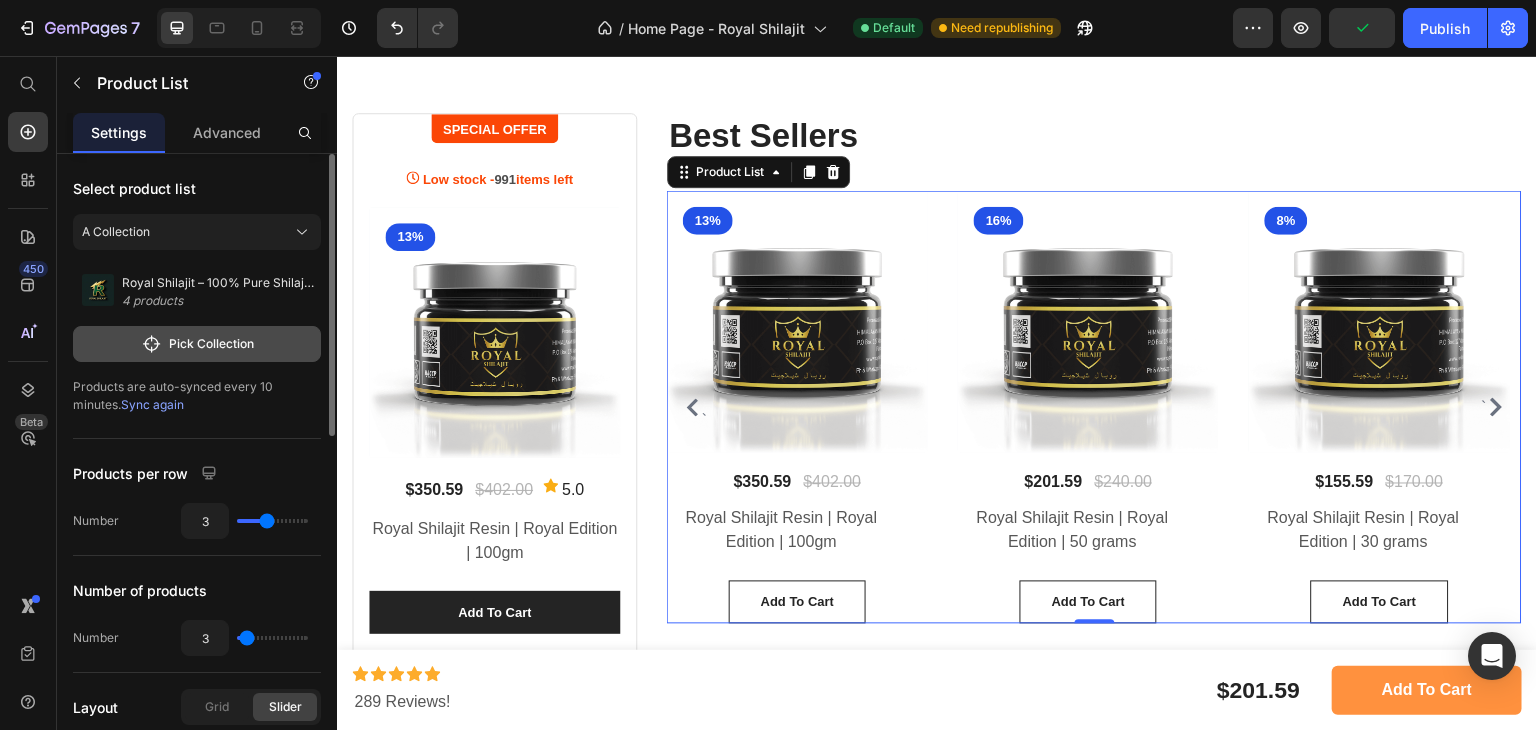 click on "Pick Collection" at bounding box center (197, 344) 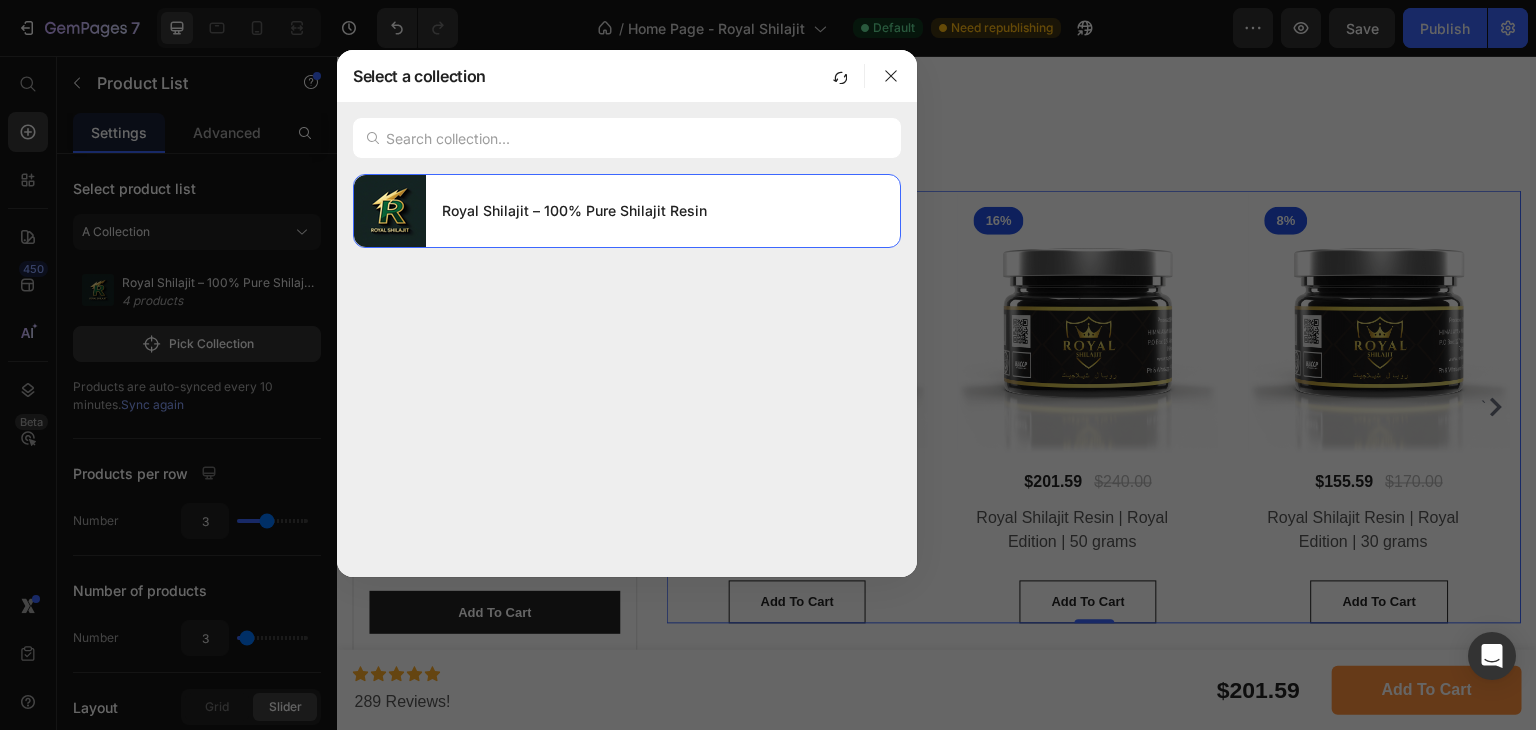 click at bounding box center (768, 365) 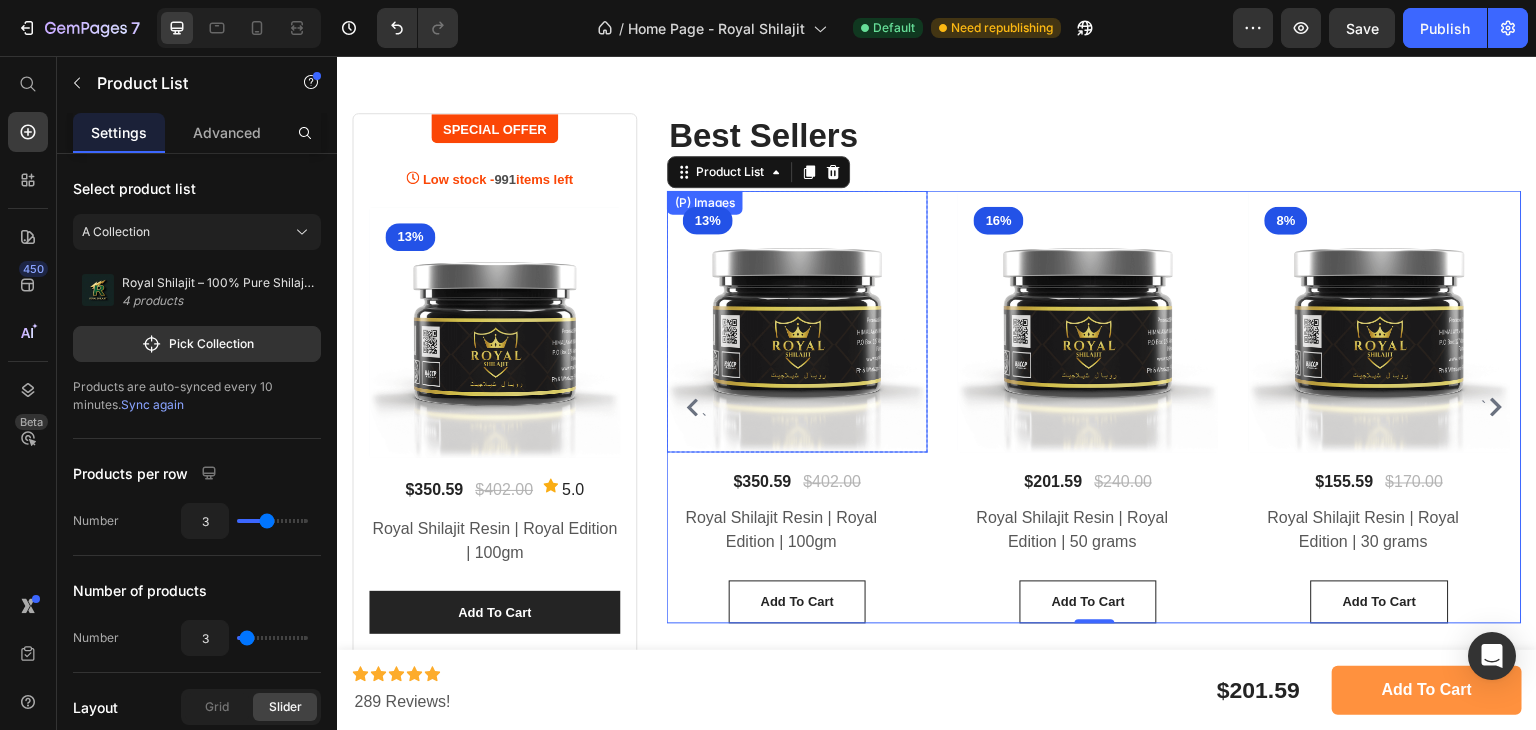 click at bounding box center (797, 321) 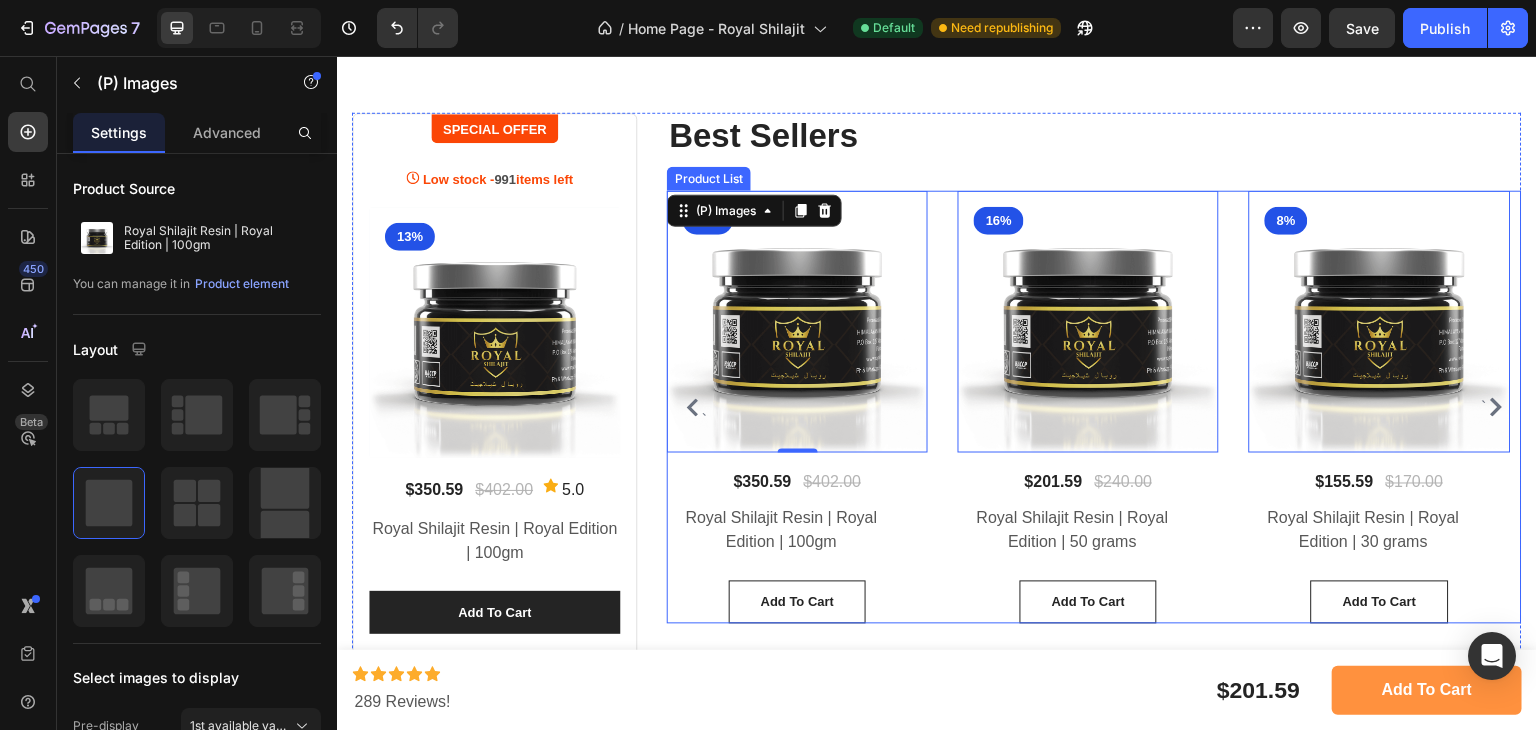 click 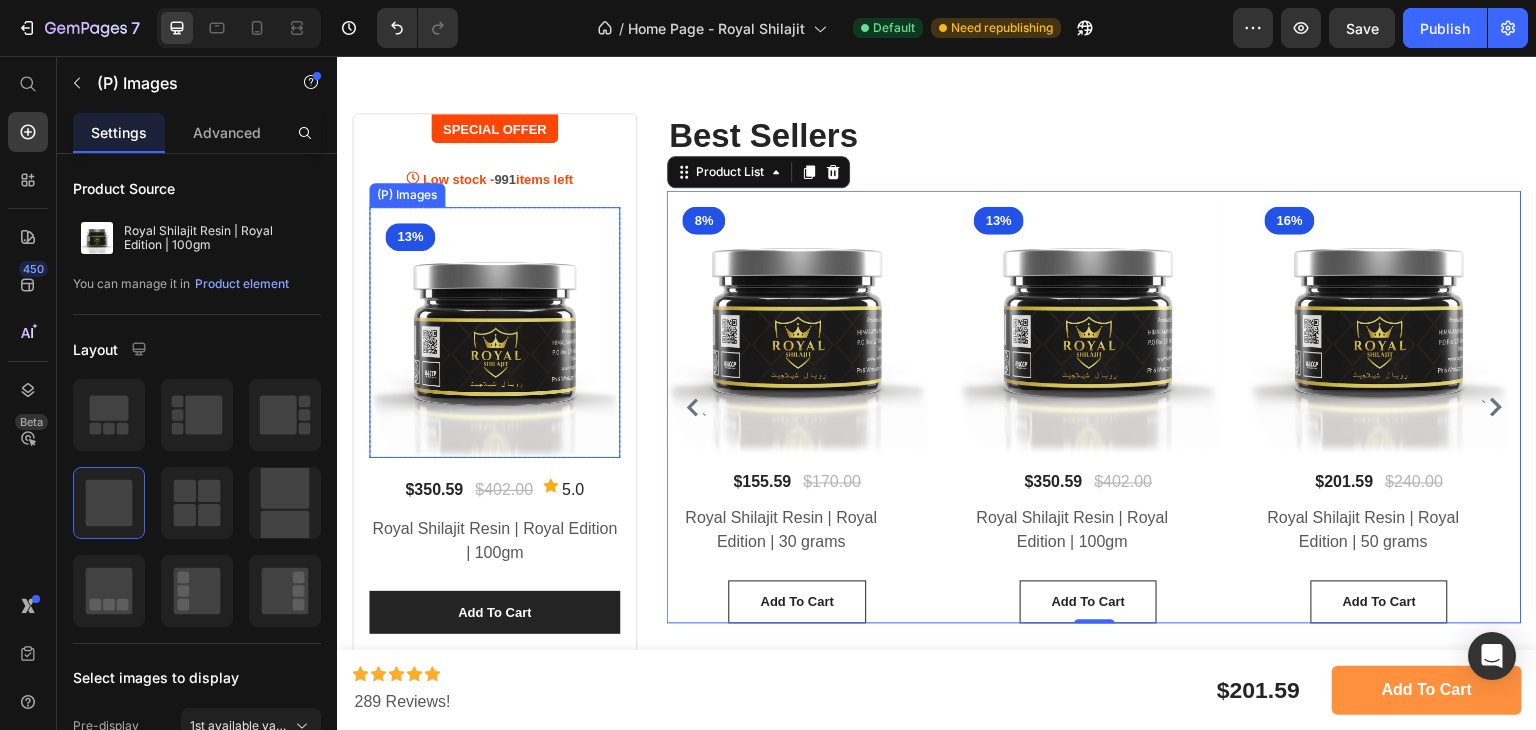 click at bounding box center [494, 332] 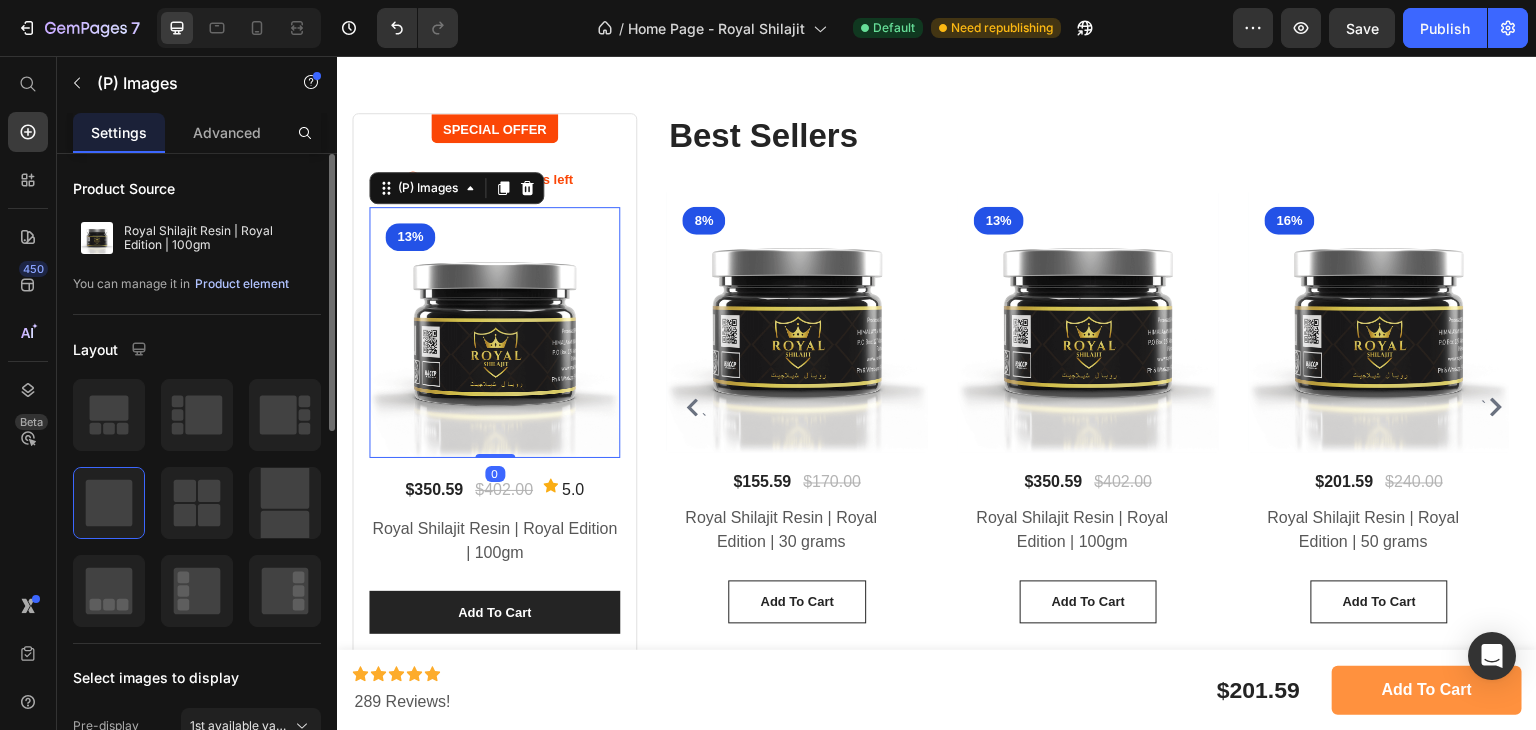 click on "Product element" at bounding box center (242, 284) 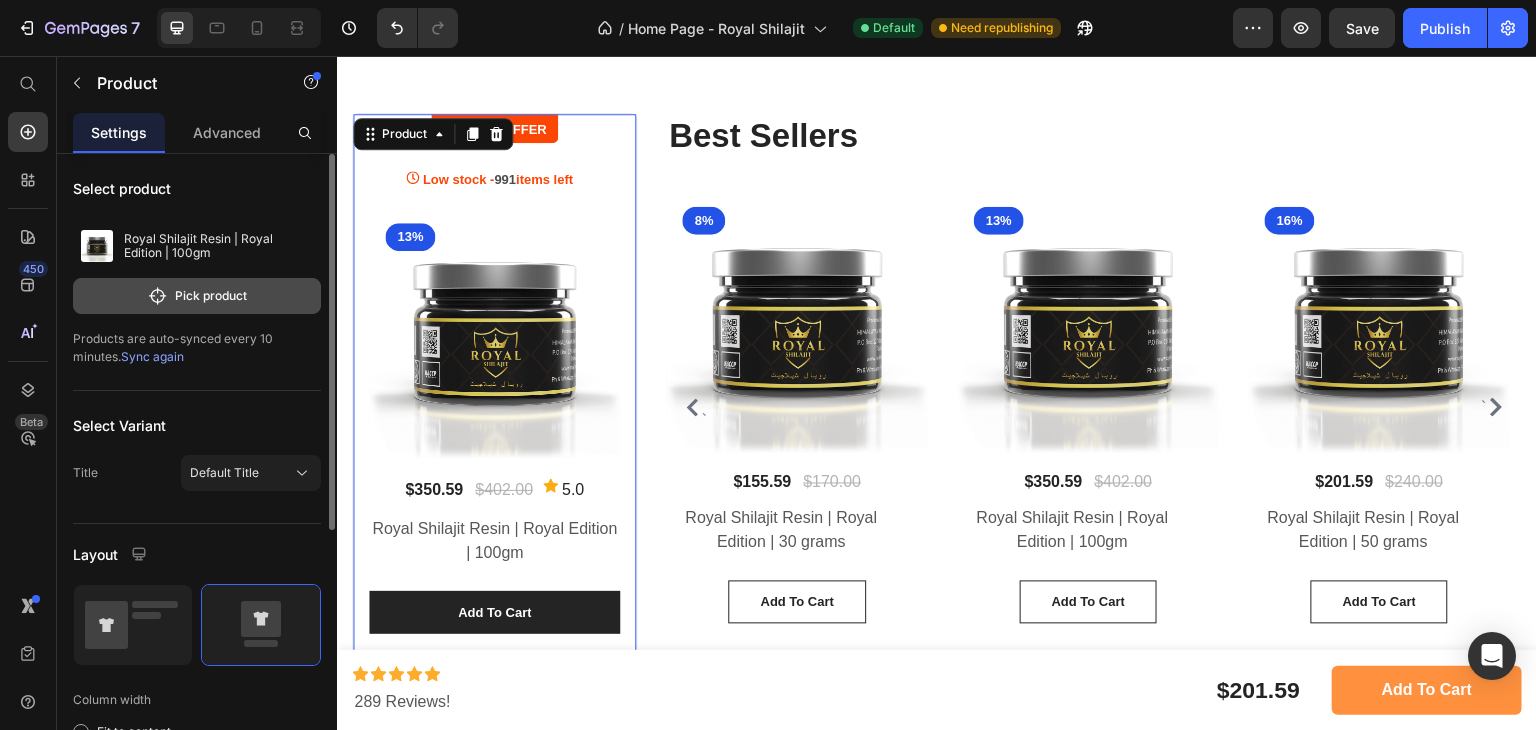 click on "Pick product" at bounding box center [197, 296] 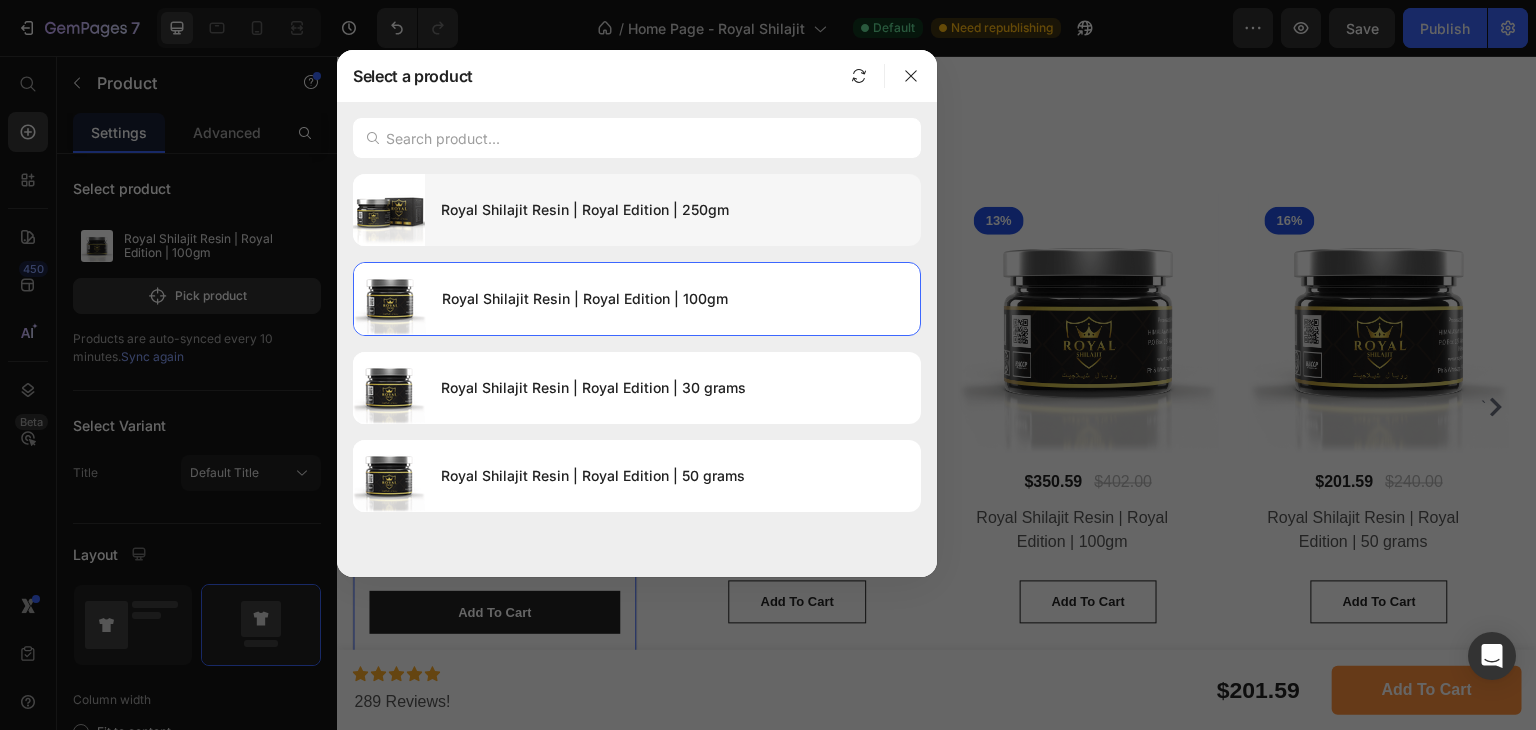 click on "Royal Shilajit Resin | Royal Edition | 250gm" at bounding box center [673, 210] 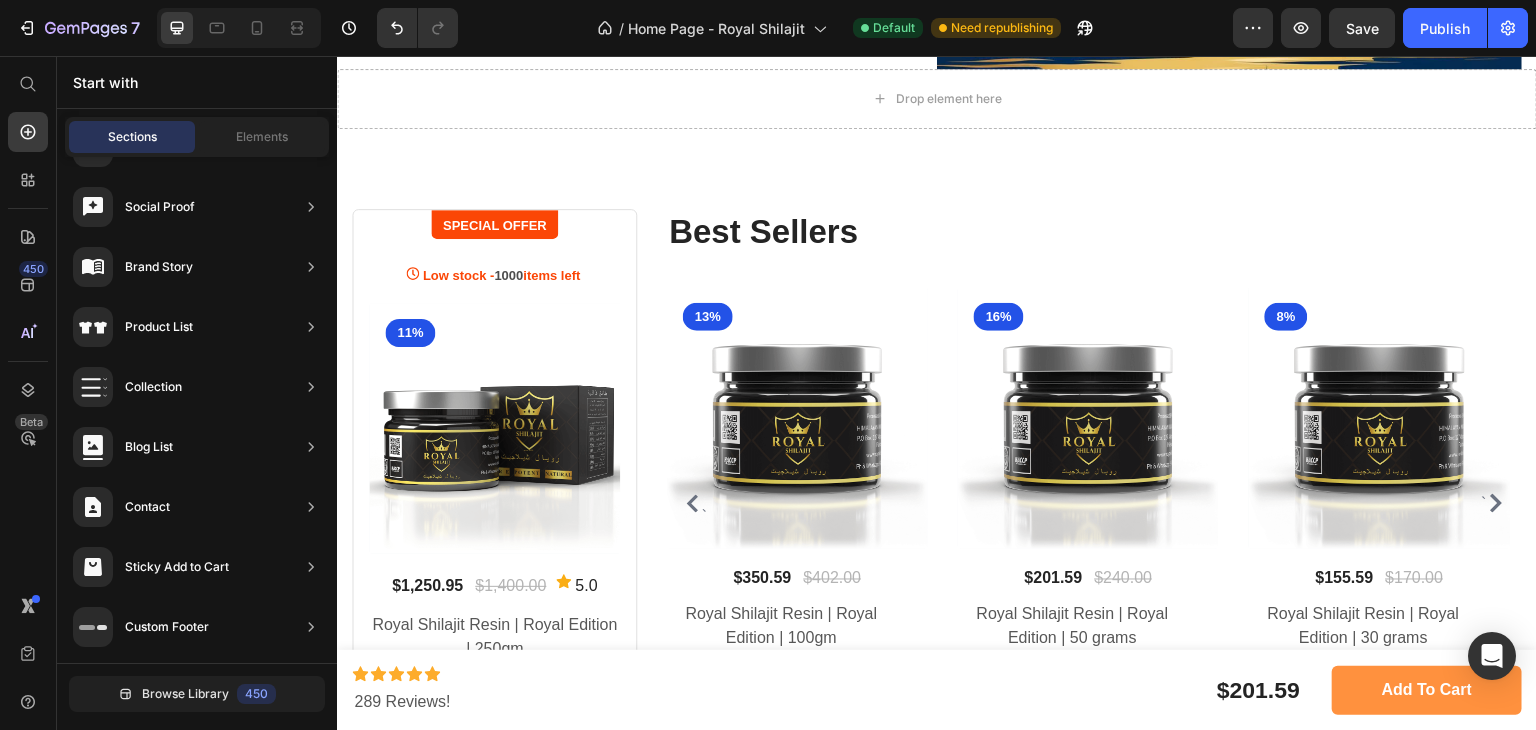 scroll, scrollTop: 1179, scrollLeft: 0, axis: vertical 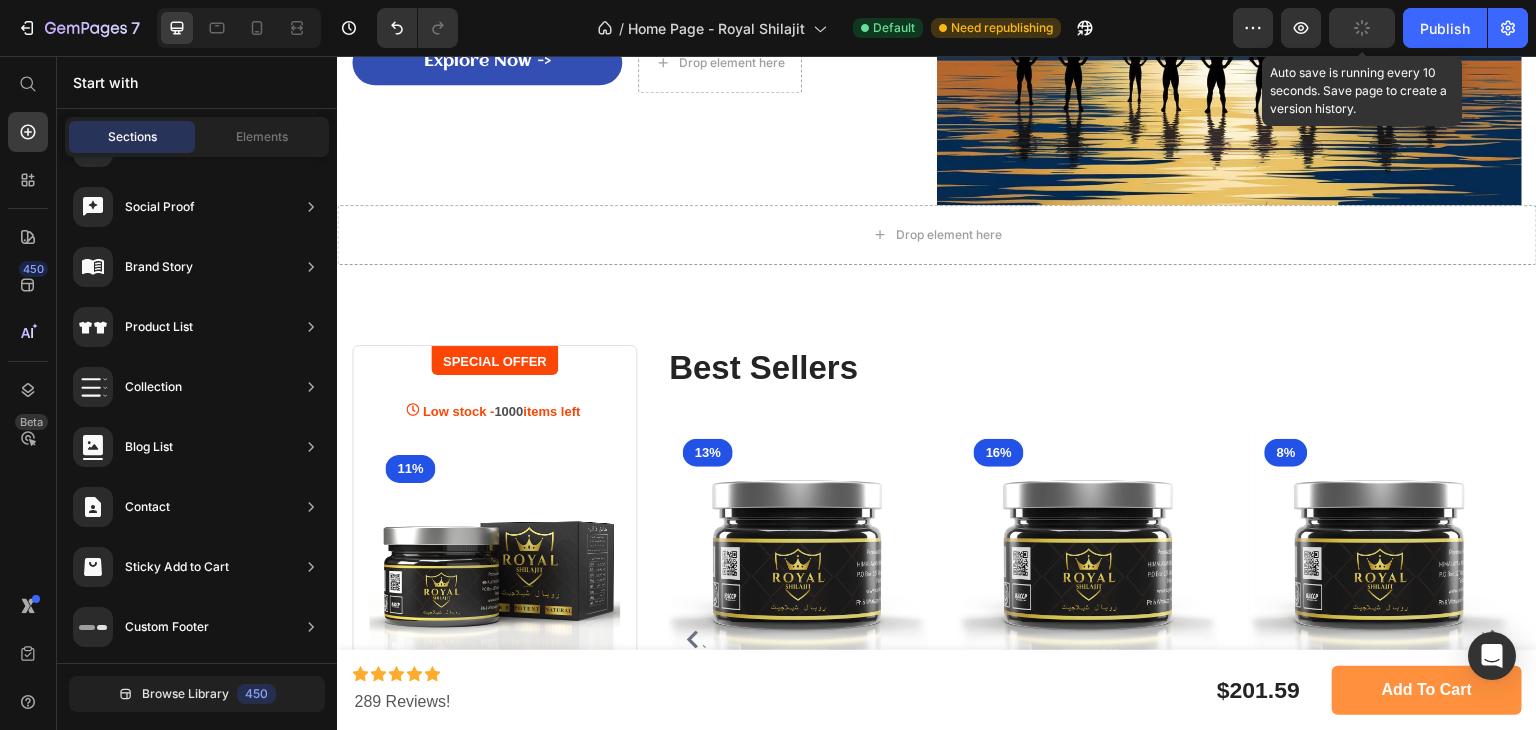 click 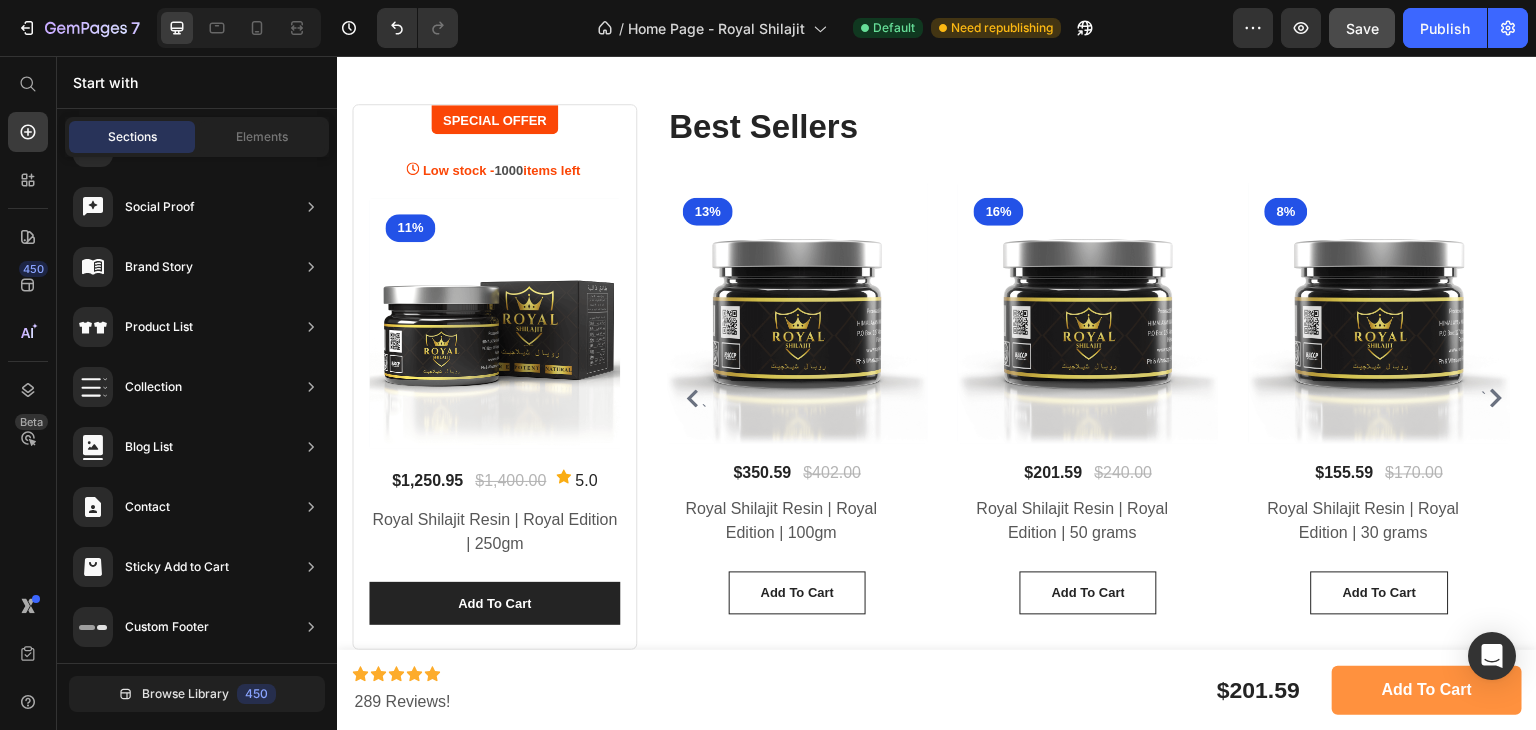 scroll, scrollTop: 1431, scrollLeft: 0, axis: vertical 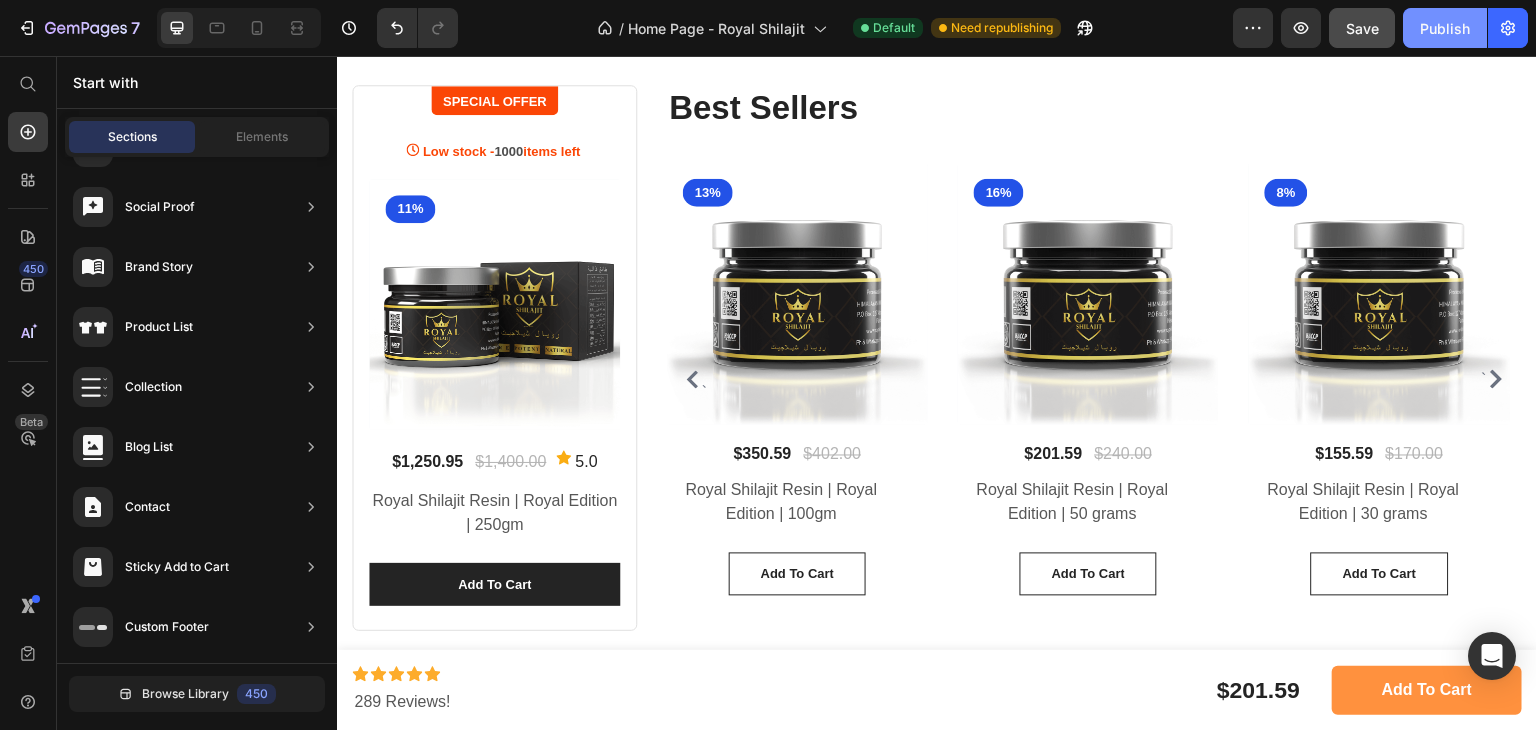 click on "Publish" at bounding box center [1445, 28] 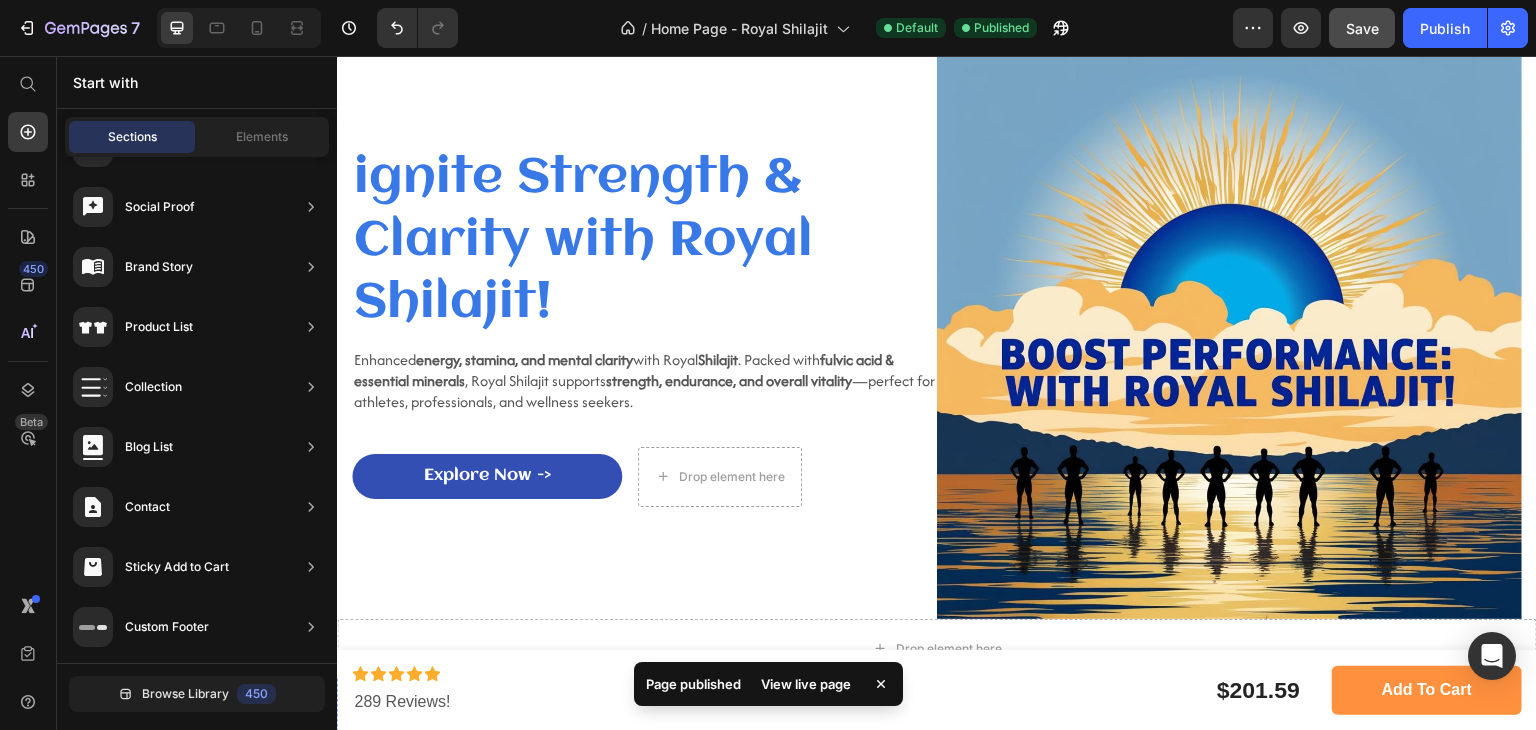 scroll, scrollTop: 0, scrollLeft: 0, axis: both 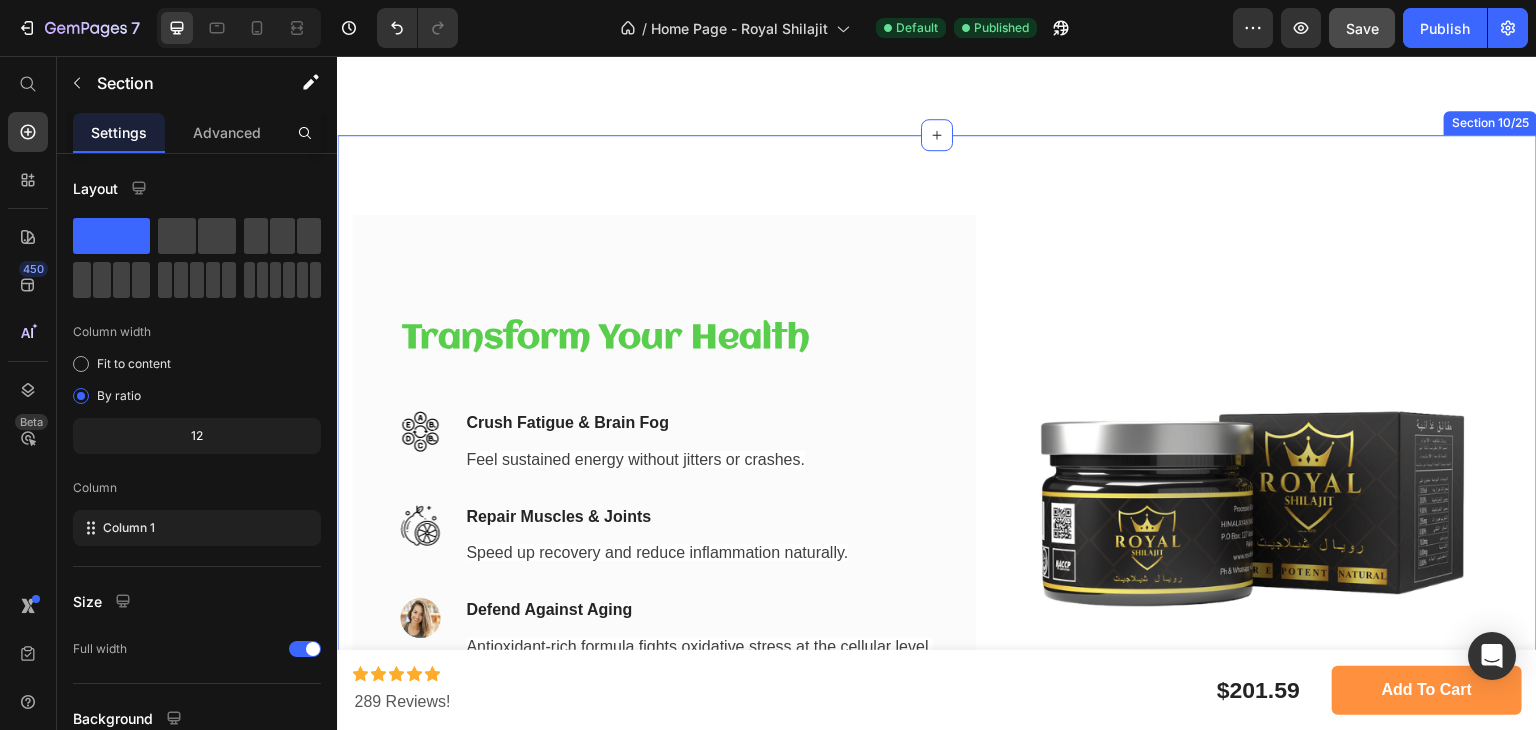 click on "Transform Your Health Heading Image Crush Fatigue & Brain Fog Text block Feel sustained energy without jitters or crashes. Text block Row Image Repair Muscles & Joints Text block Speed up recovery and reduce inflammation naturally. Text block Row Image Defend Against Aging Text block Antioxidant-rich formula fights oxidative stress at the cellular level. Text block Row Row Image Row Row Section 10/25" at bounding box center [937, 488] 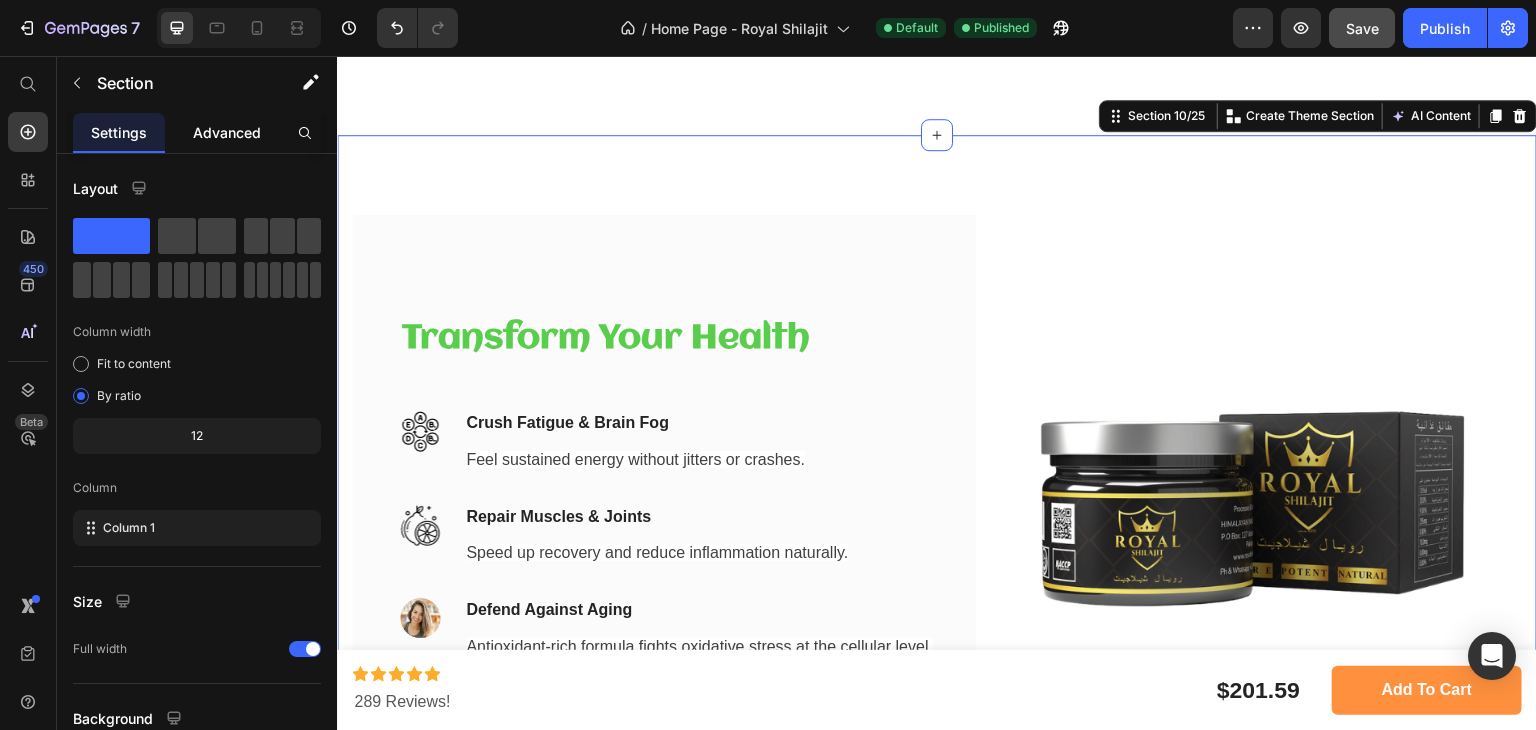 click on "Advanced" at bounding box center [227, 132] 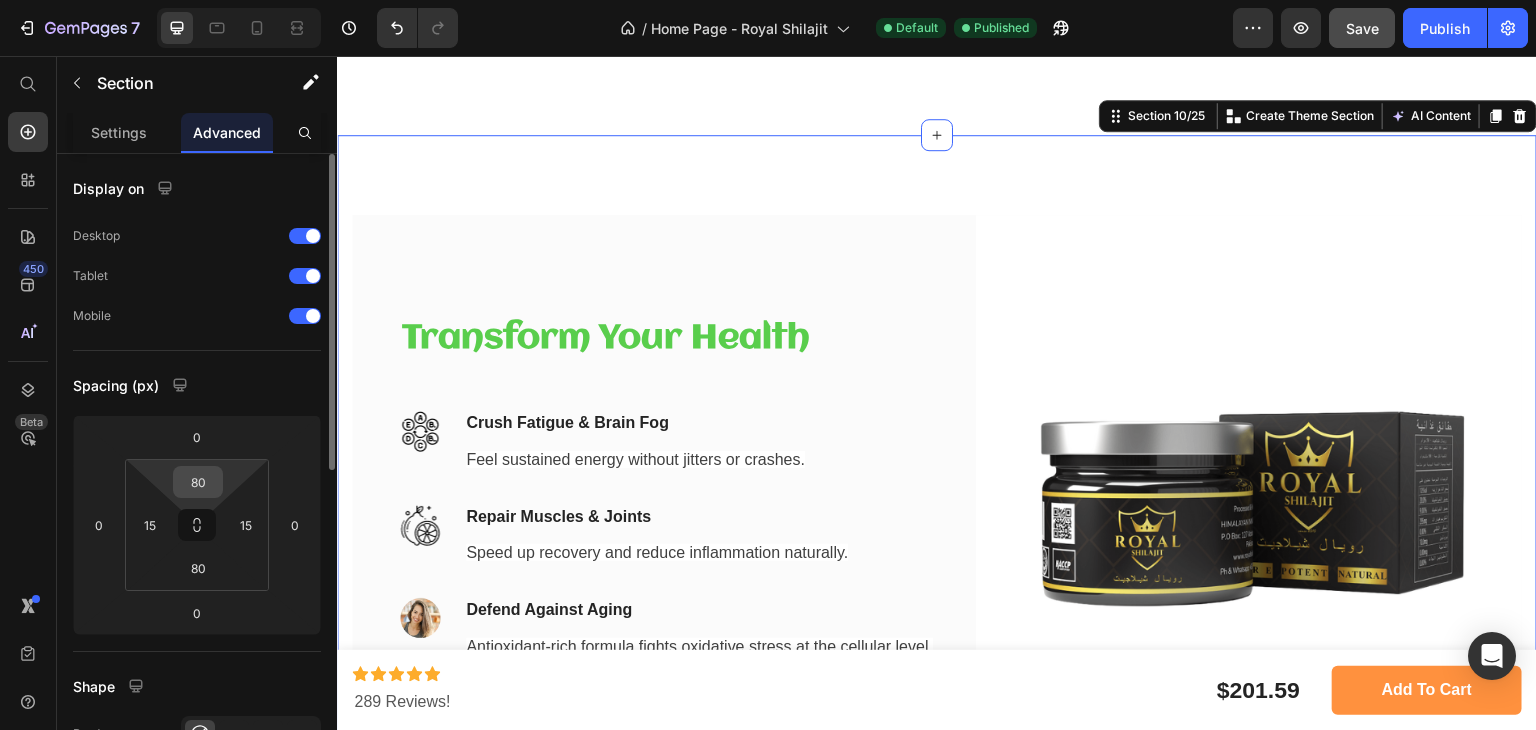 click on "80" at bounding box center (198, 482) 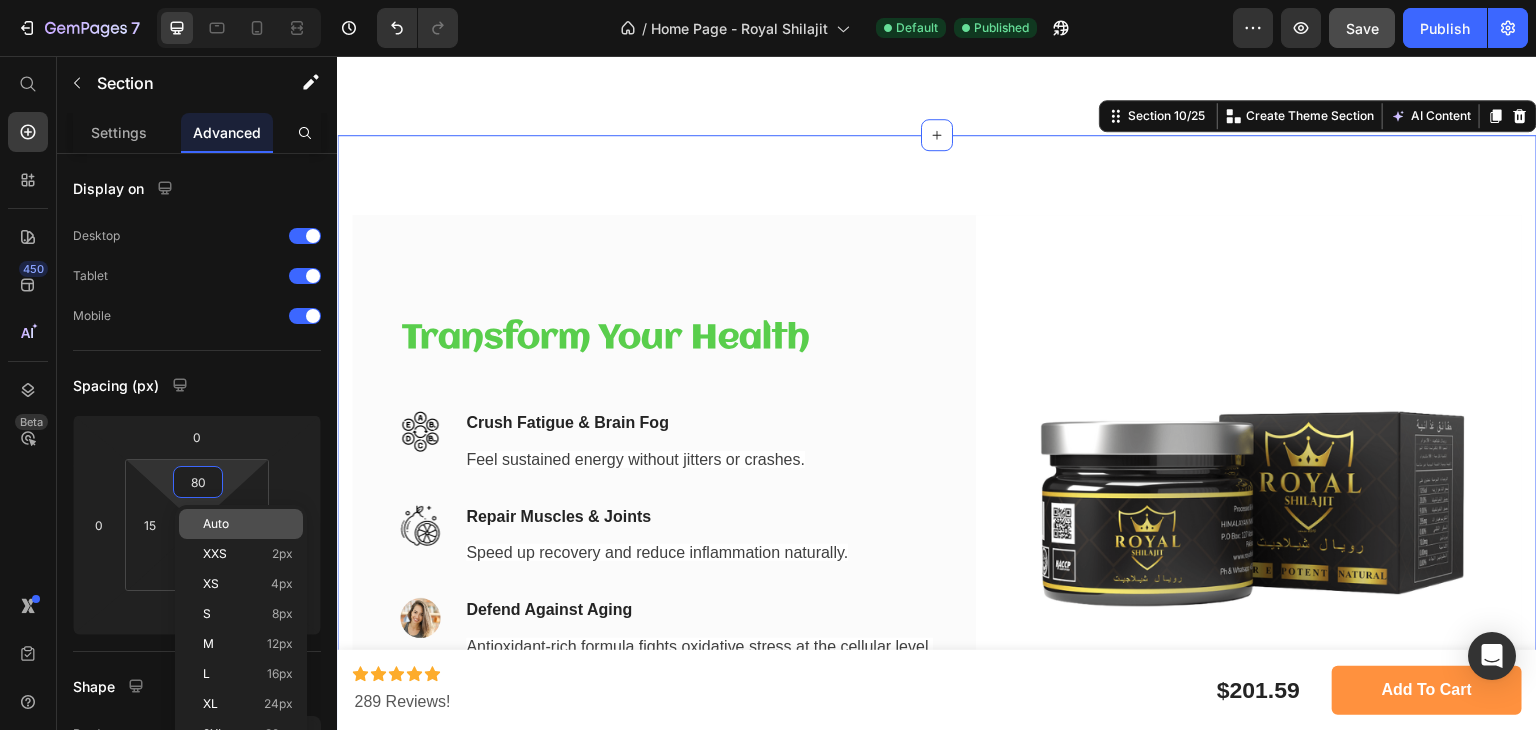 click on "Auto" at bounding box center [216, 524] 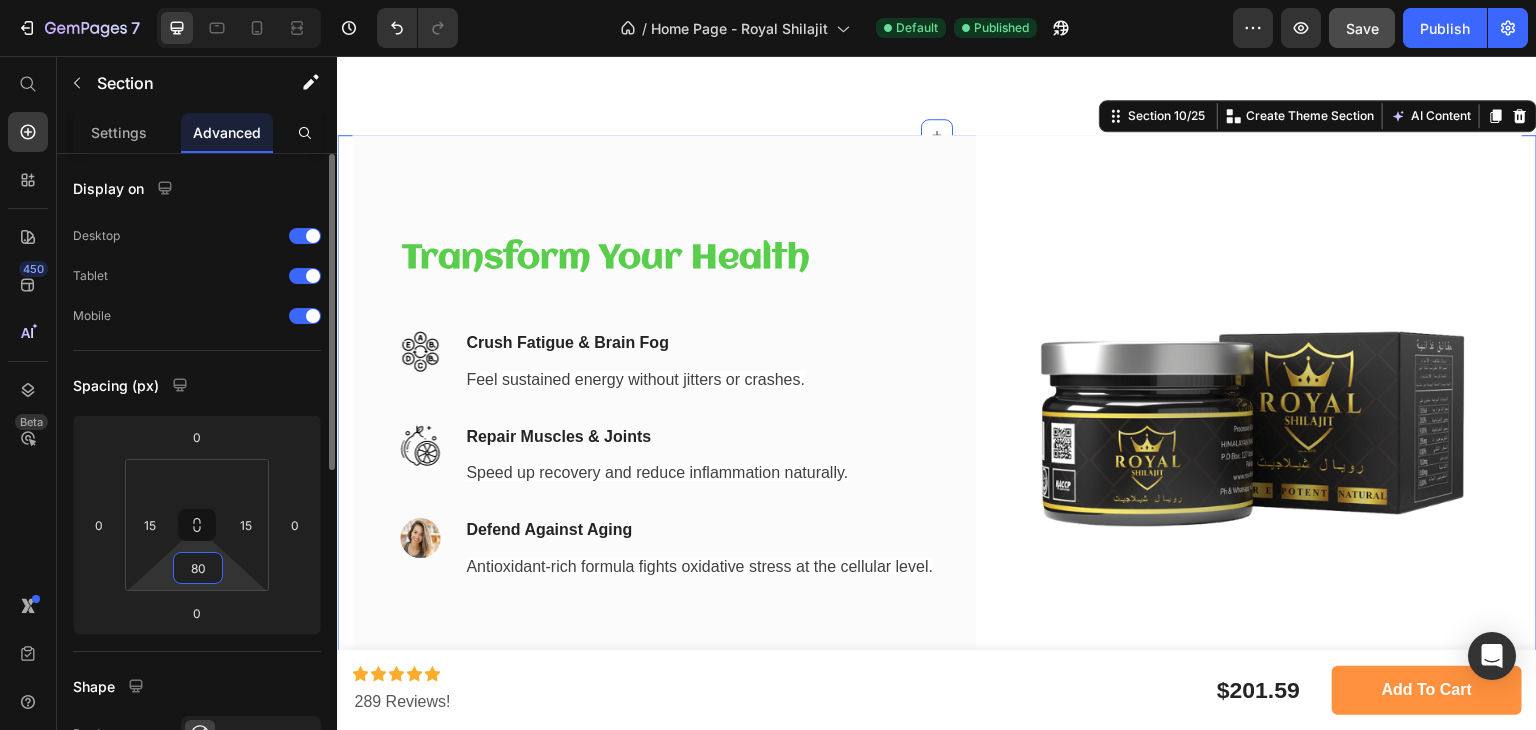 click on "80" at bounding box center (198, 568) 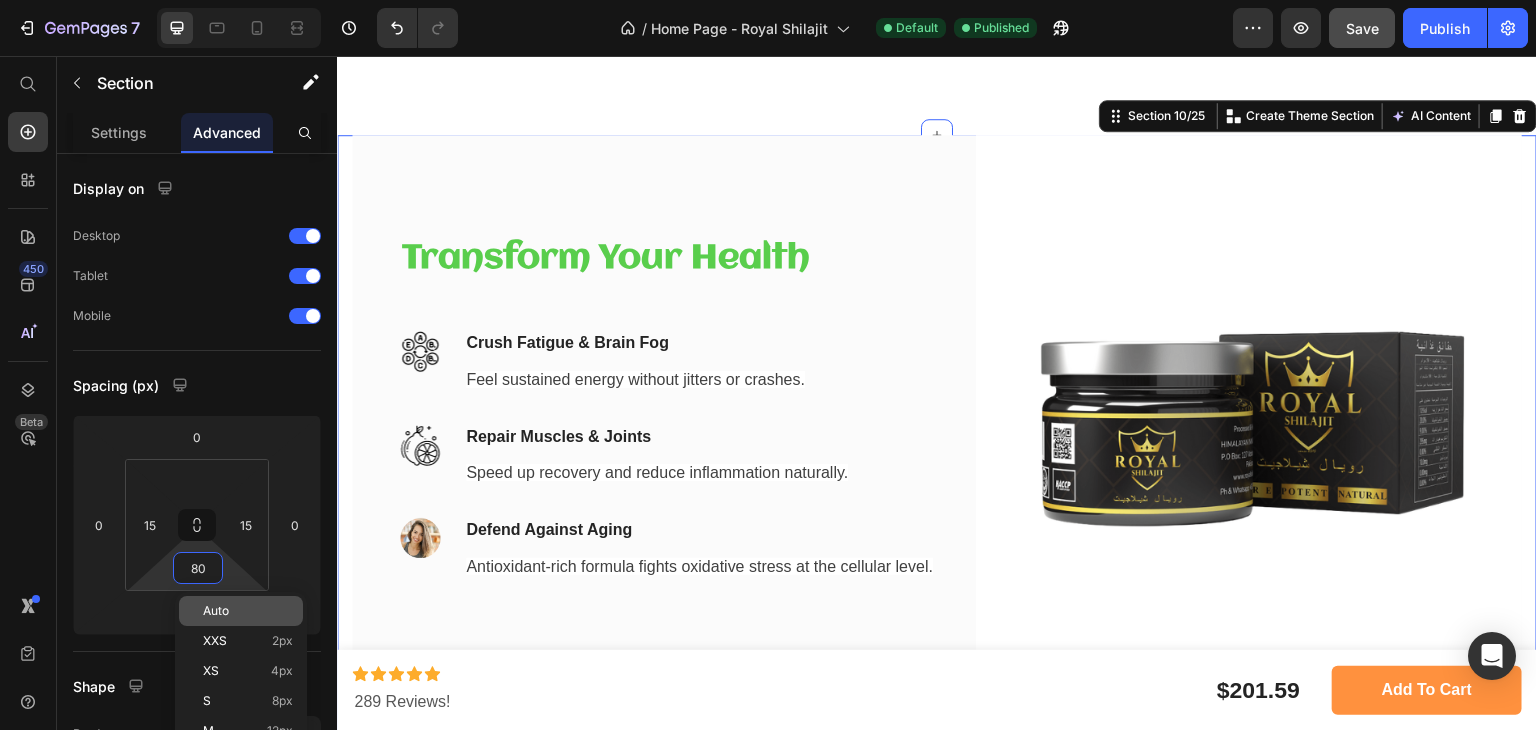 type on "4" 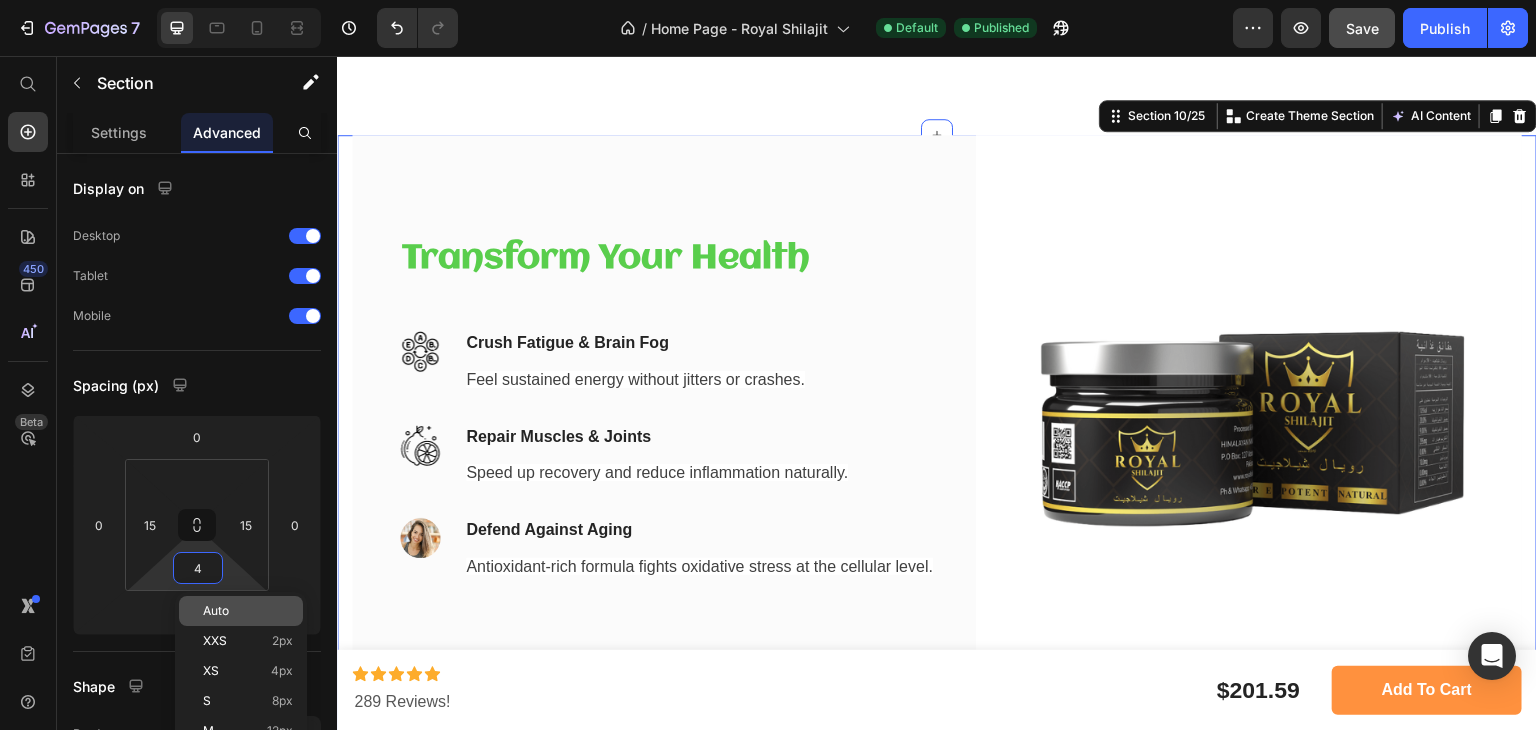 click on "Auto" at bounding box center [248, 611] 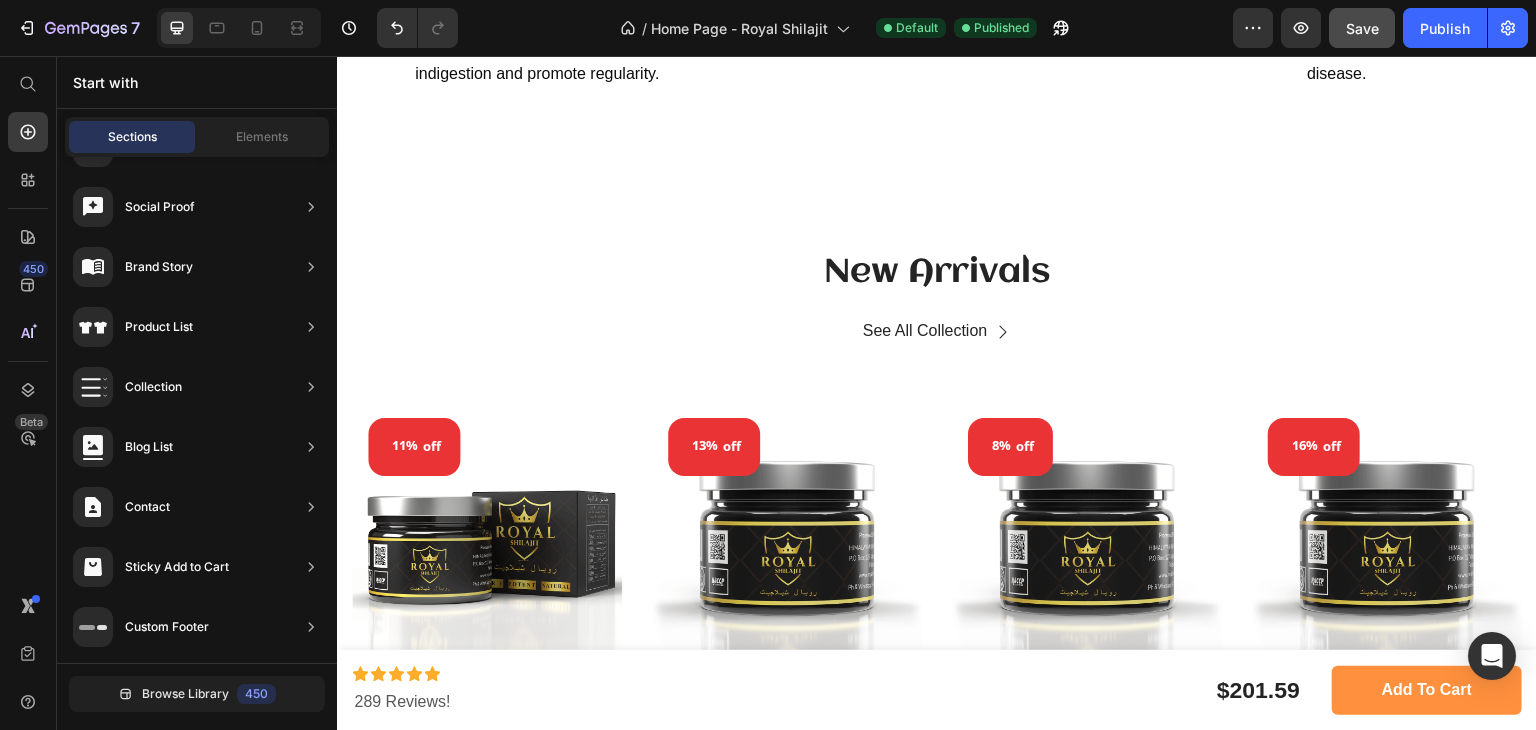 scroll, scrollTop: 5068, scrollLeft: 0, axis: vertical 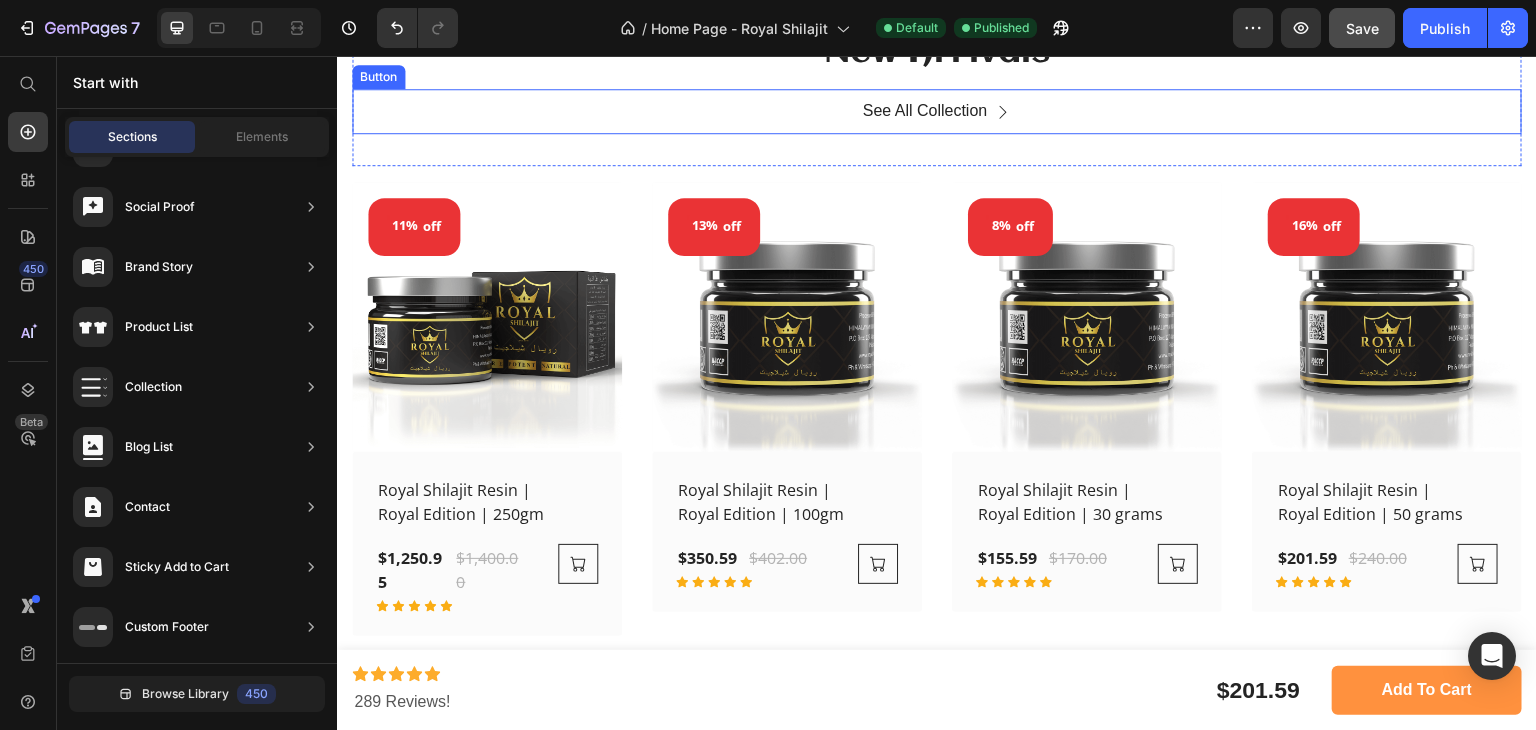 click on "See All Collection Button" at bounding box center [937, 111] 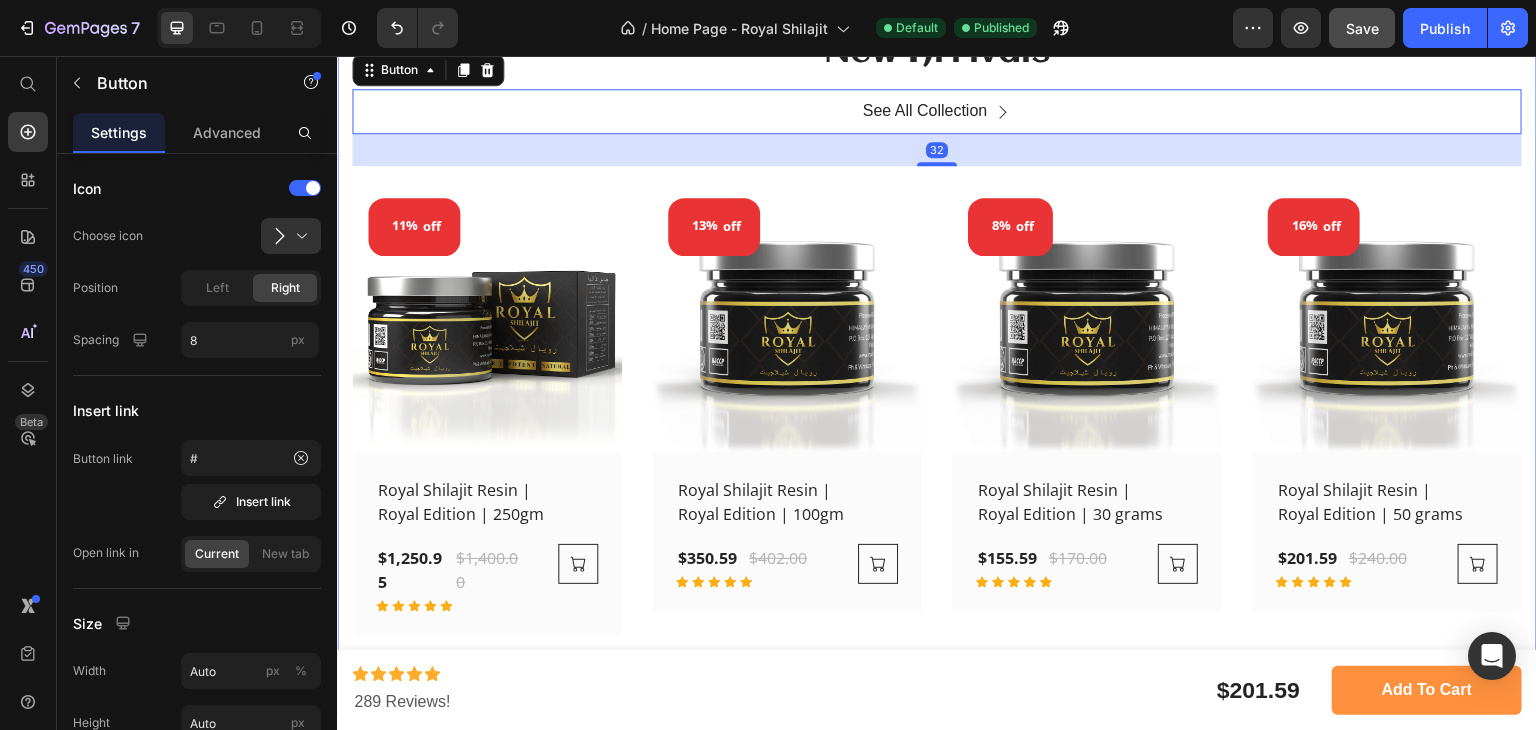 click at bounding box center [487, 317] 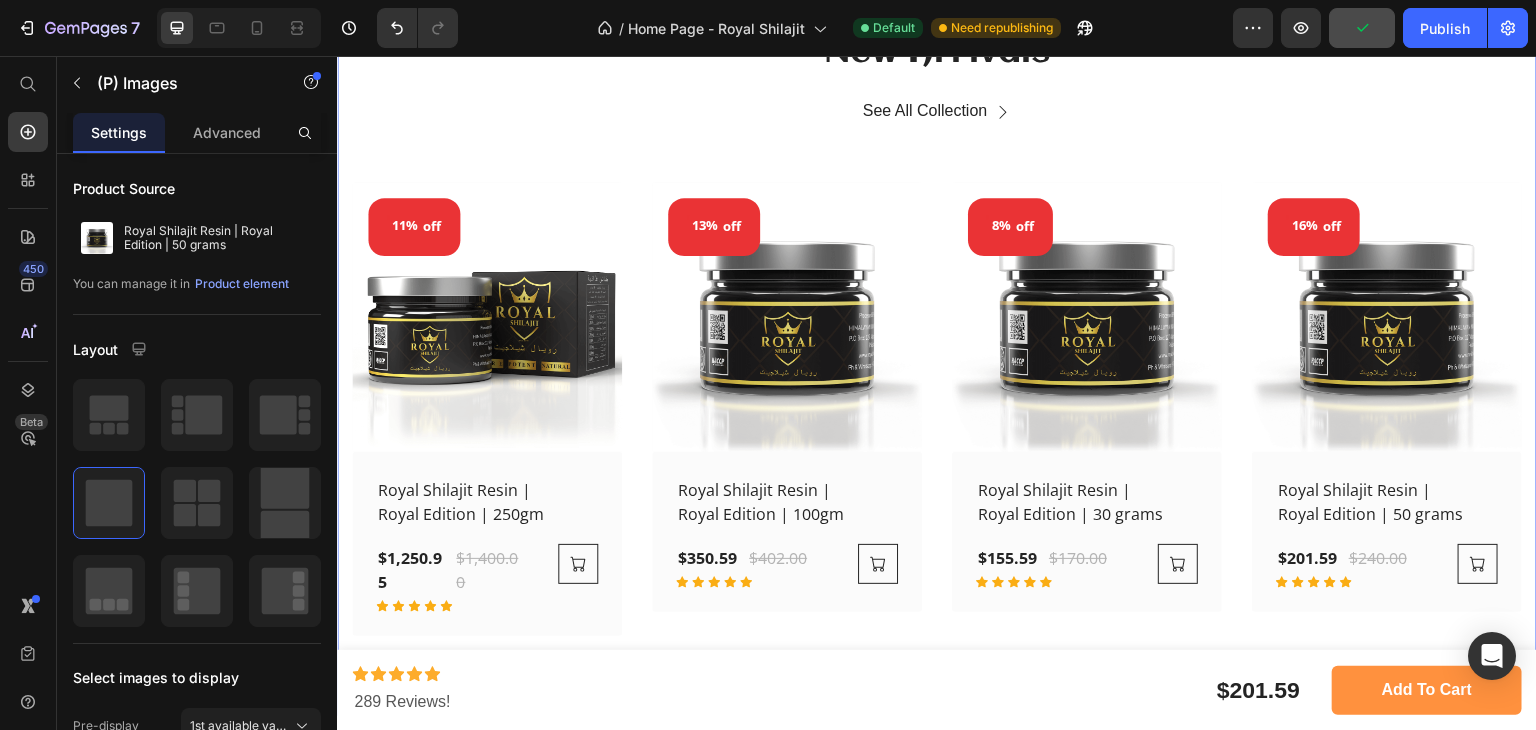 click on "New Arrivals Heading
See All Collection Button Row 11% off (P) Tag (P) Images Row Royal Shilajit Resin | Royal Edition | 250gm (P) Title $1,250.95 (P) Price $1,400.00 (P) Price Row Icon Icon Icon Icon Icon Row
(P) Cart Button Row Row 13% off (P) Tag (P) Images Row Royal Shilajit Resin | Royal Edition | 100gm (P) Title $350.59 (P) Price $402.00 (P) Price Row Icon Icon Icon Icon Icon Row
(P) Cart Button Row Row 8% off (P) Tag (P) Images Row Royal Shilajit Resin | Royal Edition | 30 grams (P) Title $155.59 (P) Price $170.00 (P) Price Row Icon Icon Icon Icon Icon Row
(P) Cart Button Row Row 16% off (P) Tag (P) Images Row Royal Shilajit Resin | Royal Edition | 50 grams (P) Title $201.59 (P) Price $240.00 (P) Price Row Icon Icon Icon Icon Icon Row
(P) Cart Button Row Row Product List Row Section 9/25   You can create reusable sections Create Theme Section AI Content Write with GemAI What would you like to describe here? Tone and Voice" at bounding box center [937, 333] 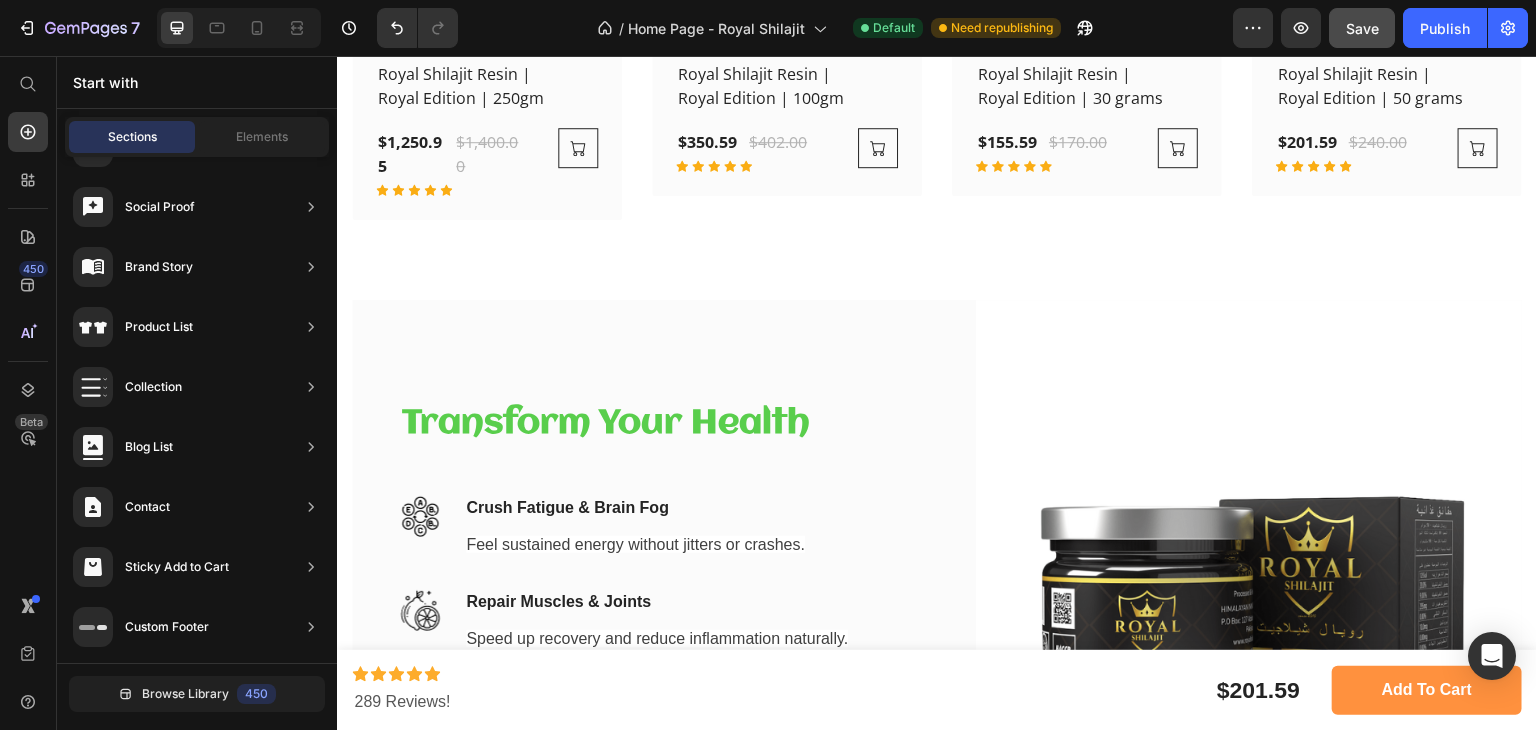 scroll, scrollTop: 5447, scrollLeft: 0, axis: vertical 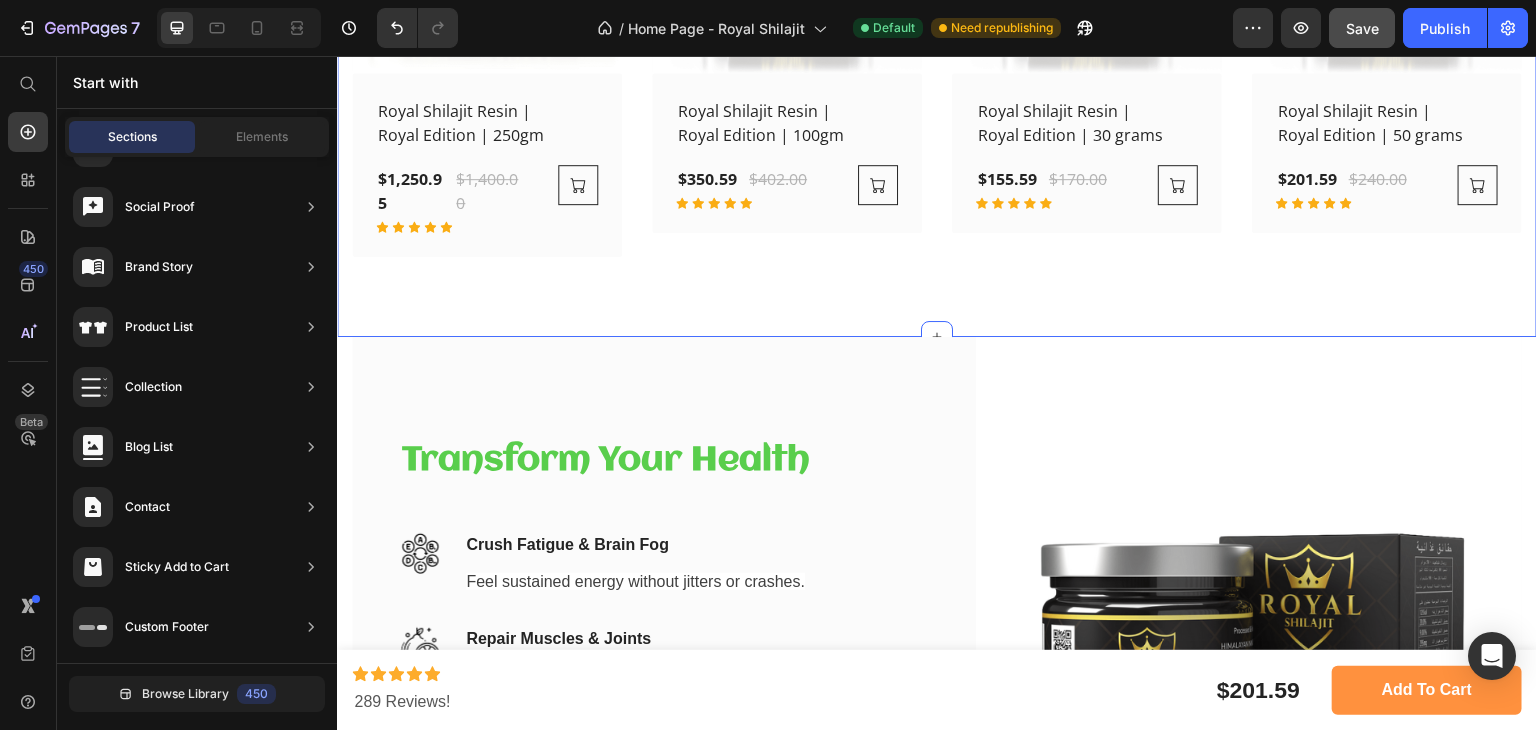click on "New Arrivals Heading
See All Collection Button Row 11% off (P) Tag (P) Images Row Royal Shilajit Resin | Royal Edition | 250gm (P) Title $1,250.95 (P) Price $1,400.00 (P) Price Row Icon Icon Icon Icon Icon Row
(P) Cart Button Row Row 13% off (P) Tag (P) Images Row Royal Shilajit Resin | Royal Edition | 100gm (P) Title $350.59 (P) Price $402.00 (P) Price Row Icon Icon Icon Icon Icon Row
(P) Cart Button Row Row 8% off (P) Tag (P) Images Row Royal Shilajit Resin | Royal Edition | 30 grams (P) Title $155.59 (P) Price $170.00 (P) Price Row Icon Icon Icon Icon Icon Row
(P) Cart Button Row Row 16% off (P) Tag (P) Images Row Royal Shilajit Resin | Royal Edition | 50 grams (P) Title $201.59 (P) Price $240.00 (P) Price Row Icon Icon Icon Icon Icon Row
(P) Cart Button Row Row Product List Row Section 9/25   You can create reusable sections Create Theme Section AI Content Write with GemAI What would you like to describe here? Tone and Voice" at bounding box center (937, -46) 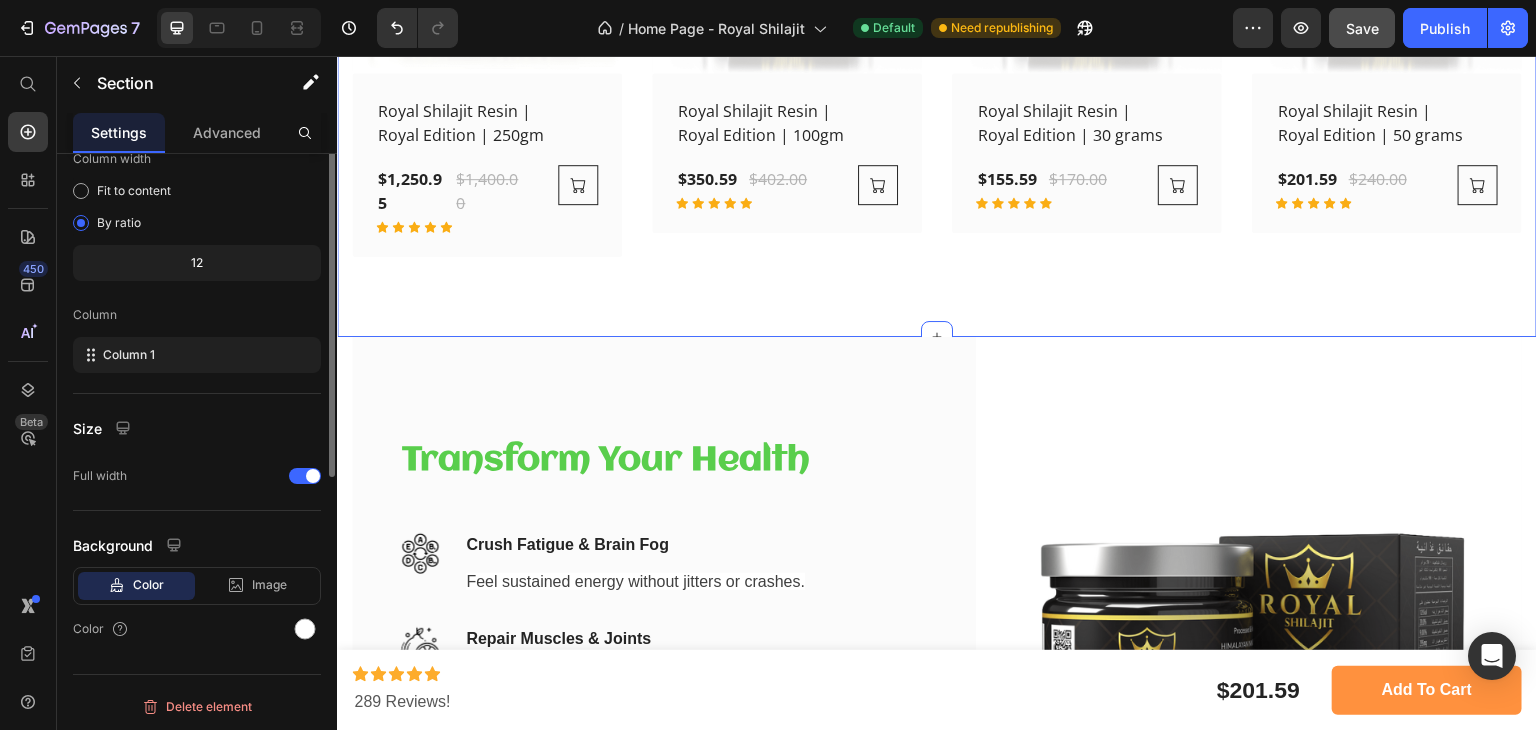 scroll, scrollTop: 0, scrollLeft: 0, axis: both 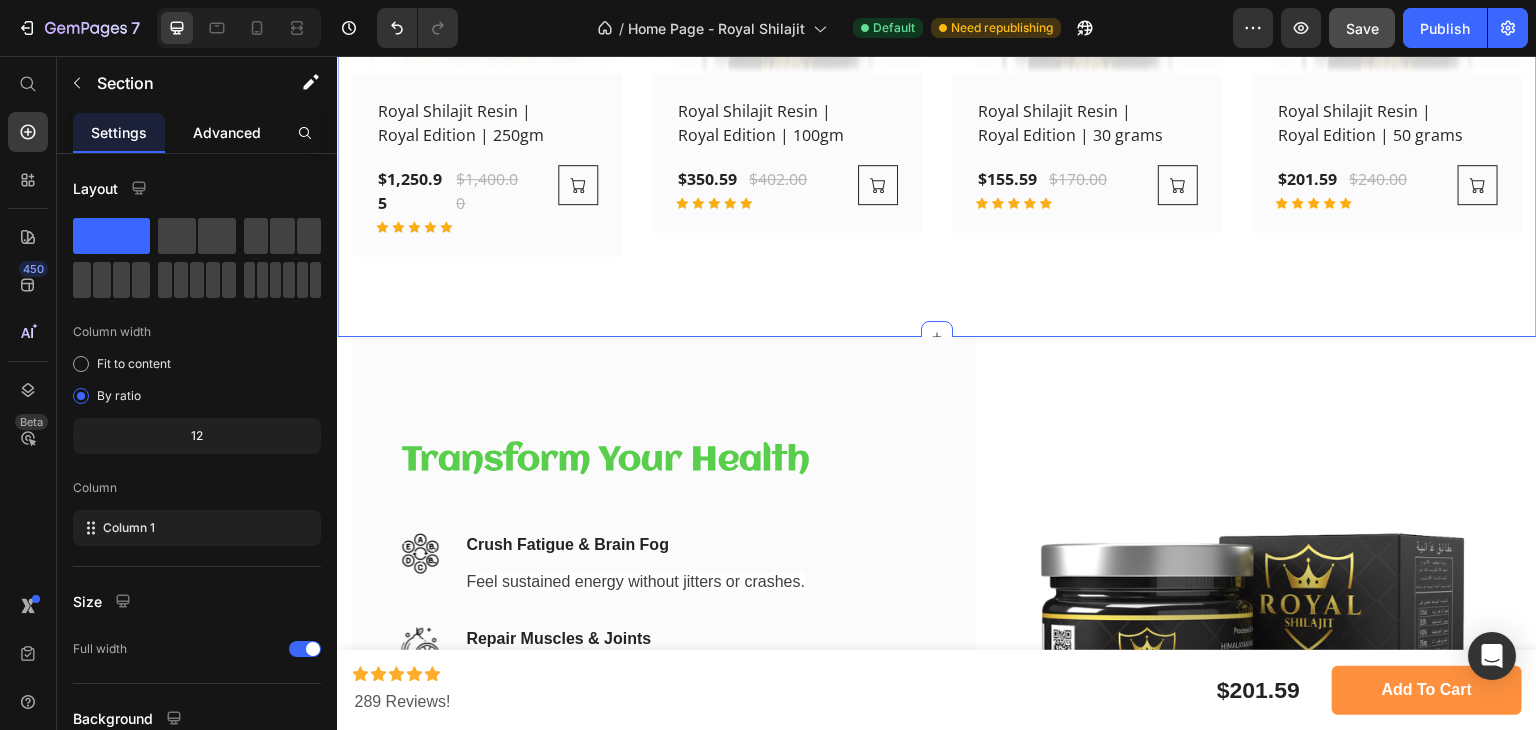 click on "Advanced" at bounding box center (227, 132) 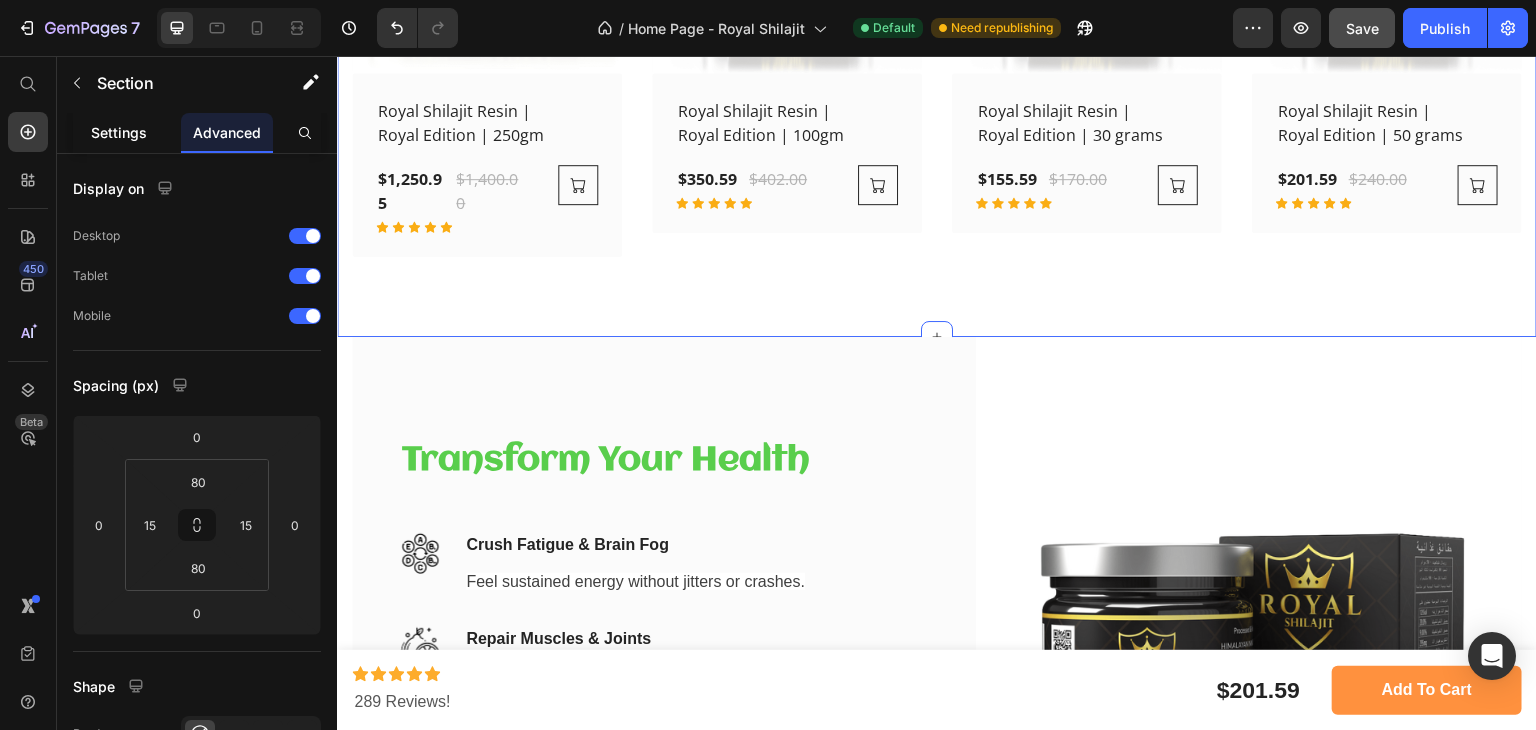click on "Settings" at bounding box center (119, 132) 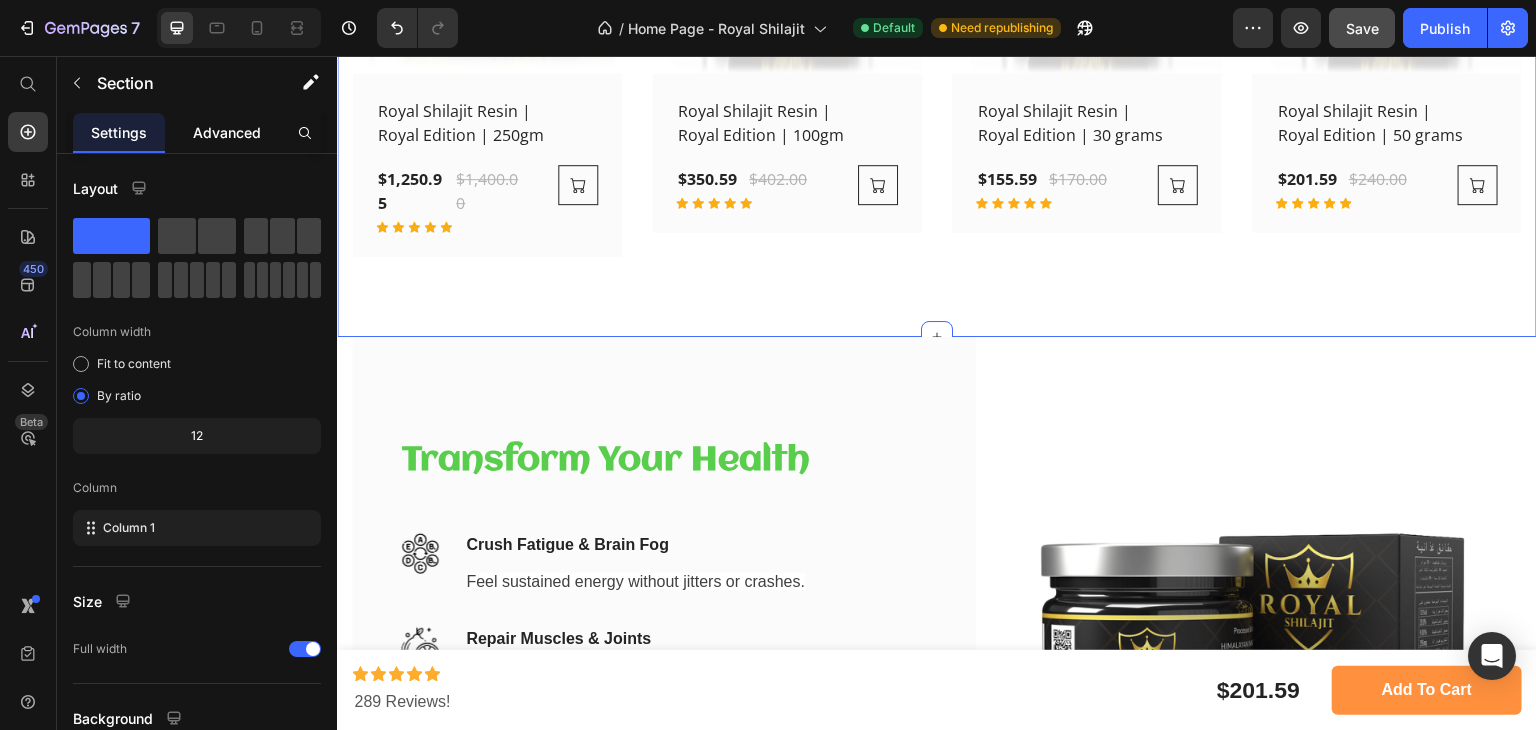 click on "Advanced" at bounding box center [227, 132] 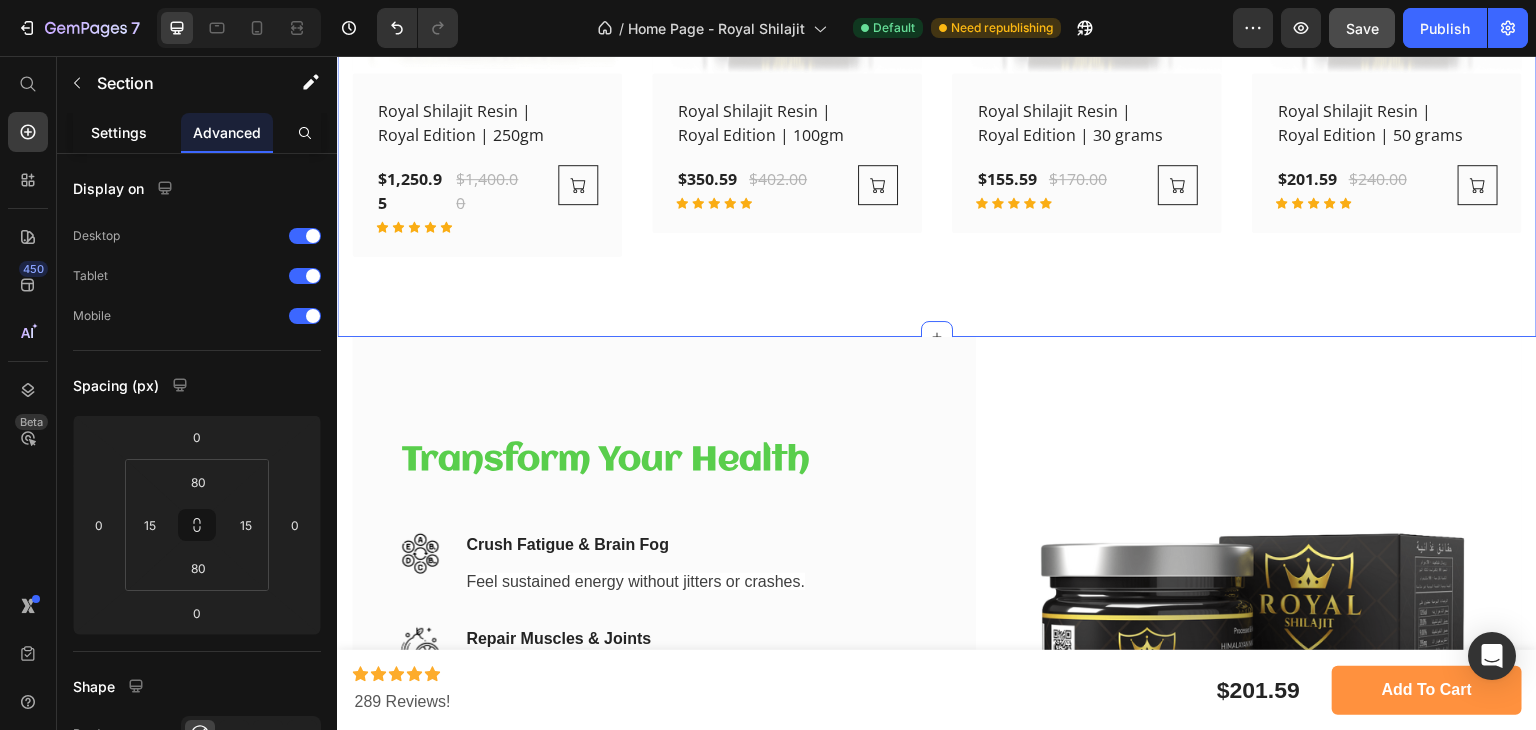 click on "Settings" at bounding box center (119, 132) 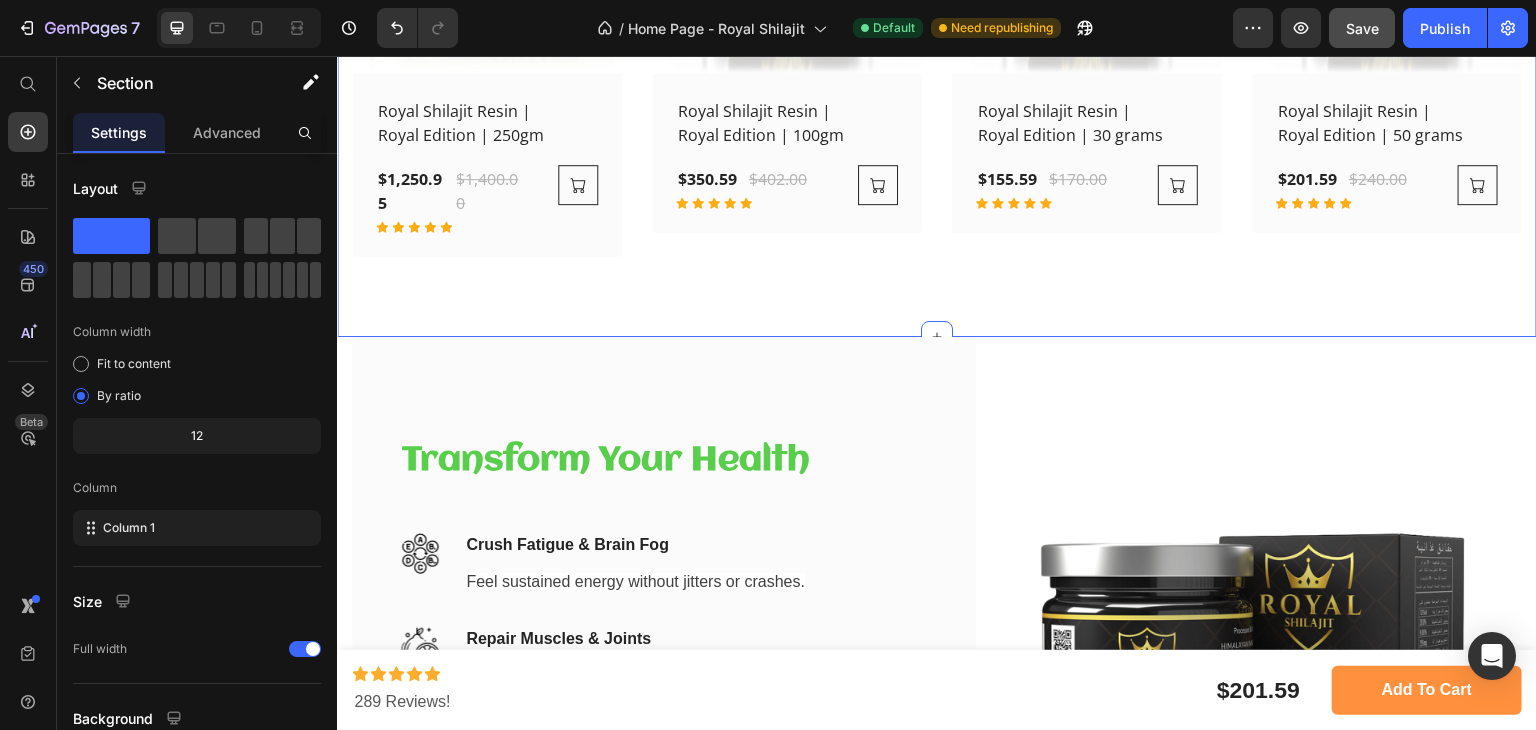click on "New Arrivals Heading
See All Collection Button Row 11% off (P) Tag (P) Images Row Royal Shilajit Resin | Royal Edition | 250gm (P) Title $1,250.95 (P) Price $1,400.00 (P) Price Row Icon Icon Icon Icon Icon Row
(P) Cart Button Row Row 13% off (P) Tag (P) Images Row Royal Shilajit Resin | Royal Edition | 100gm (P) Title $350.59 (P) Price $402.00 (P) Price Row Icon Icon Icon Icon Icon Row
(P) Cart Button Row Row 8% off (P) Tag (P) Images Row Royal Shilajit Resin | Royal Edition | 30 grams (P) Title $155.59 (P) Price $170.00 (P) Price Row Icon Icon Icon Icon Icon Row
(P) Cart Button Row Row 16% off (P) Tag (P) Images Row Royal Shilajit Resin | Royal Edition | 50 grams (P) Title $201.59 (P) Price $240.00 (P) Price Row Icon Icon Icon Icon Icon Row
(P) Cart Button Row Row Product List Row Section 9/25   You can create reusable sections Create Theme Section AI Content Write with GemAI What would you like to describe here? Tone and Voice" at bounding box center [937, -46] 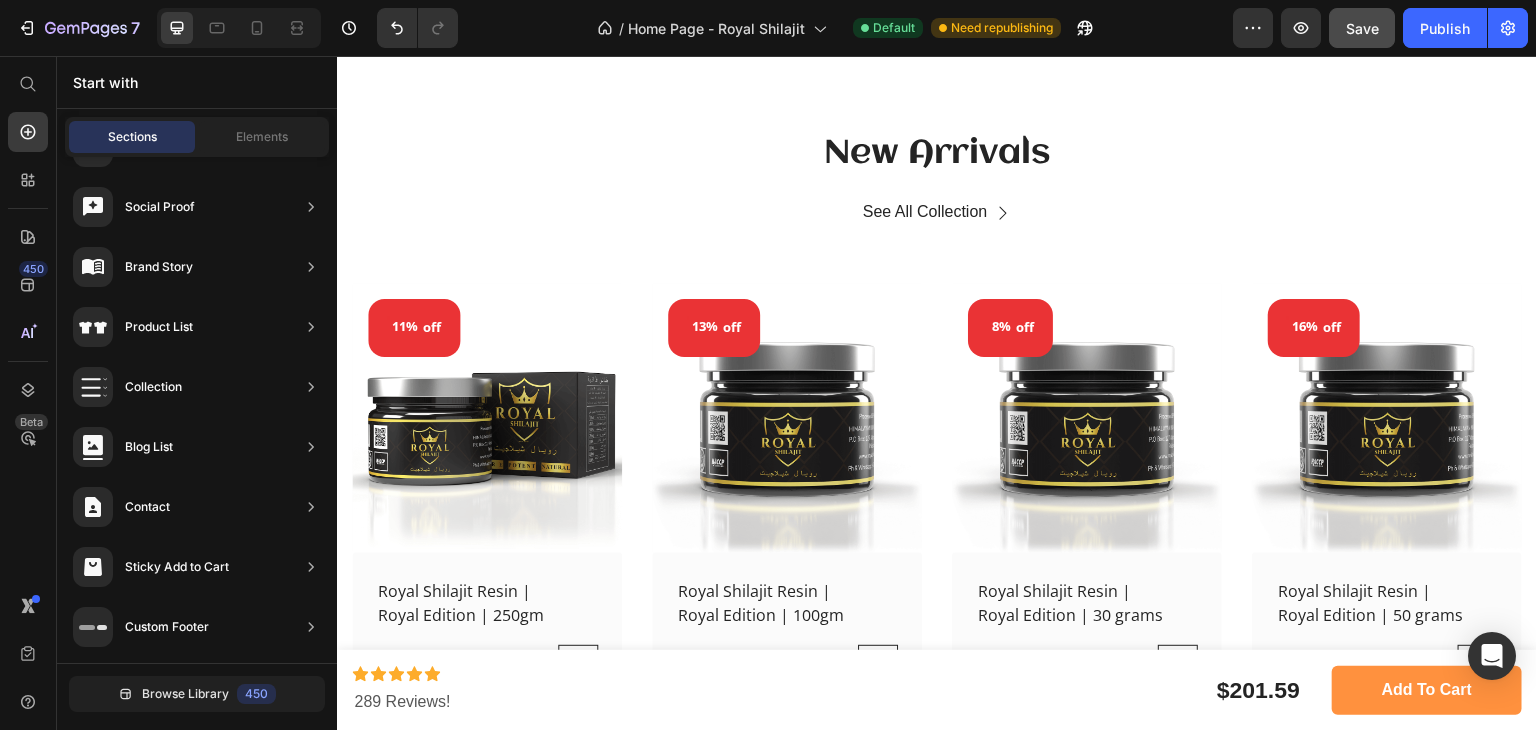 scroll, scrollTop: 5004, scrollLeft: 0, axis: vertical 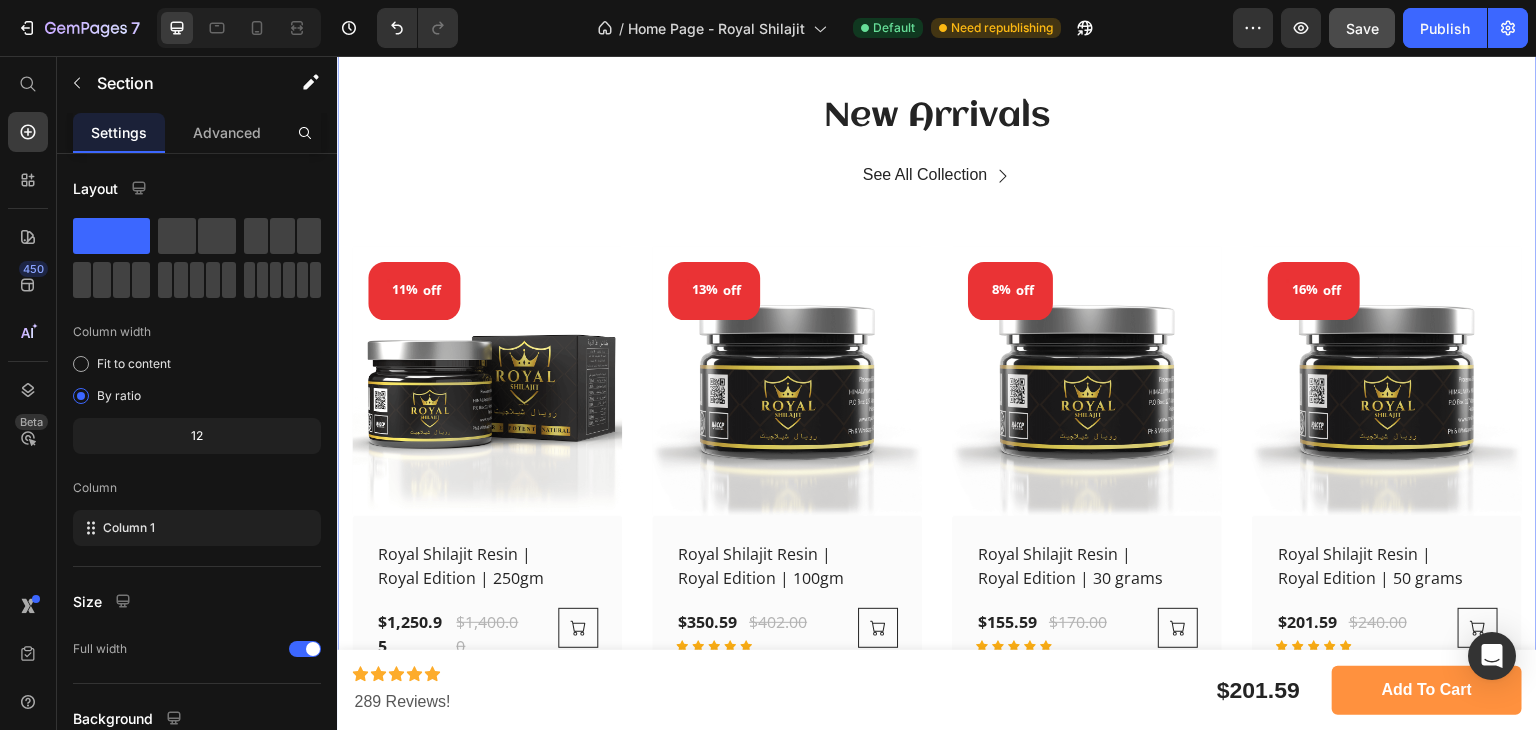 click on "New Arrivals Heading
See All Collection Button Row 11% off (P) Tag (P) Images Row Royal Shilajit Resin | Royal Edition | 250gm (P) Title $1,250.95 (P) Price $1,400.00 (P) Price Row Icon Icon Icon Icon Icon Row
(P) Cart Button Row Row 13% off (P) Tag (P) Images Row Royal Shilajit Resin | Royal Edition | 100gm (P) Title $350.59 (P) Price $402.00 (P) Price Row Icon Icon Icon Icon Icon Row
(P) Cart Button Row Row 8% off (P) Tag (P) Images Row Royal Shilajit Resin | Royal Edition | 30 grams (P) Title $155.59 (P) Price $170.00 (P) Price Row Icon Icon Icon Icon Icon Row
(P) Cart Button Row Row 16% off (P) Tag (P) Images Row Royal Shilajit Resin | Royal Edition | 50 grams (P) Title $201.59 (P) Price $240.00 (P) Price Row Icon Icon Icon Icon Icon Row
(P) Cart Button Row Row Product List Row Section 9/25" at bounding box center (937, 397) 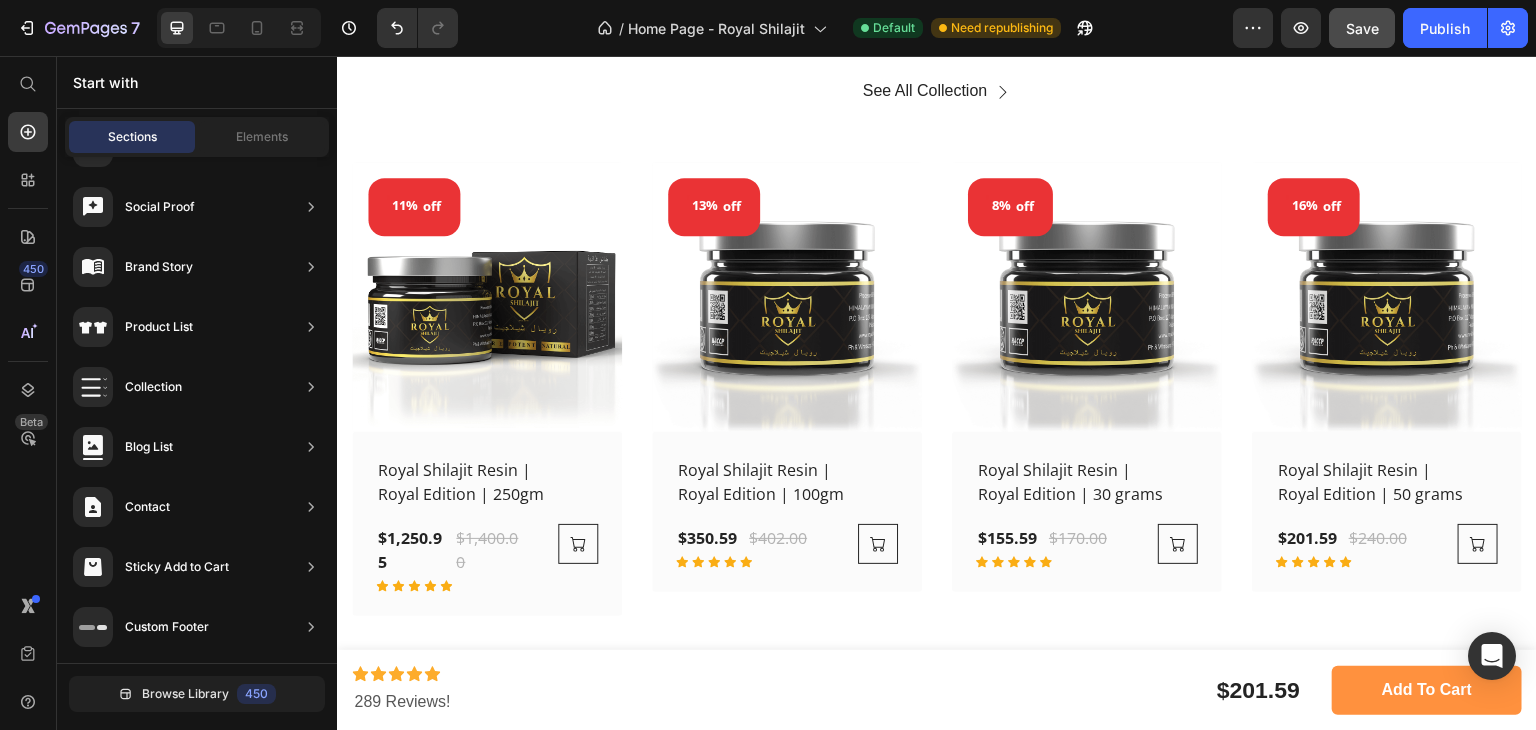 scroll, scrollTop: 4960, scrollLeft: 0, axis: vertical 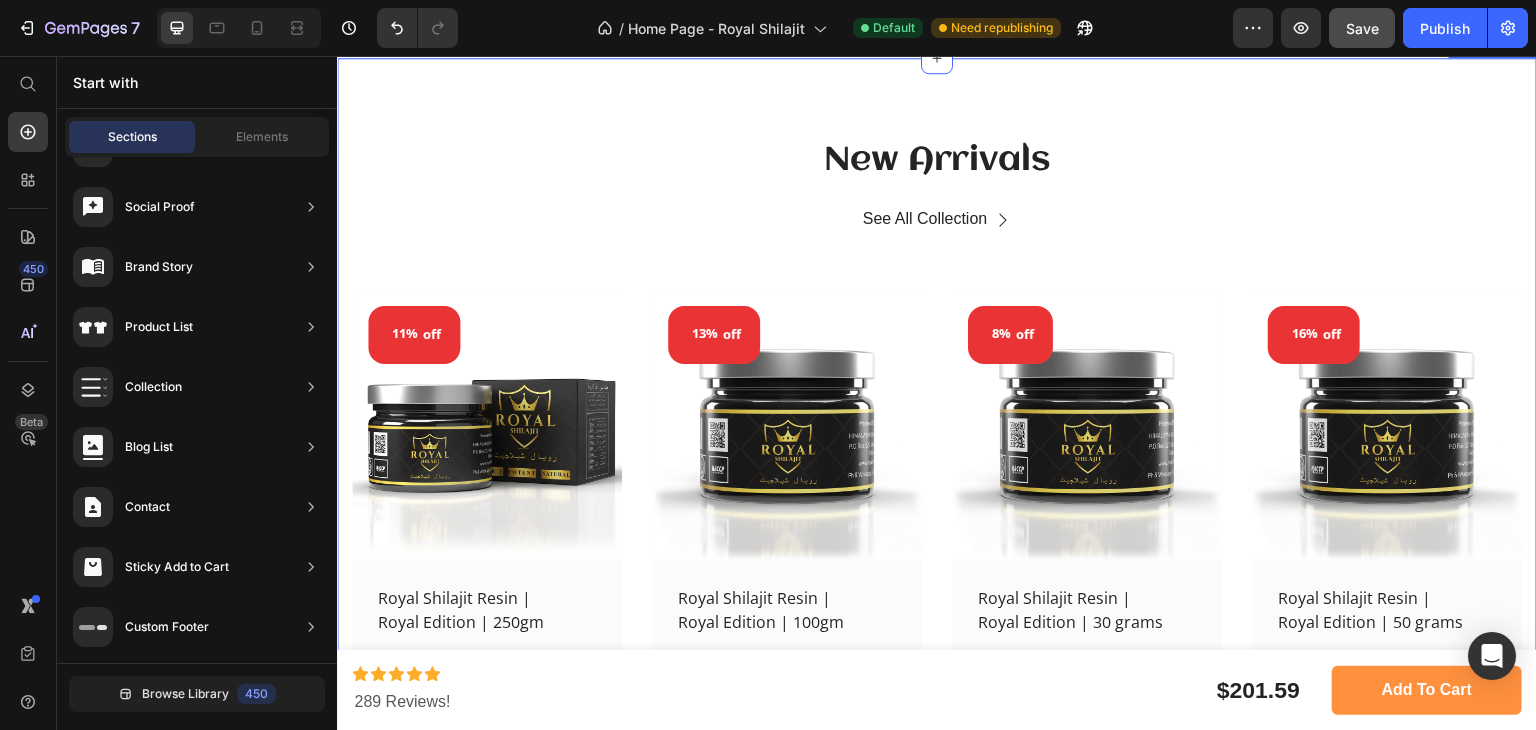 click on "New Arrivals Heading
See All Collection Button Row 11% off (P) Tag (P) Images Row Royal Shilajit Resin | Royal Edition | 250gm (P) Title $1,250.95 (P) Price $1,400.00 (P) Price Row Icon Icon Icon Icon Icon Row
(P) Cart Button Row Row 13% off (P) Tag (P) Images Row Royal Shilajit Resin | Royal Edition | 100gm (P) Title $350.59 (P) Price $402.00 (P) Price Row Icon Icon Icon Icon Icon Row
(P) Cart Button Row Row 8% off (P) Tag (P) Images Row Royal Shilajit Resin | Royal Edition | 30 grams (P) Title $155.59 (P) Price $170.00 (P) Price Row Icon Icon Icon Icon Icon Row
(P) Cart Button Row Row 16% off (P) Tag (P) Images Row Royal Shilajit Resin | Royal Edition | 50 grams (P) Title $201.59 (P) Price $240.00 (P) Price Row Icon Icon Icon Icon Icon Row
(P) Cart Button Row Row Product List Row Section 9/25" at bounding box center [937, 441] 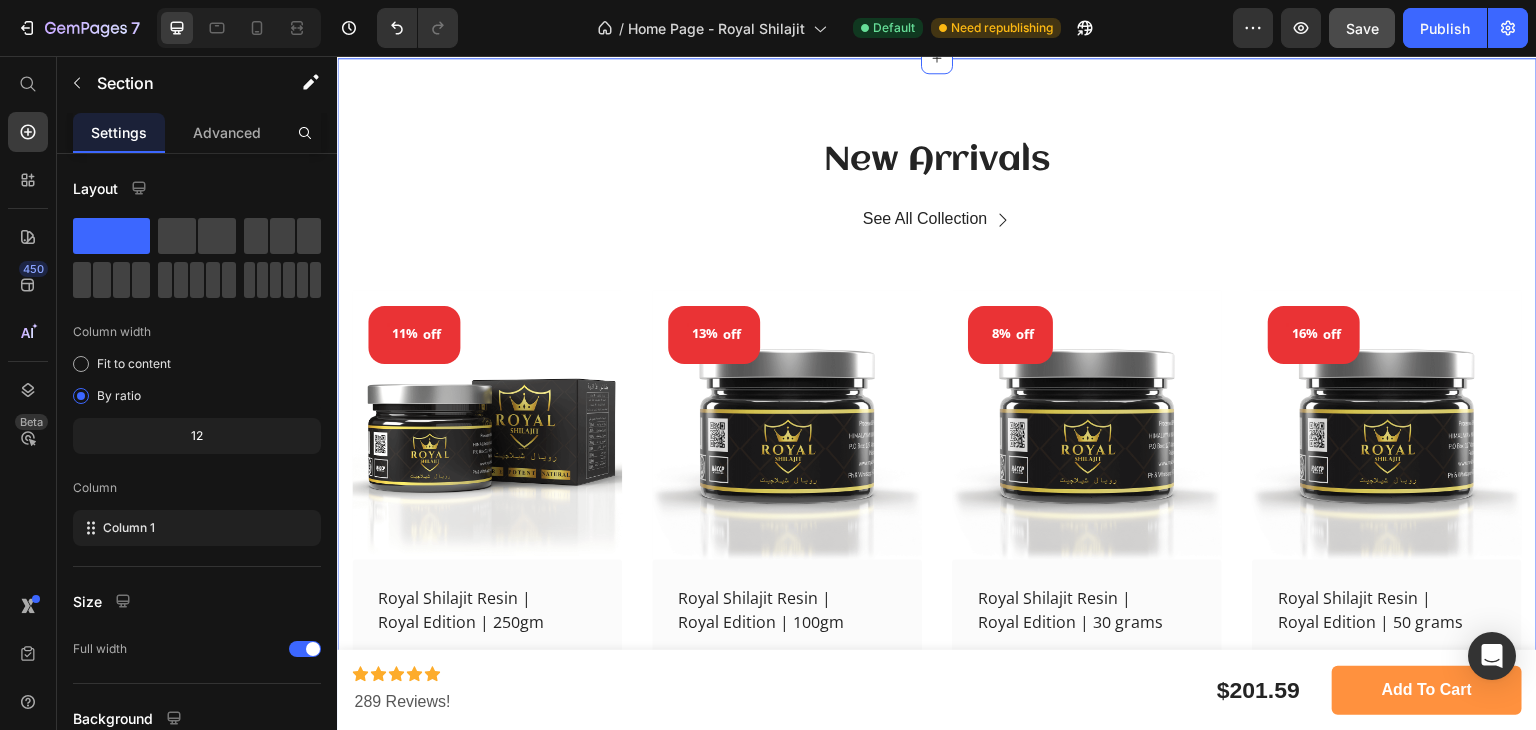 click 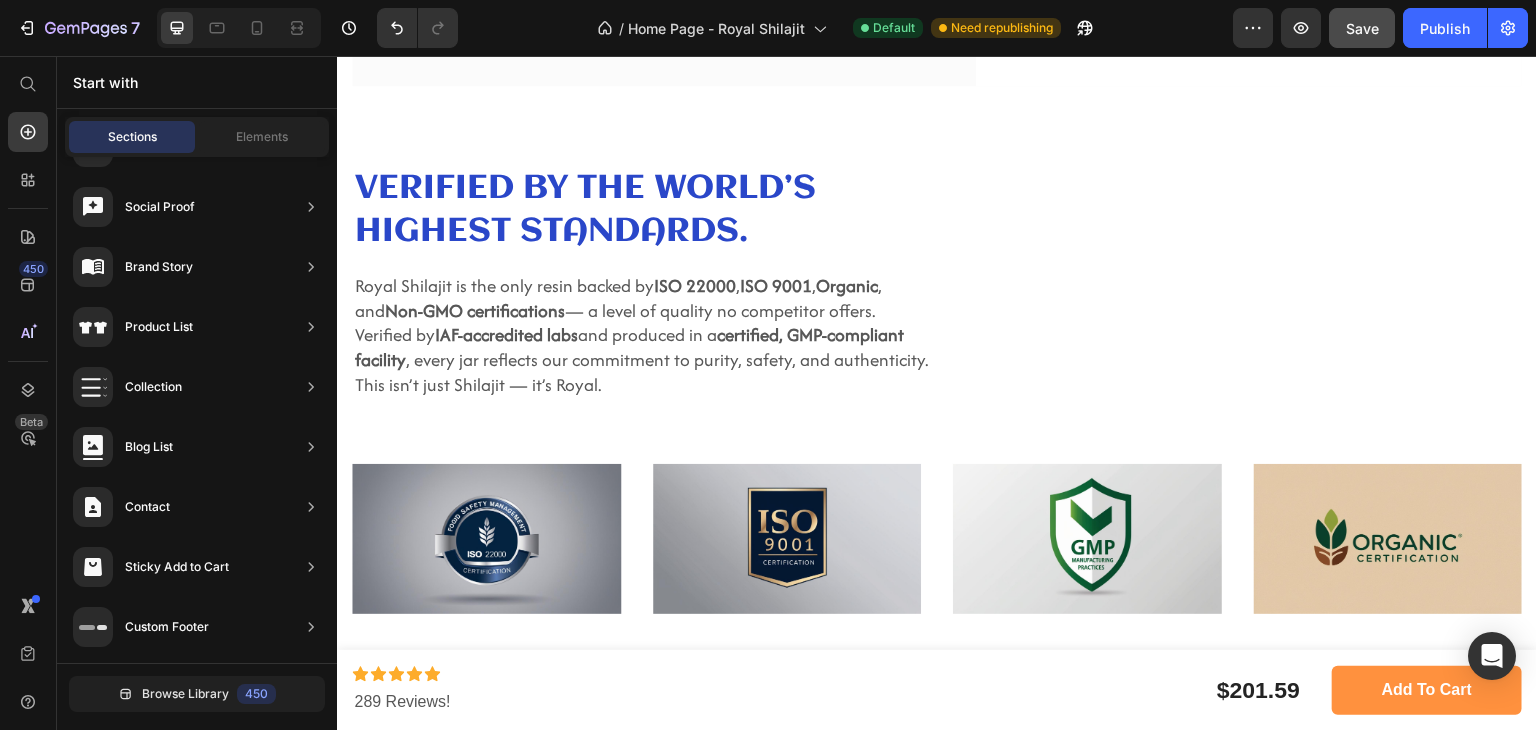 scroll, scrollTop: 5440, scrollLeft: 0, axis: vertical 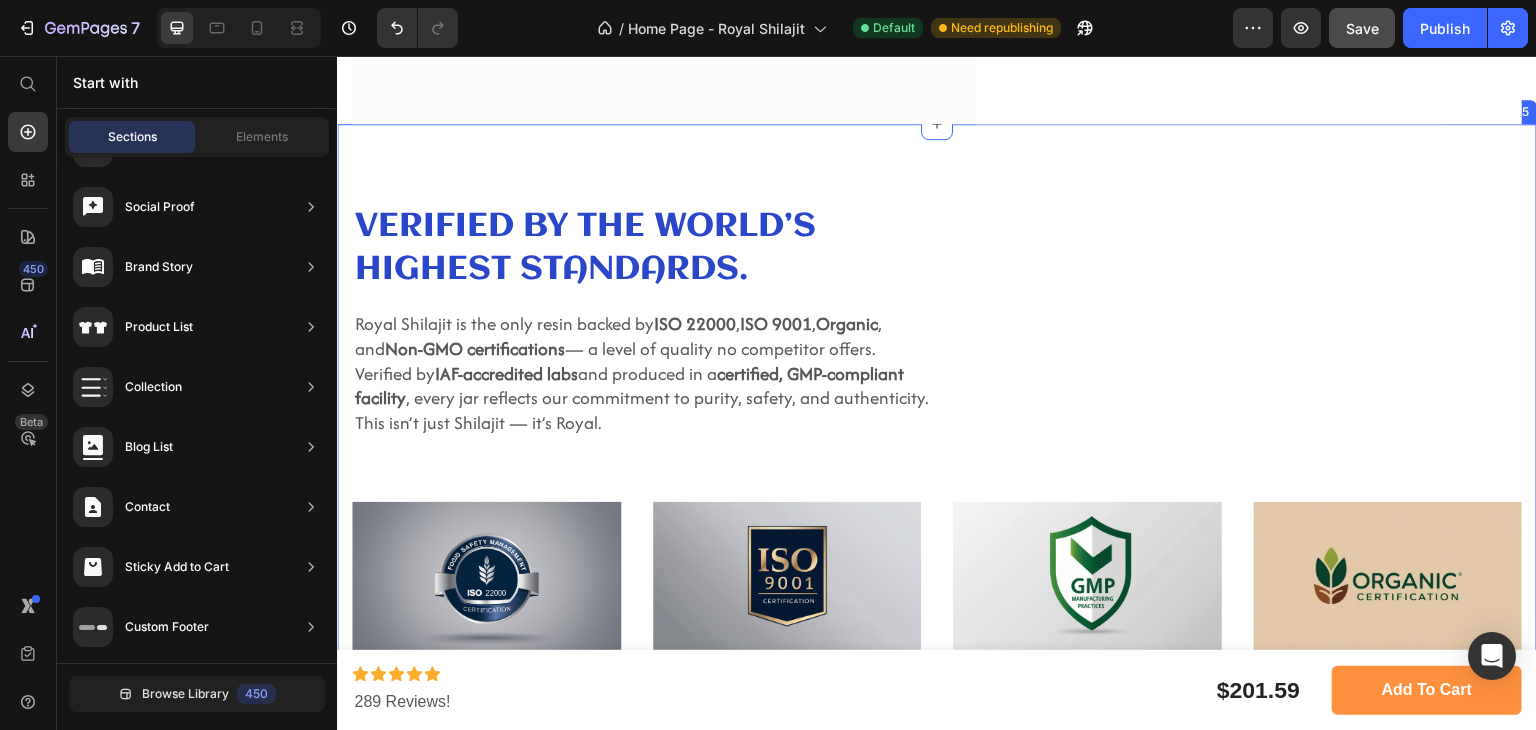 click on "Verified by the World’s Highest Standards. Heading Royal Shilajit is the only resin backed by  ISO 22000 ,  ISO 9001 ,  Organic , and  Non-GMO certifications  — a level of quality no competitor offers. Verified by  IAF-accredited labs  and produced in a  certified, GMP-compliant facility , every jar reflects our commitment to purity, safety, and authenticity. This isn’t just Shilajit — it’s Royal. Text Block Row Row Image Image Image Image Row Section 10/25" at bounding box center [937, 427] 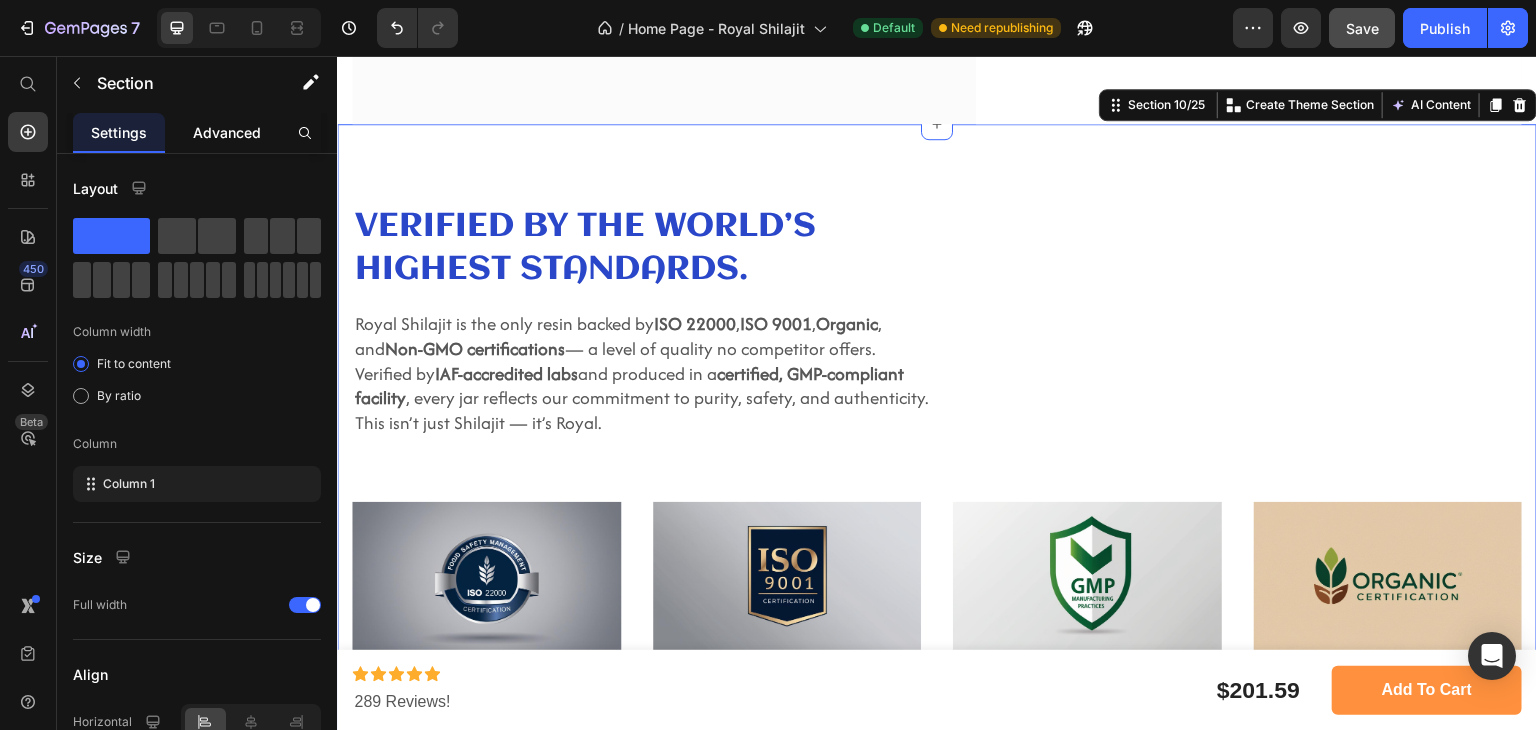 click on "Advanced" at bounding box center [227, 132] 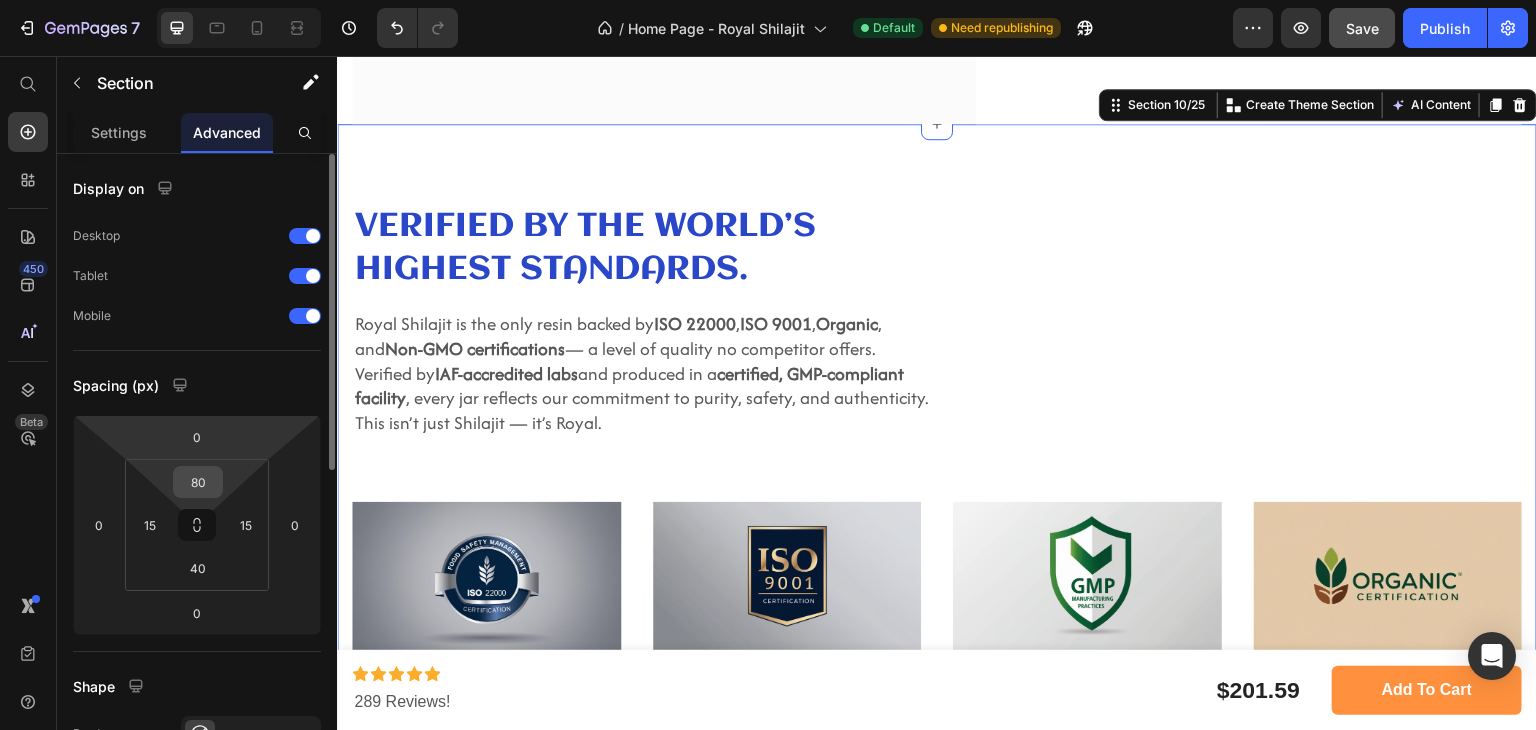 click on "80" at bounding box center [198, 482] 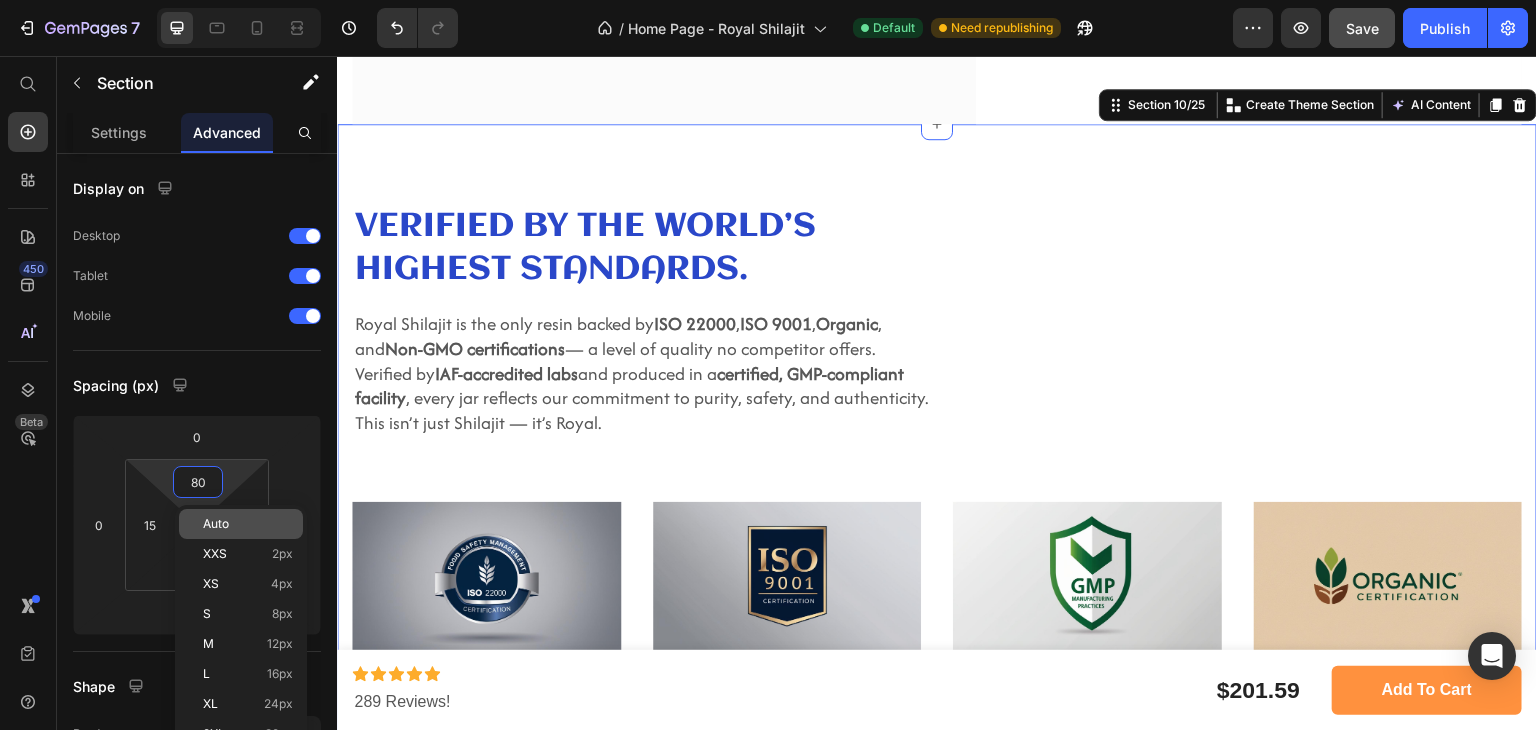 click on "Auto" at bounding box center (216, 524) 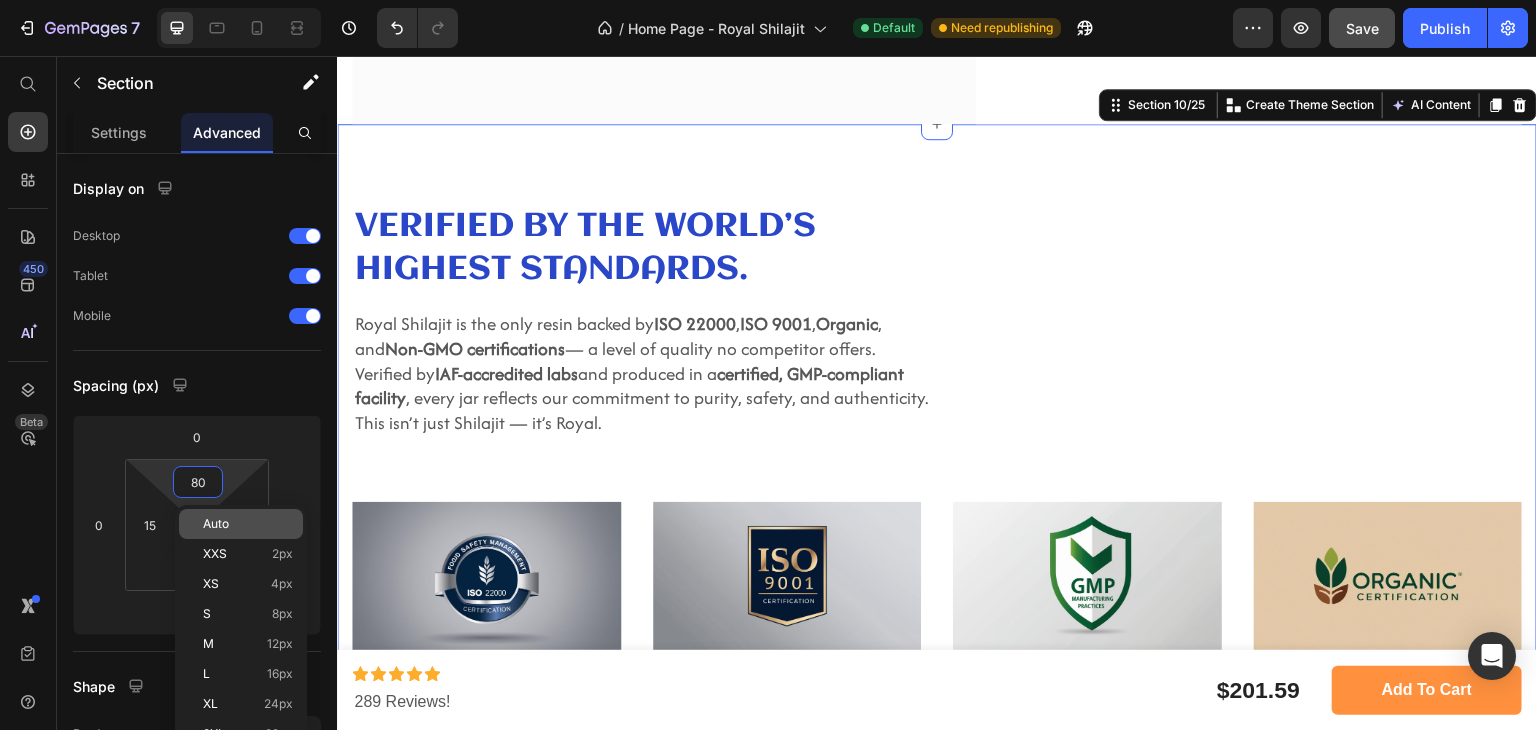 type 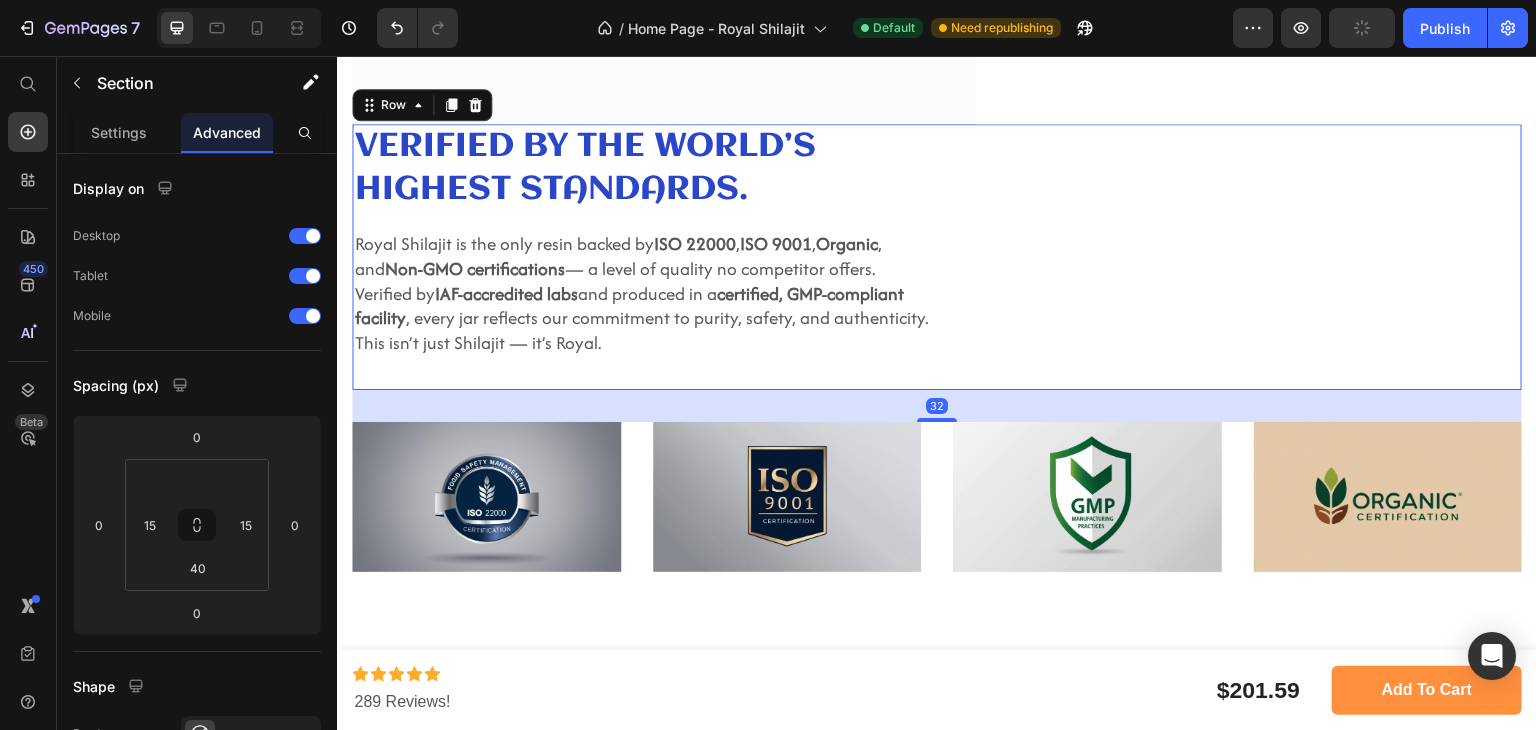 click on "Verified by the World’s Highest Standards. Heading Royal Shilajit is the only resin backed by  ISO 22000 ,  ISO 9001 ,  Organic , and  Non-GMO certifications  — a level of quality no competitor offers. Verified by  IAF-accredited labs  and produced in a  certified, GMP-compliant facility , every jar reflects our commitment to purity, safety, and authenticity. This isn’t just Shilajit — it’s Royal. Text Block Row" at bounding box center (937, 256) 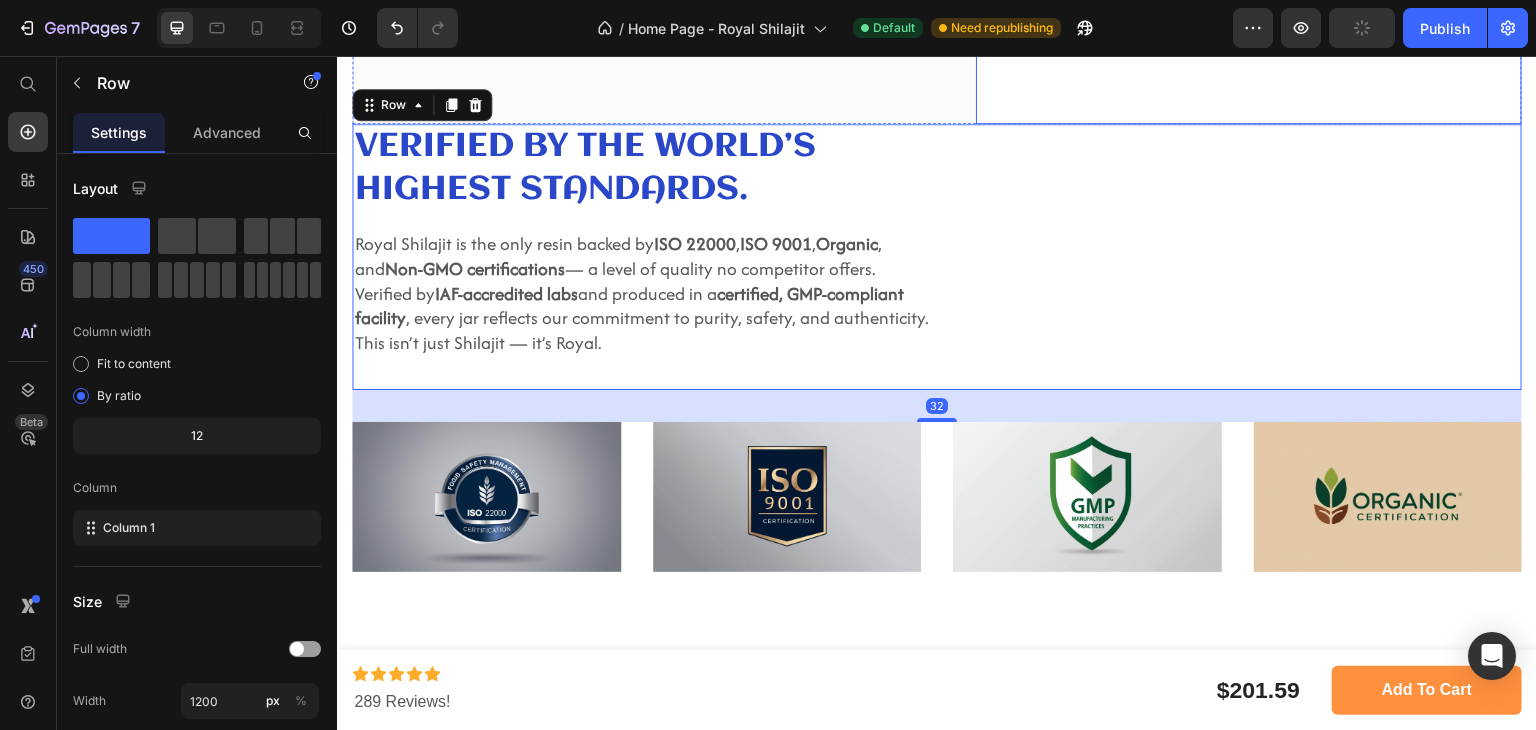 click at bounding box center [1249, -149] 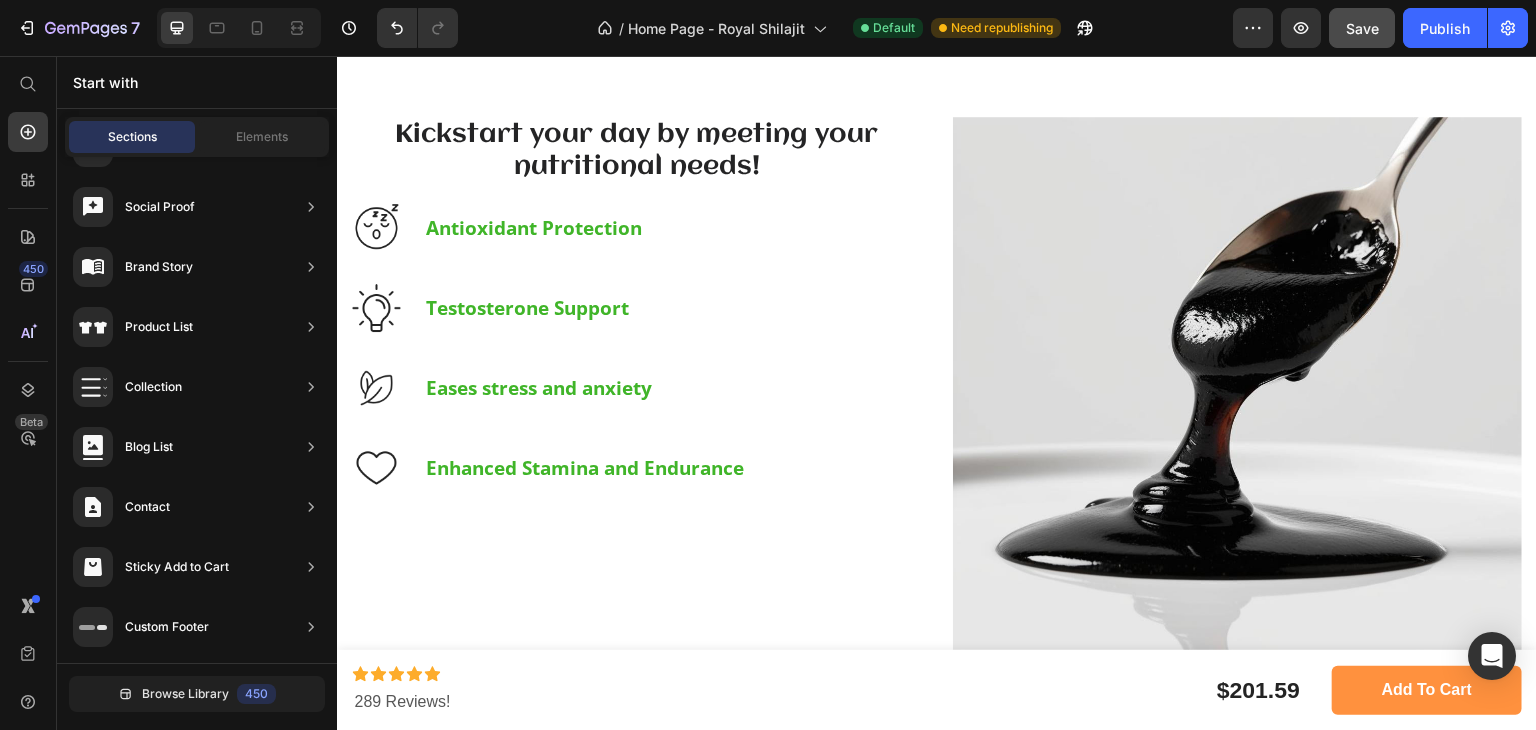 scroll, scrollTop: 9362, scrollLeft: 0, axis: vertical 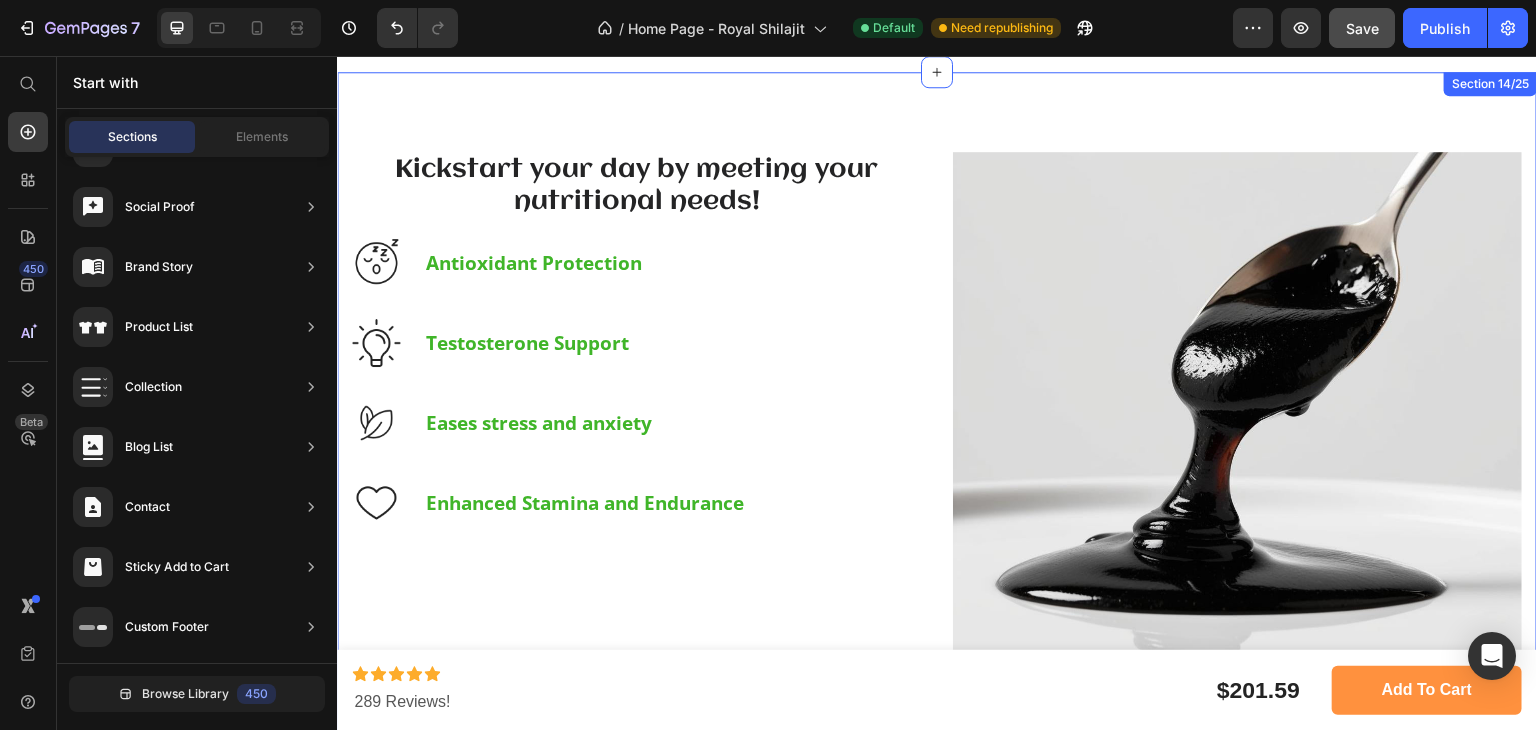 click on "Kickstart your day by meeting your nutritional needs! Heading Image Antioxidant Protection Heading Row Image Testosterone Support Heading Row Image Eases stress and anxiety Heading Row Image Enhanced Stamina and Endurance Heading Row Image Row Section 14/25" at bounding box center (937, 436) 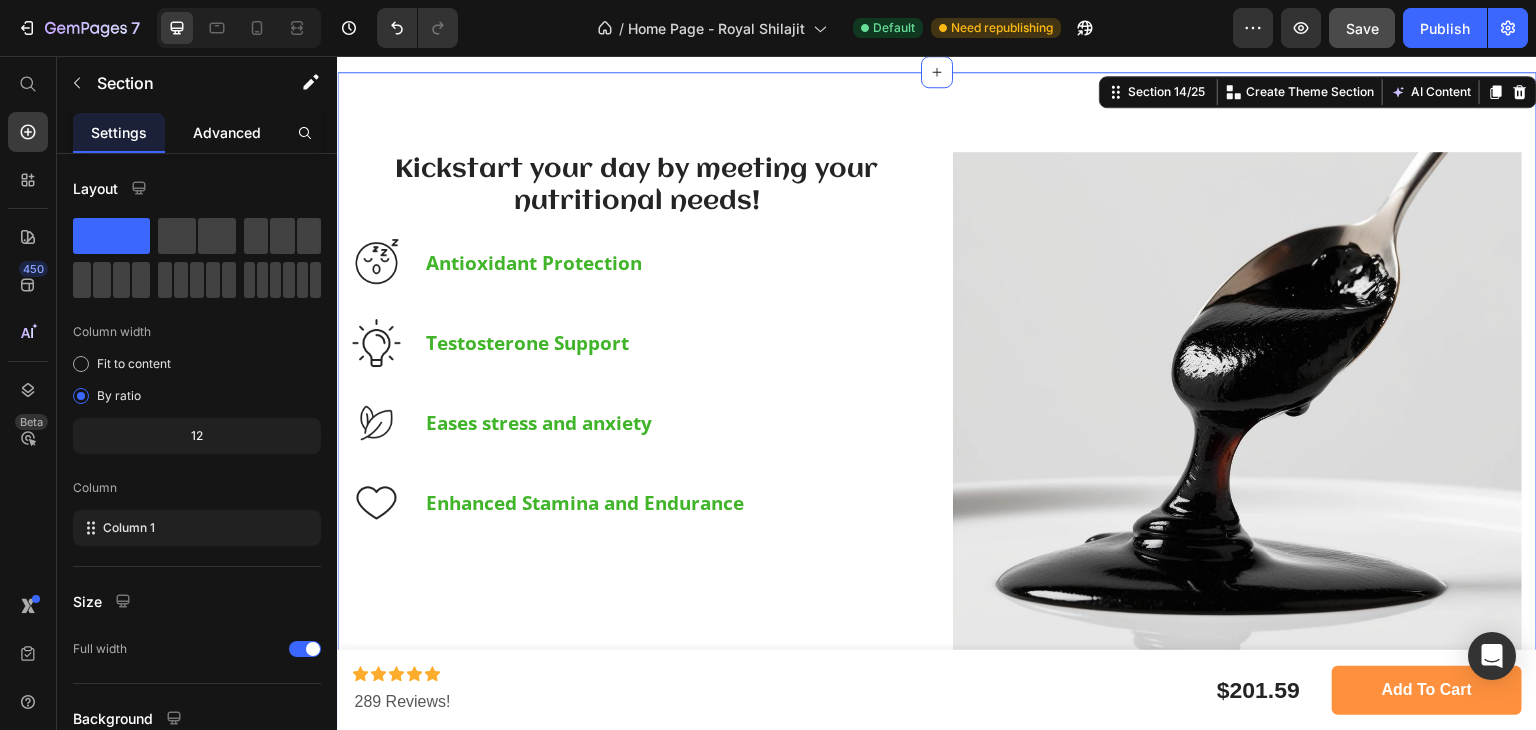 click on "Advanced" at bounding box center (227, 132) 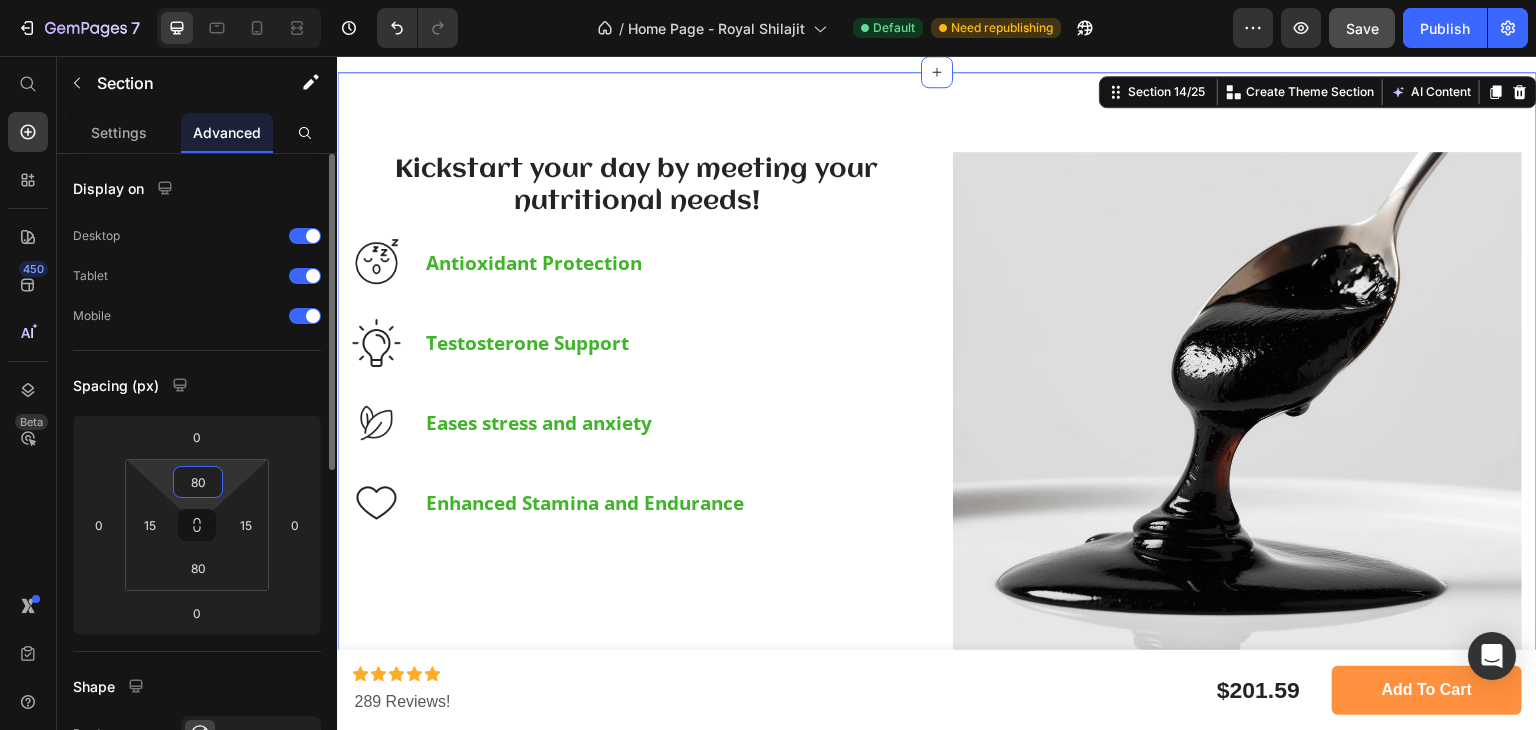 click on "80" at bounding box center [198, 482] 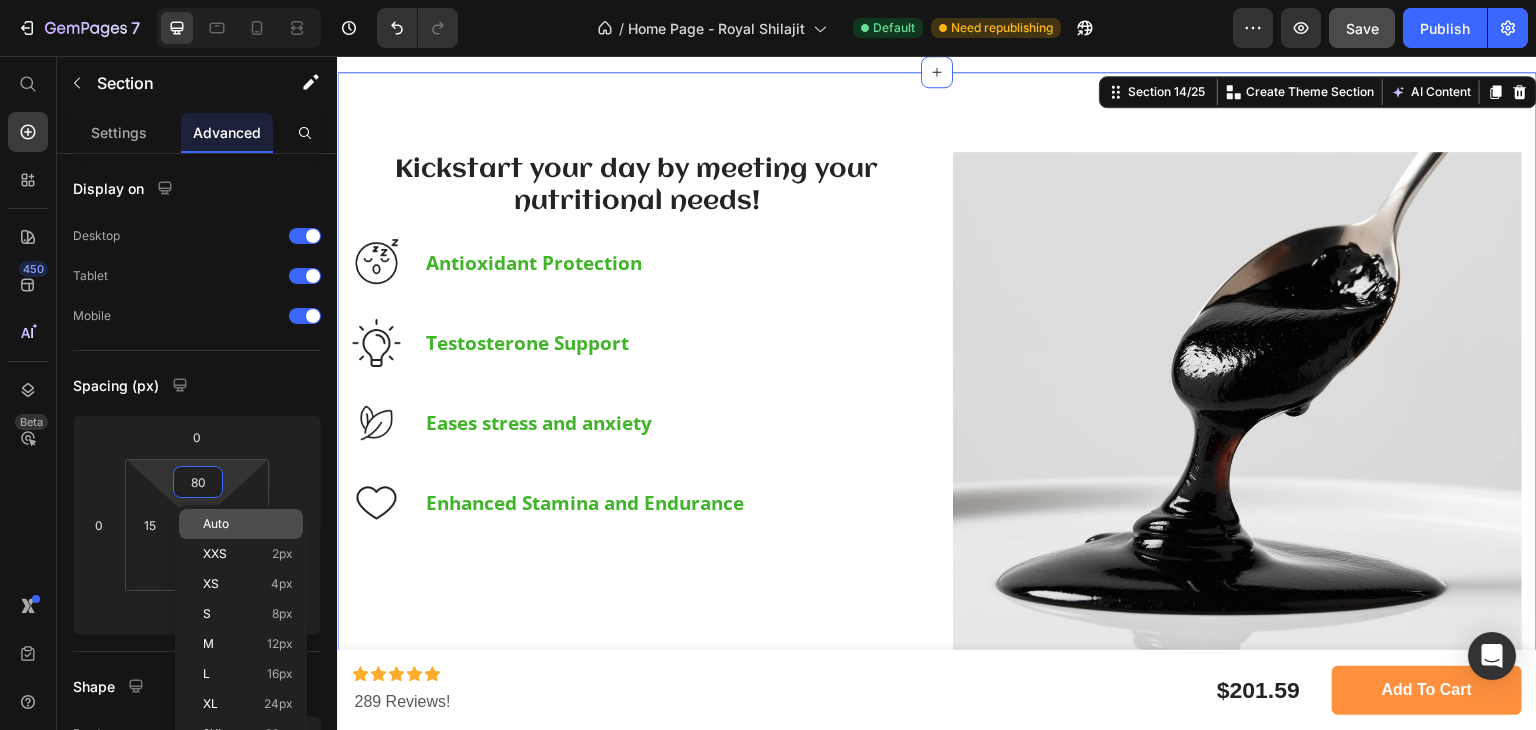 click on "Auto" 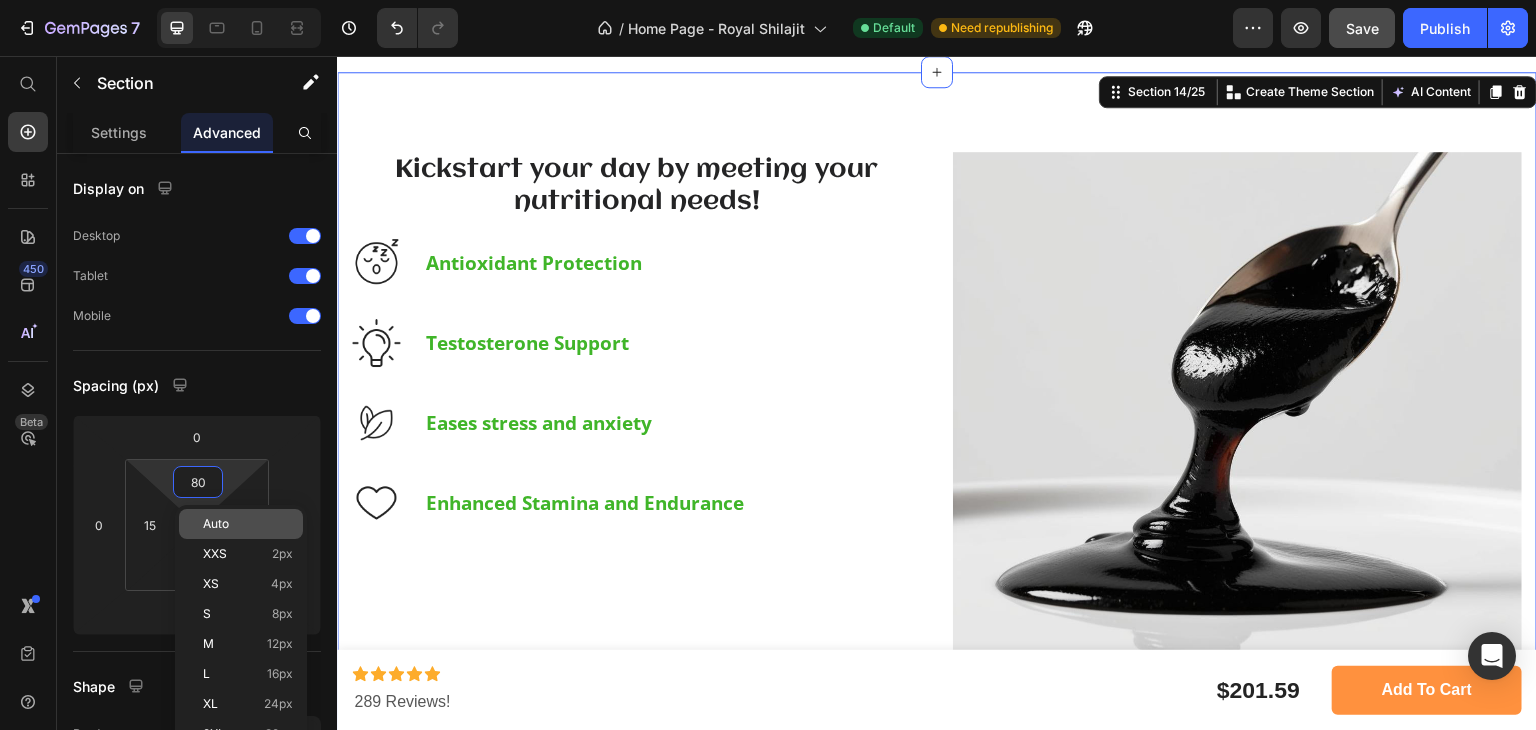 type 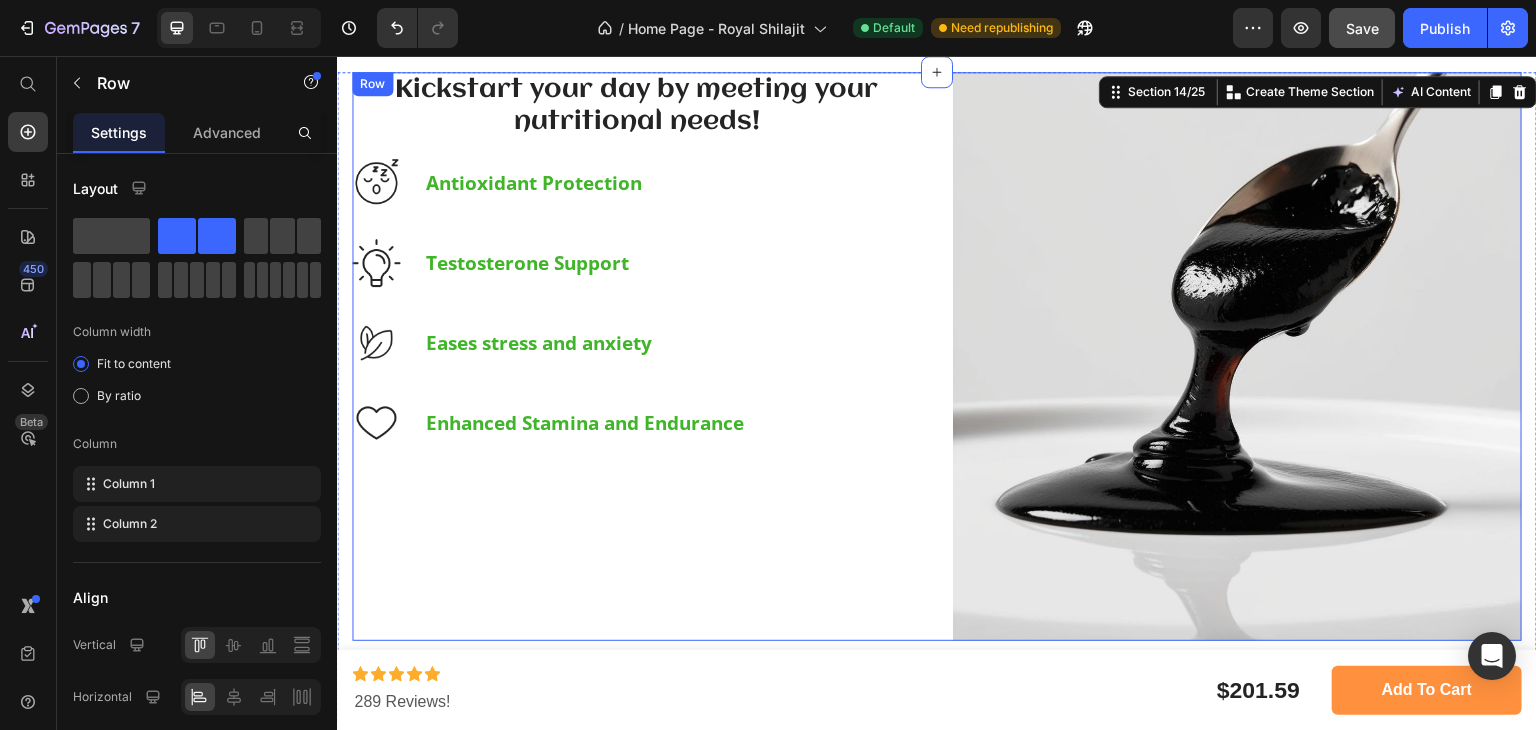 click on "Kickstart your day by meeting your nutritional needs! Heading Image Antioxidant Protection Heading Row Image Testosterone Support Heading Row Image Eases stress and anxiety Heading Row Image Enhanced Stamina and Endurance Heading Row" at bounding box center [636, 356] 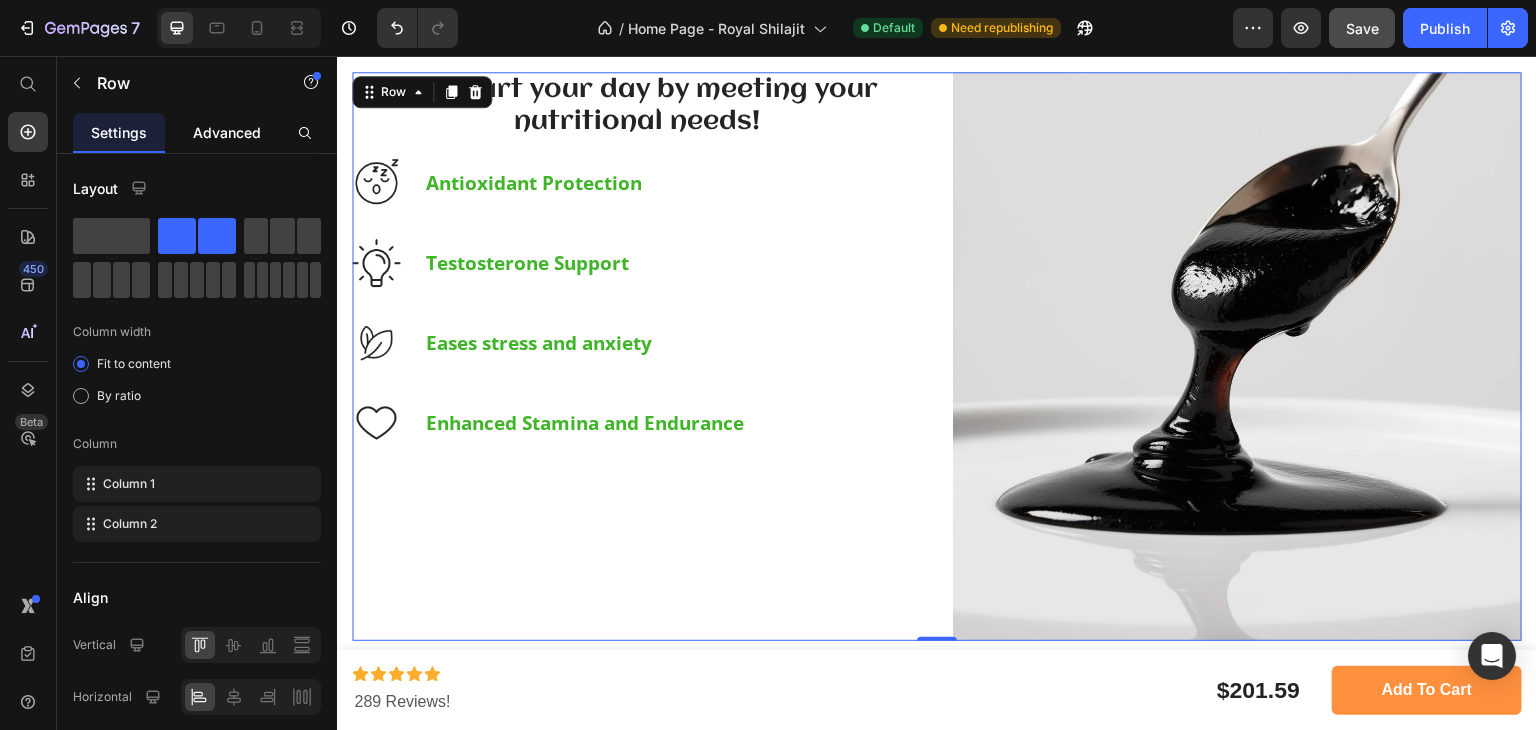 click on "Advanced" at bounding box center (227, 132) 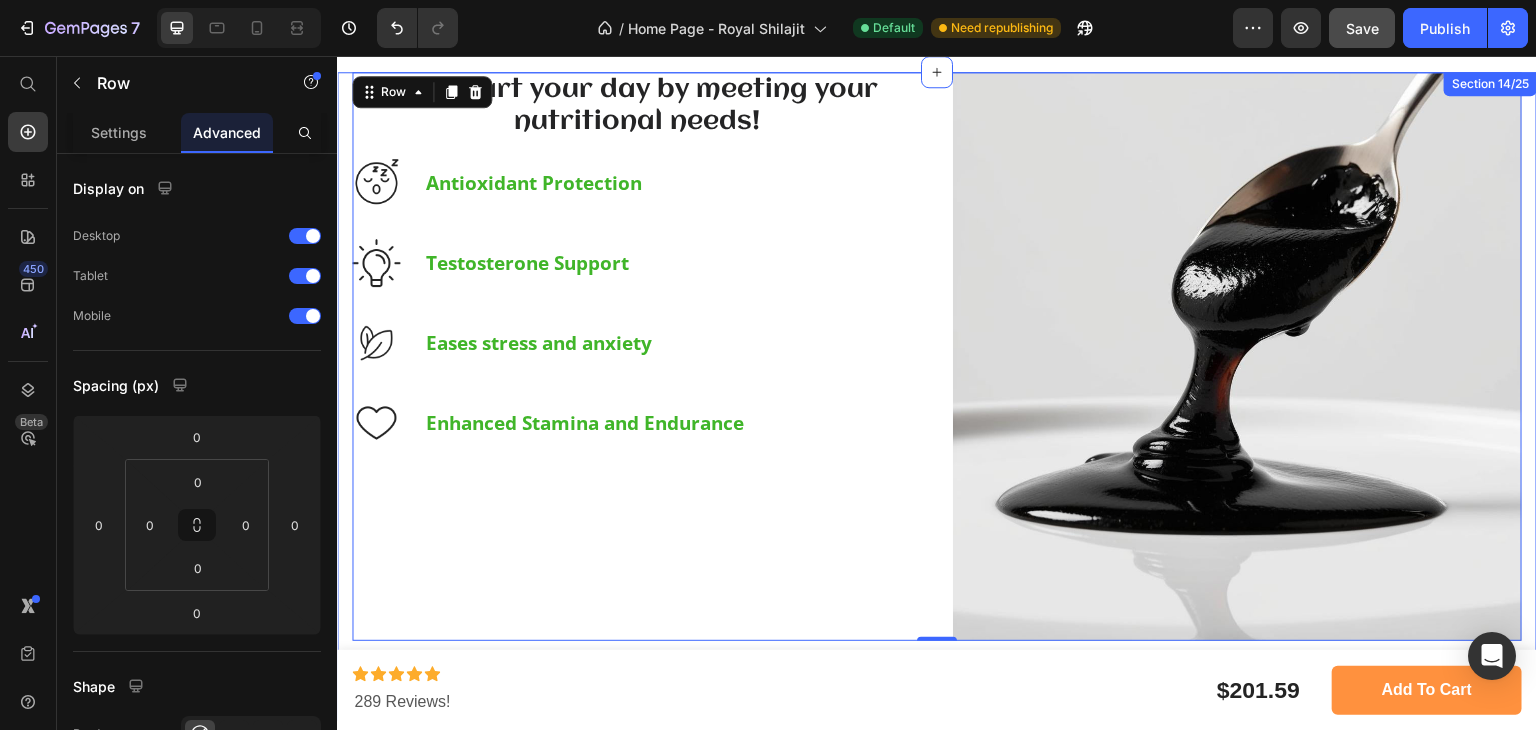 click on "Kickstart your day by meeting your nutritional needs! Heading Image Antioxidant Protection Heading Row Image Testosterone Support Heading Row Image Eases stress and anxiety Heading Row Image Enhanced Stamina and Endurance Heading Row Image Row   0 Section 14/25" at bounding box center (937, 396) 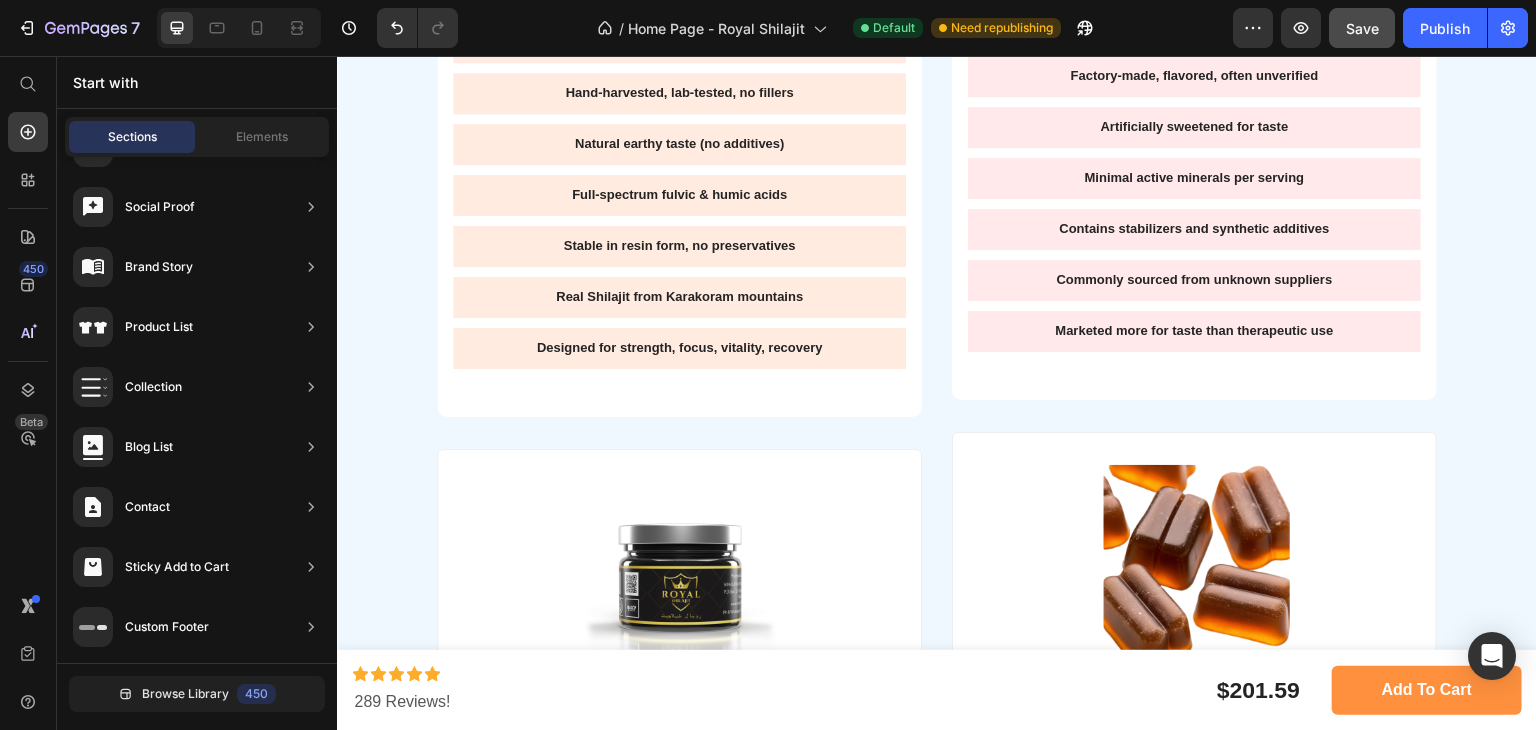 scroll, scrollTop: 10974, scrollLeft: 0, axis: vertical 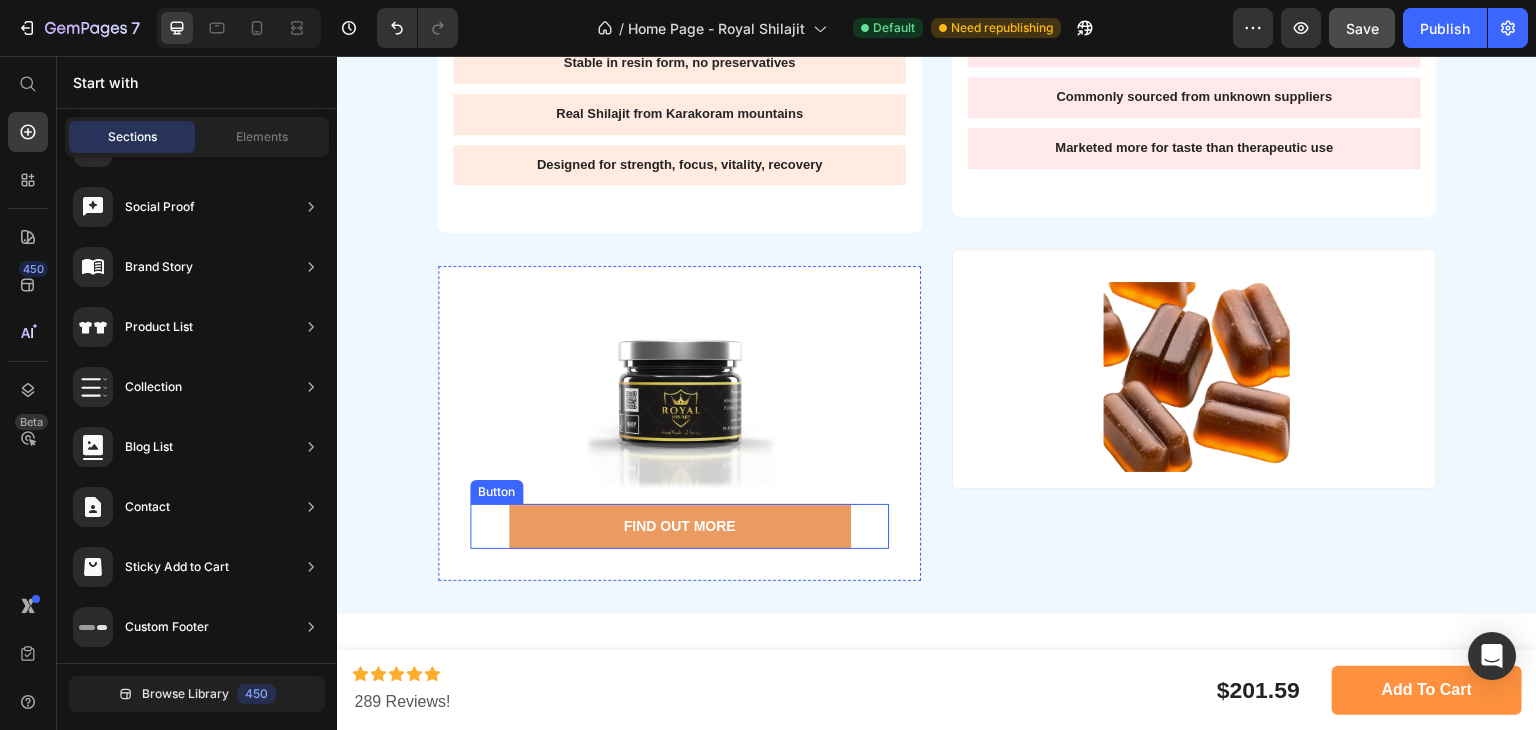 click on "Find Out More" at bounding box center (680, 526) 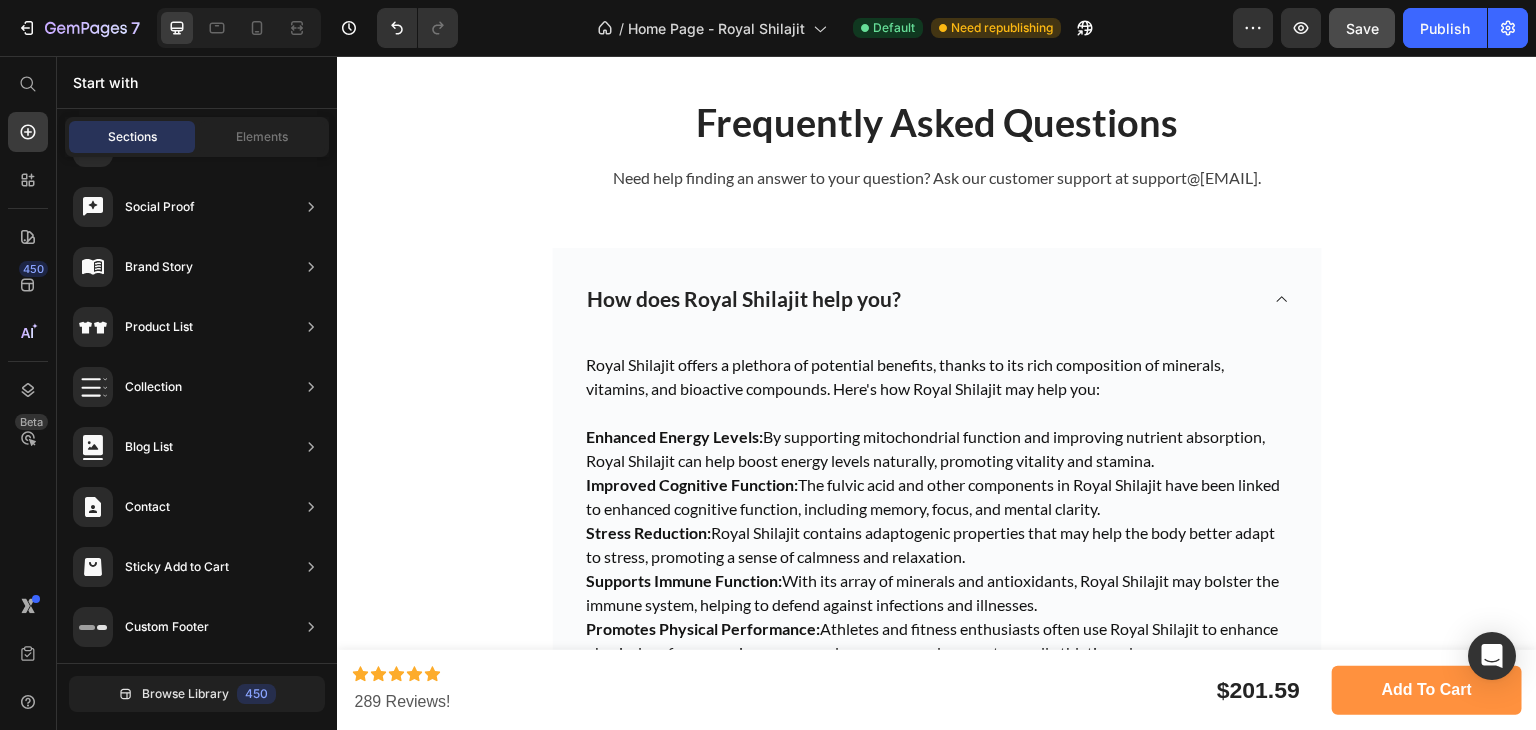 scroll, scrollTop: 11915, scrollLeft: 0, axis: vertical 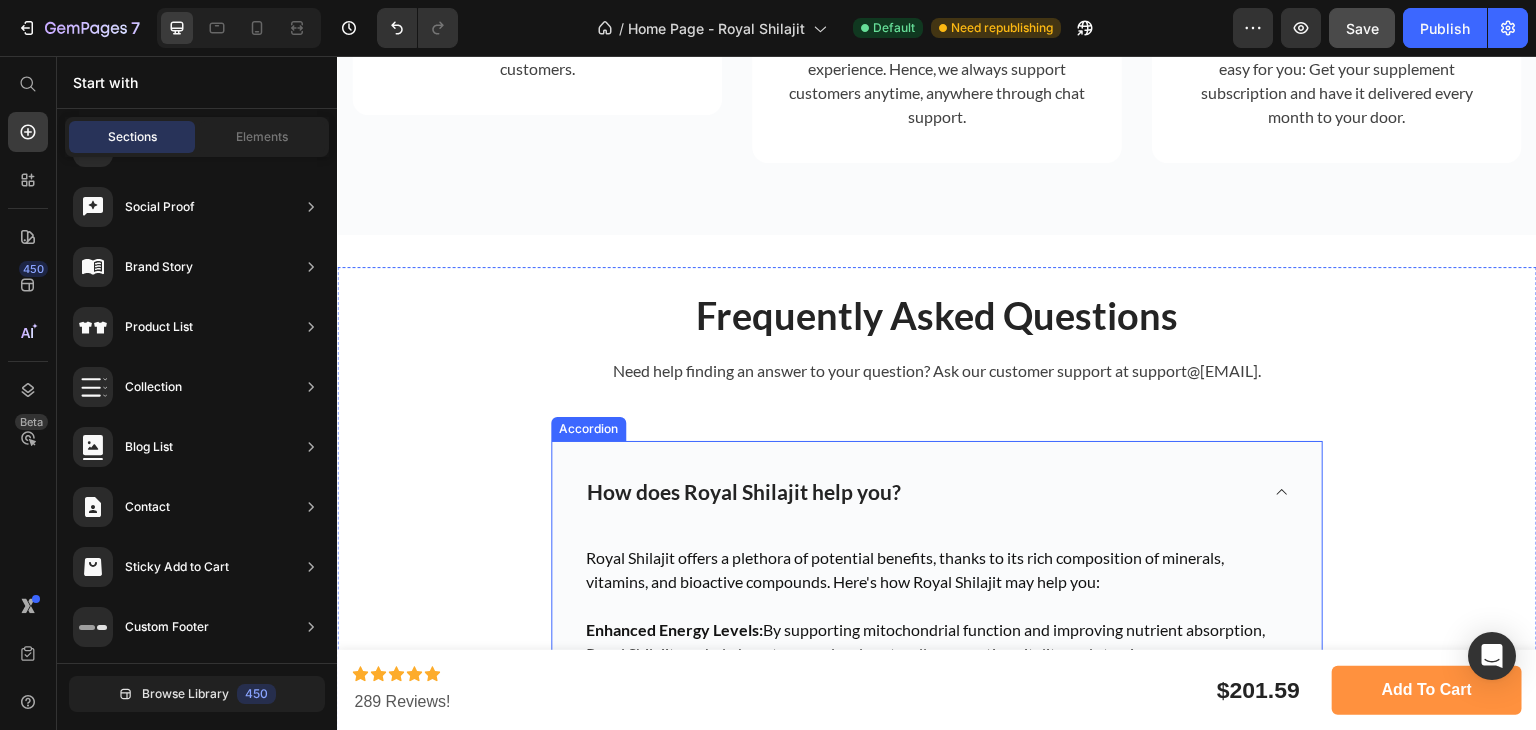 click 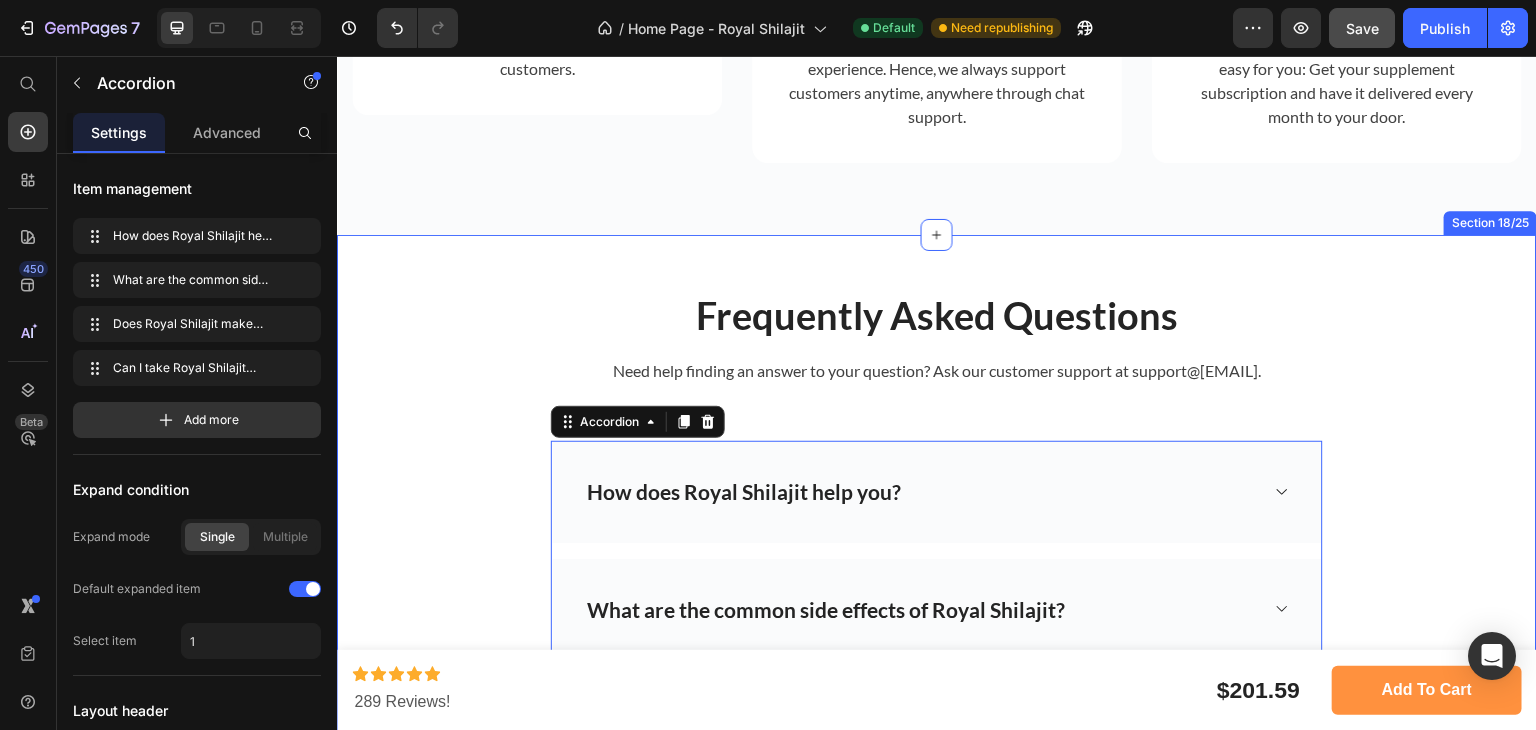 click on "Frequently Asked Questions Heading Need help finding an answer to your question? Ask our customer support at support@royalshilajit.com. Text block Row
How does Royal Shilajit help you?
What are the common side effects of Royal Shilajit?
Does Royal Shilajit make me feel groggy the next day?
Can I take Royal Shilajit every Day? Accordion   0 Row Section 18/25" at bounding box center [937, 593] 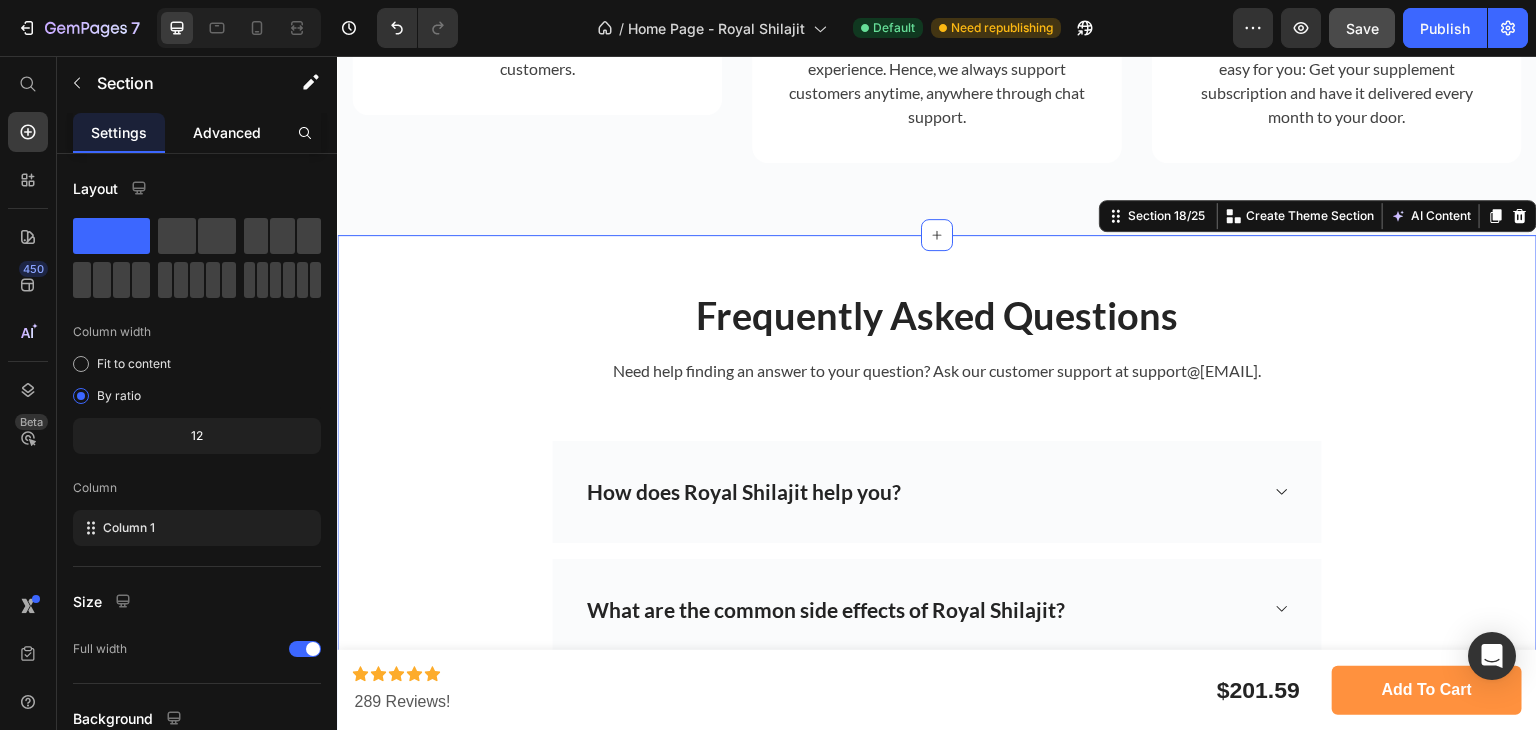 click on "Advanced" at bounding box center (227, 132) 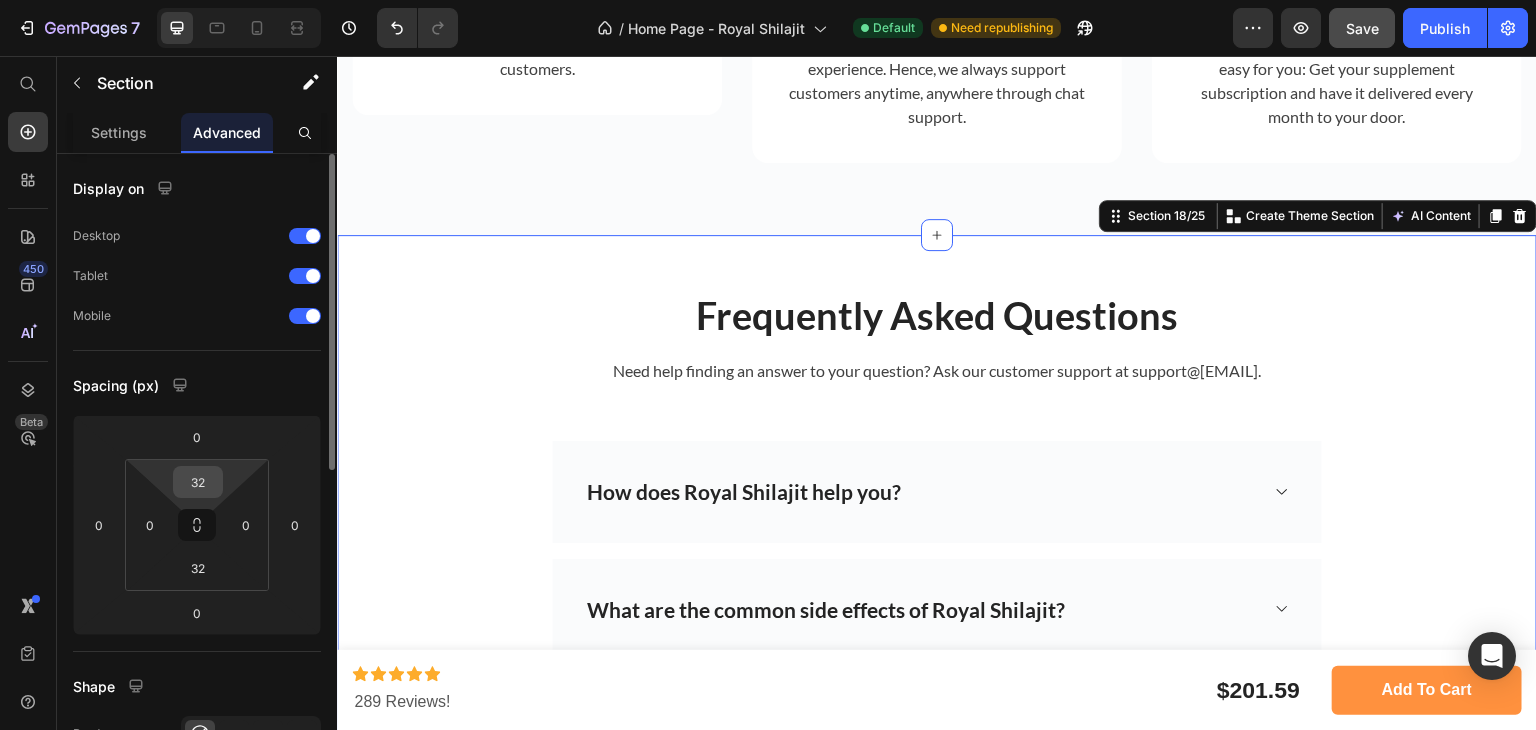 click on "32" at bounding box center [198, 482] 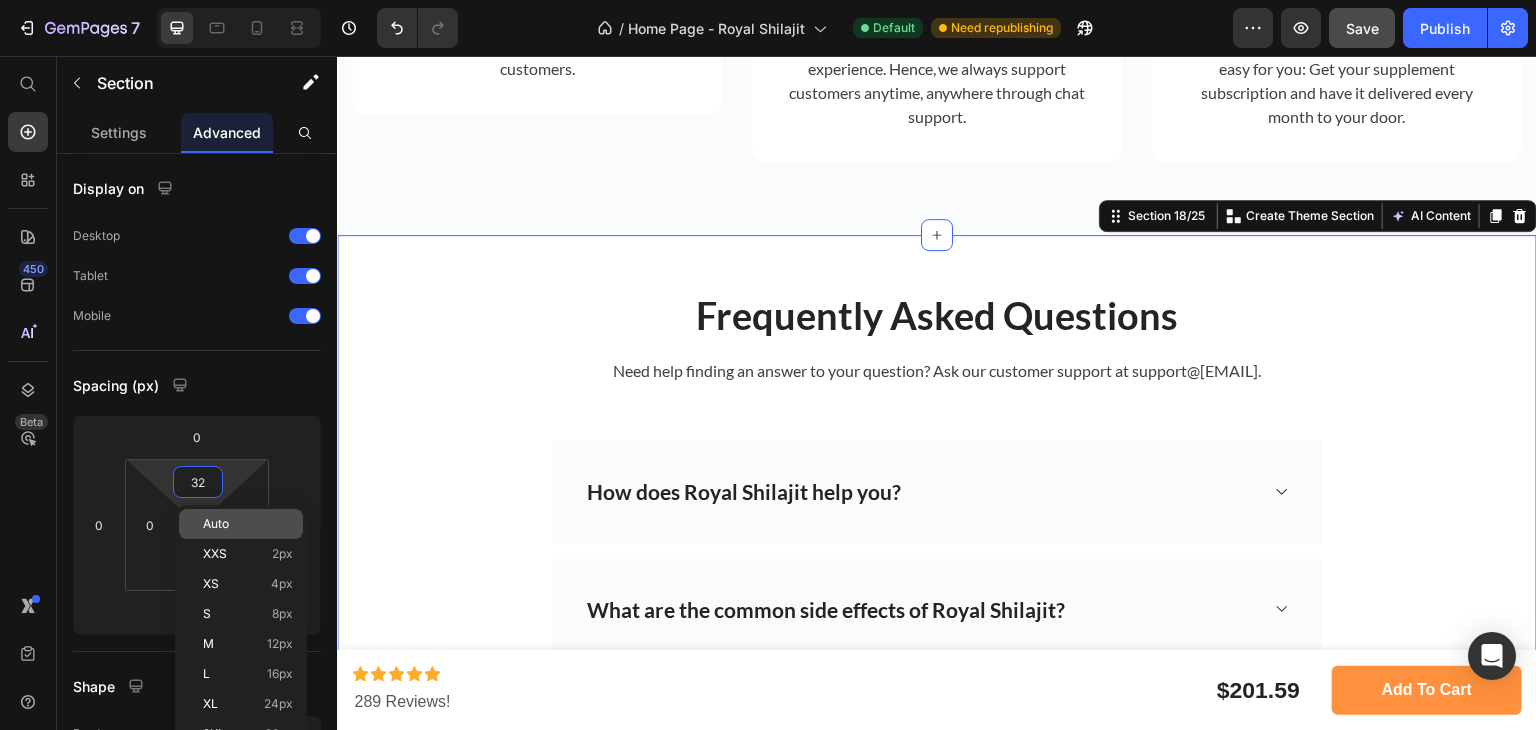 click on "Auto" at bounding box center [248, 524] 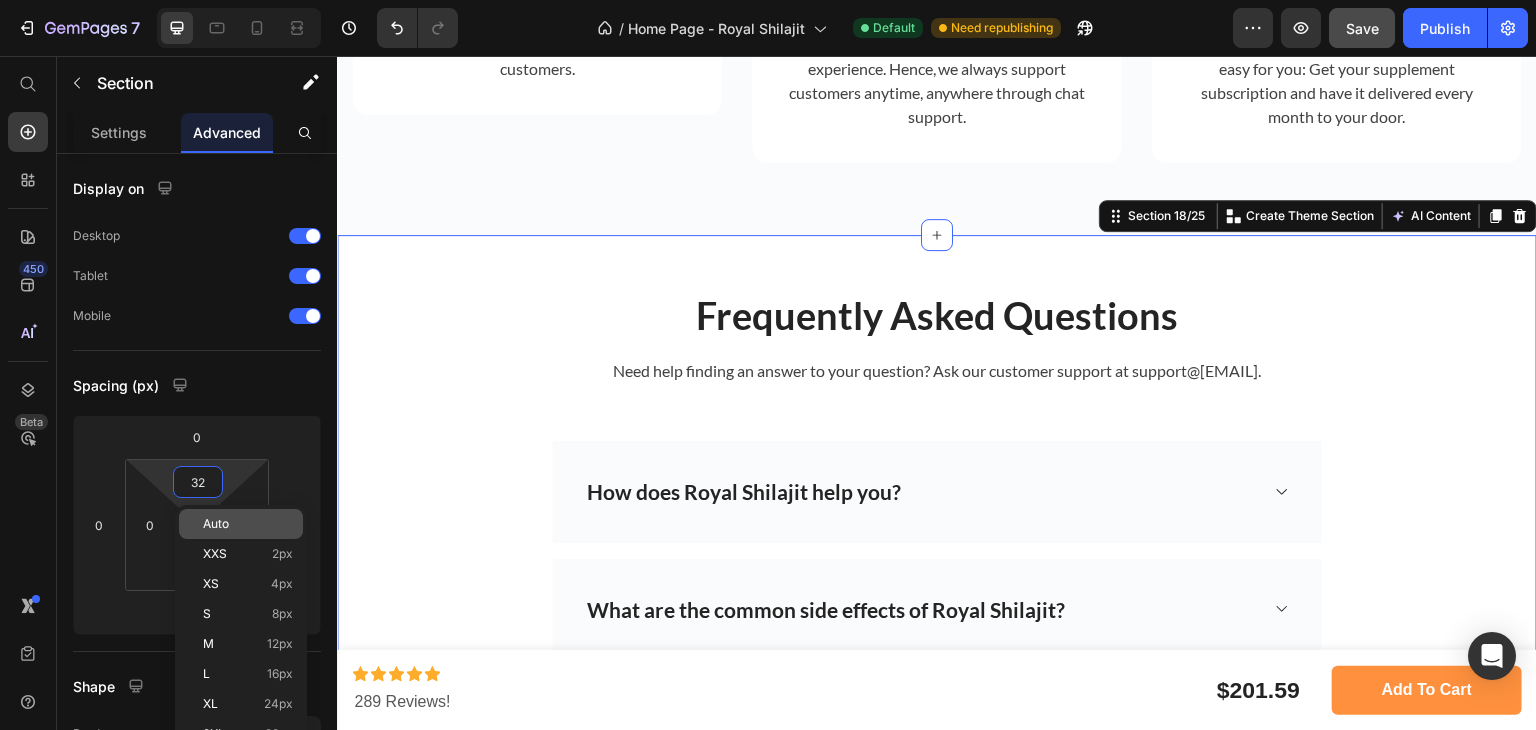 type 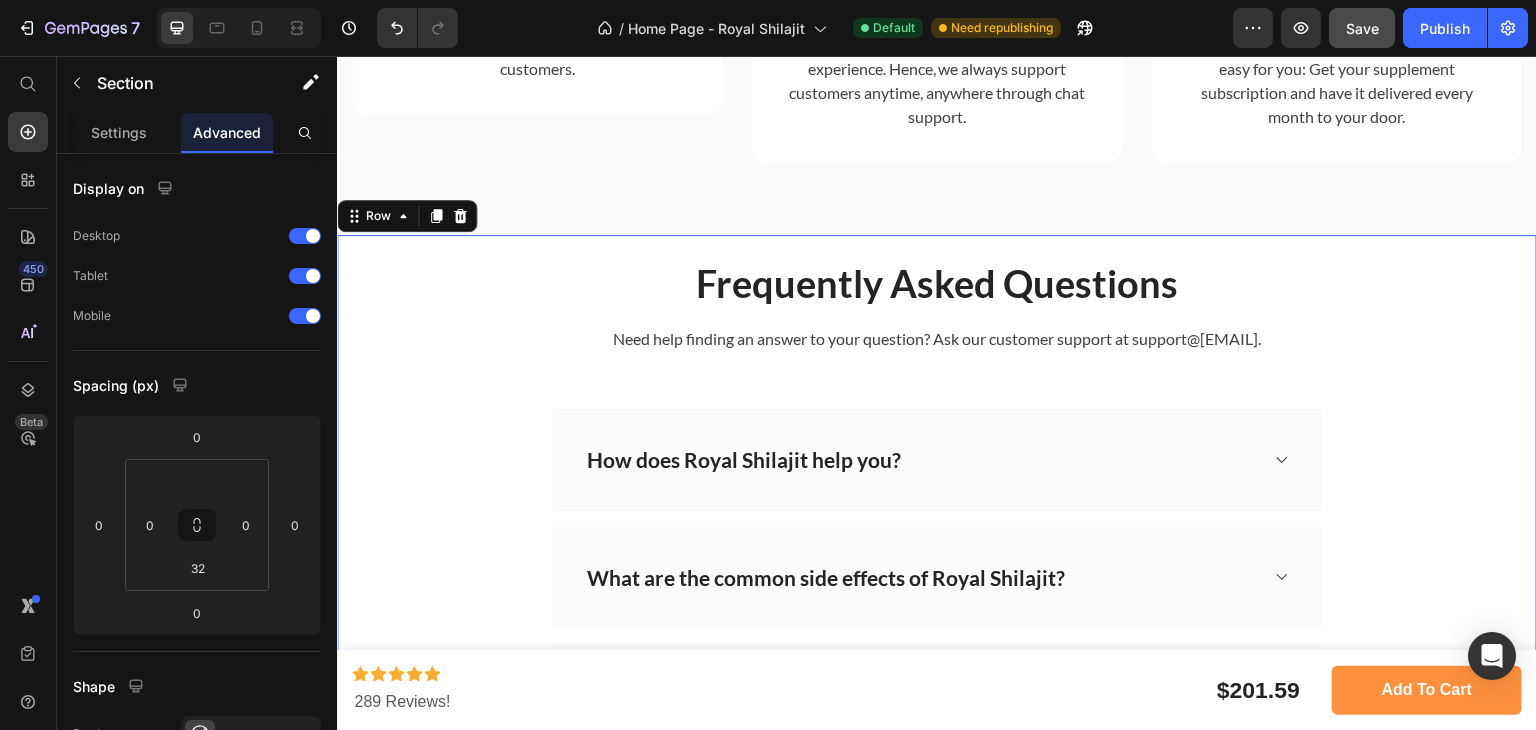 click on "Frequently Asked Questions Heading Need help finding an answer to your question? Ask our customer support at support@[EMAIL]. Text block Row
How does Royal Shilajit help you?
What are the common side effects of Royal Shilajit?
Does Royal Shilajit make me feel groggy the next day?
Can I take Royal Shilajit every Day? Accordion" at bounding box center (937, 561) 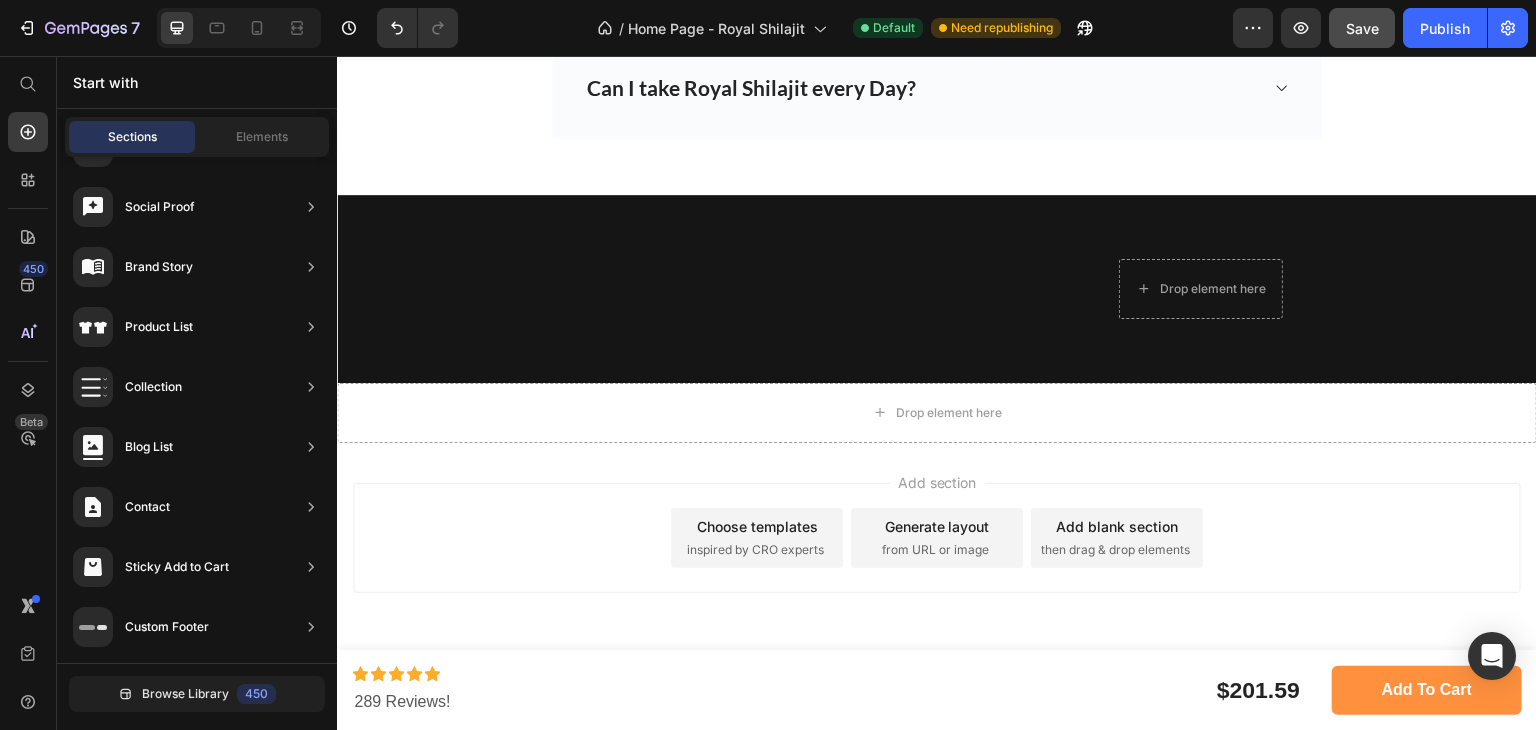 scroll, scrollTop: 12618, scrollLeft: 0, axis: vertical 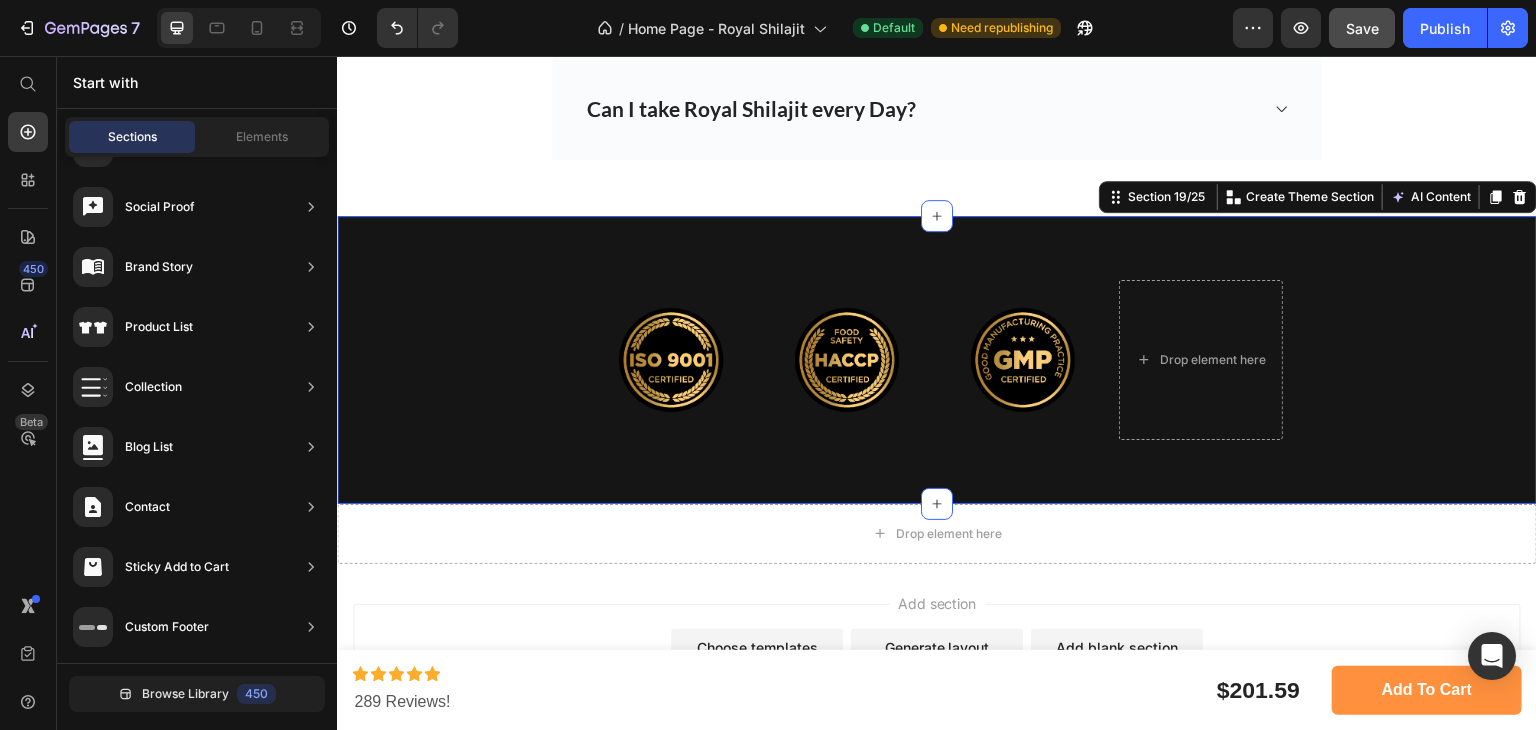 click on "Image Image Image
Drop element here Row Section 19/25   You can create reusable sections Create Theme Section AI Content Write with GemAI What would you like to describe here? Tone and Voice Persuasive Product Royal Shilajit Resin | Royal Edition | 250gm Show more Generate" at bounding box center (937, 360) 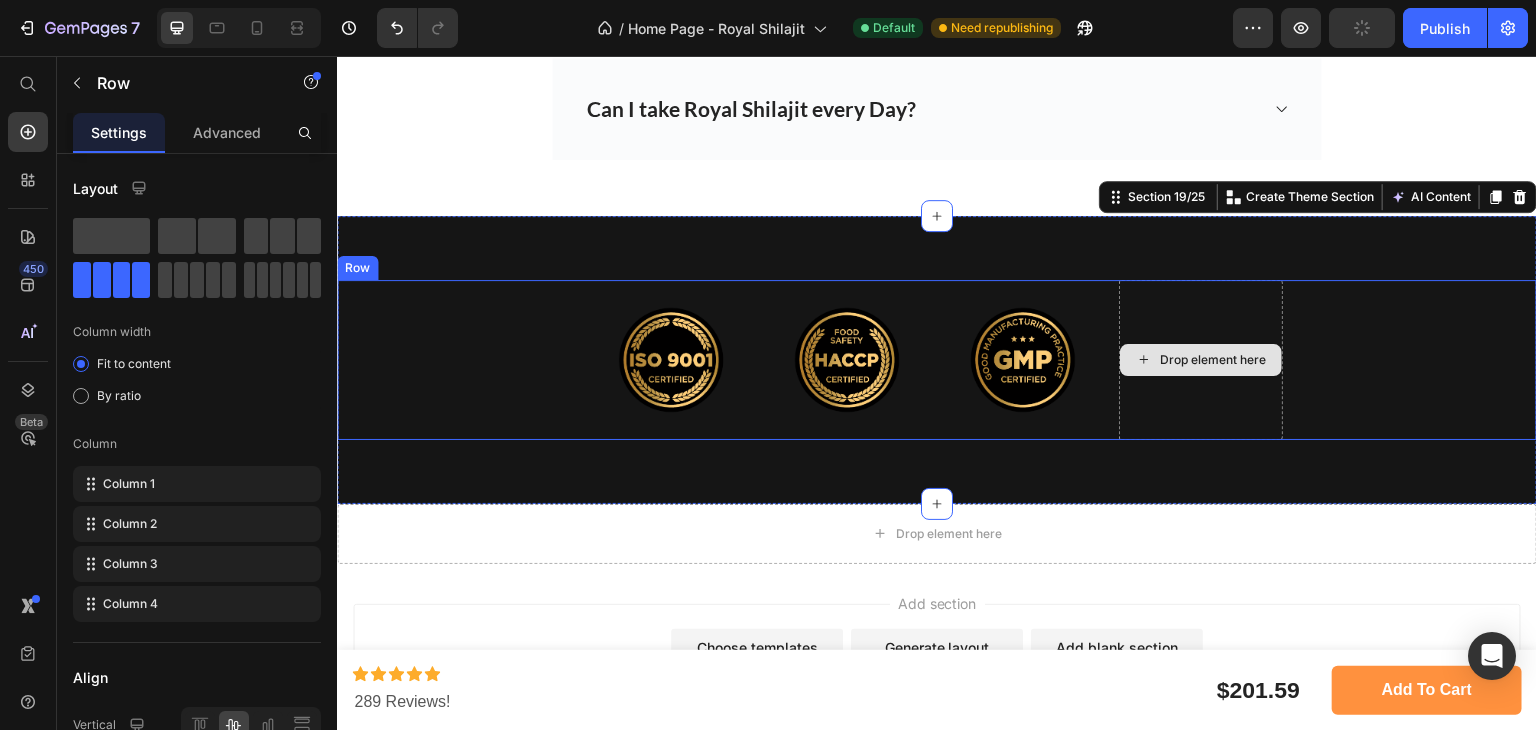 click on "Drop element here" at bounding box center [1201, 360] 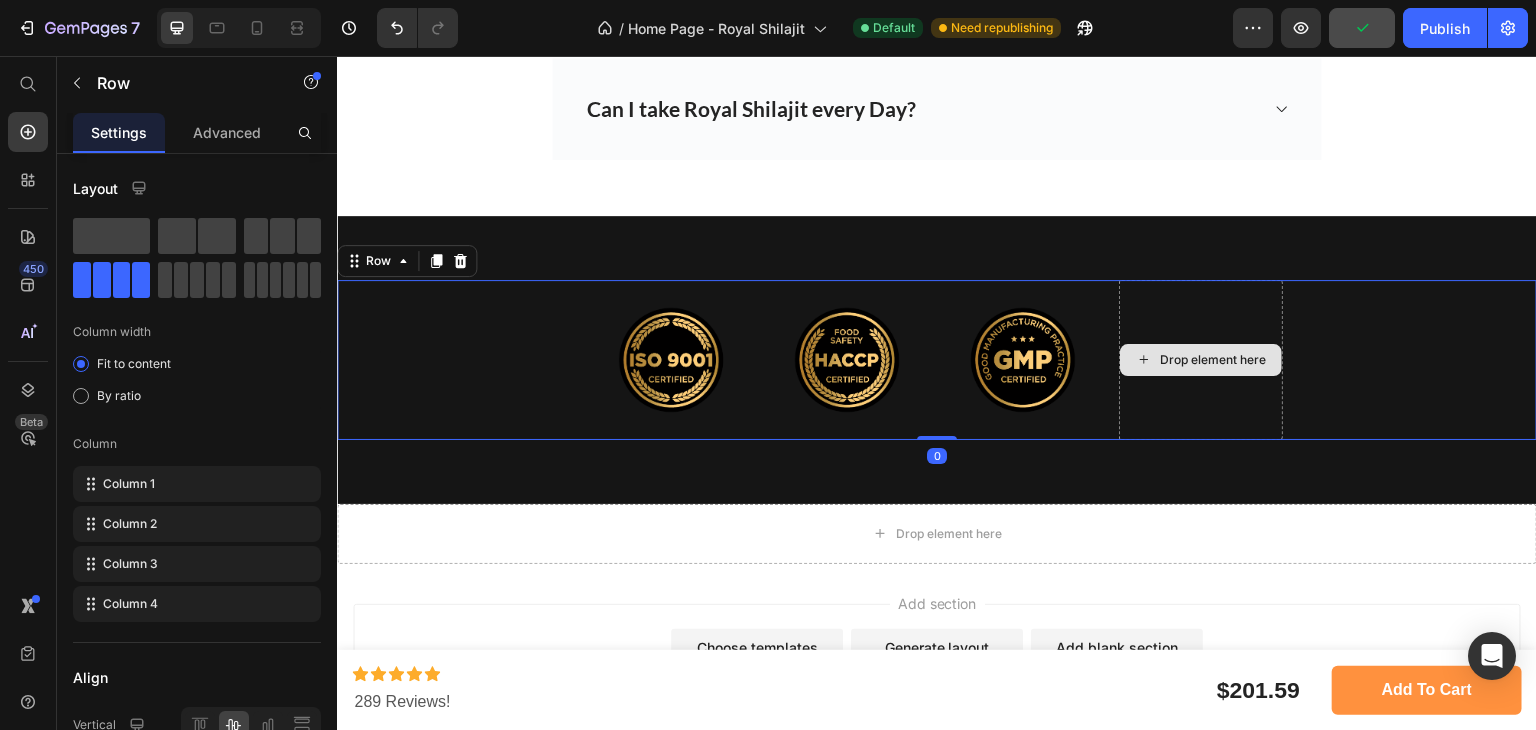 click on "Image Image Image
Drop element here Row   0" at bounding box center [937, 360] 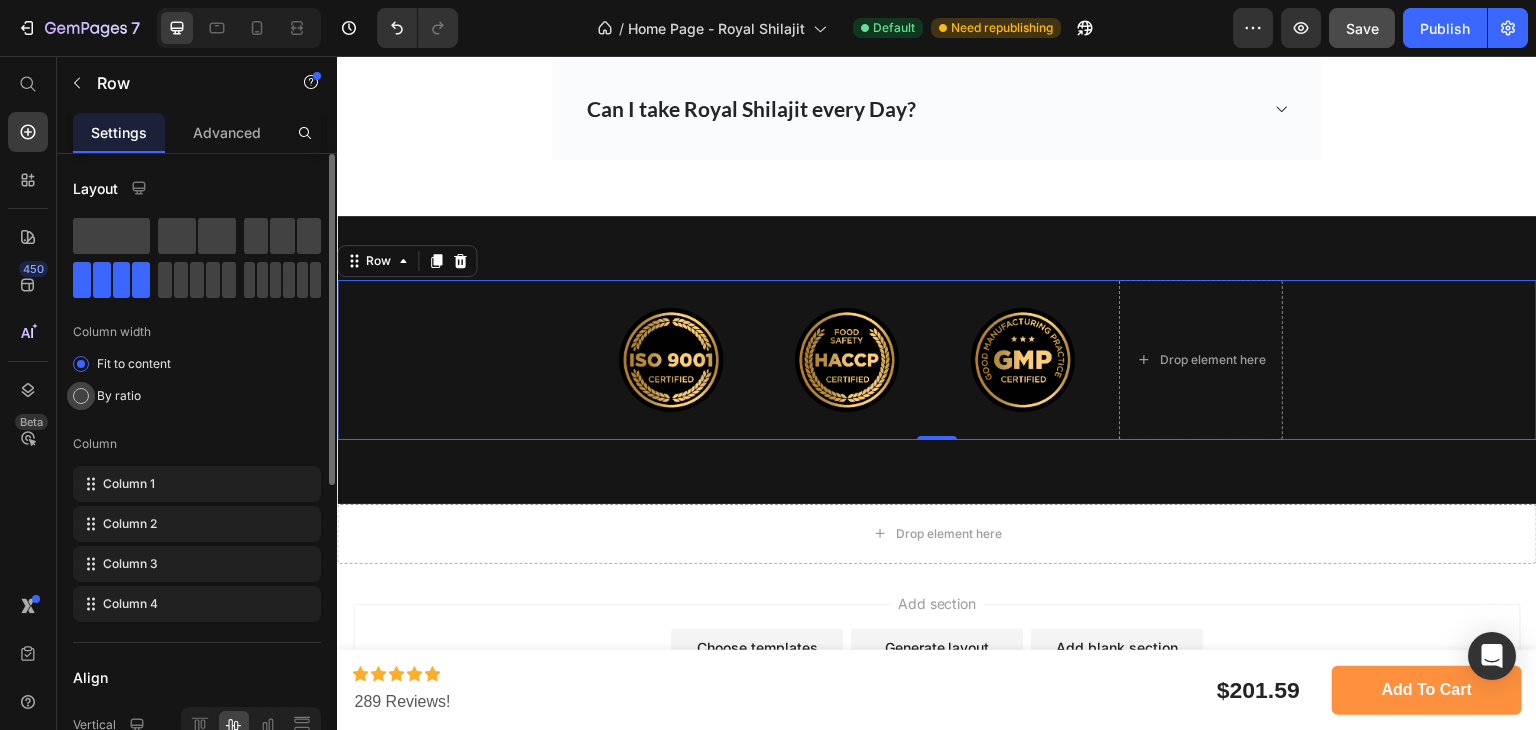 click on "By ratio" at bounding box center [119, 396] 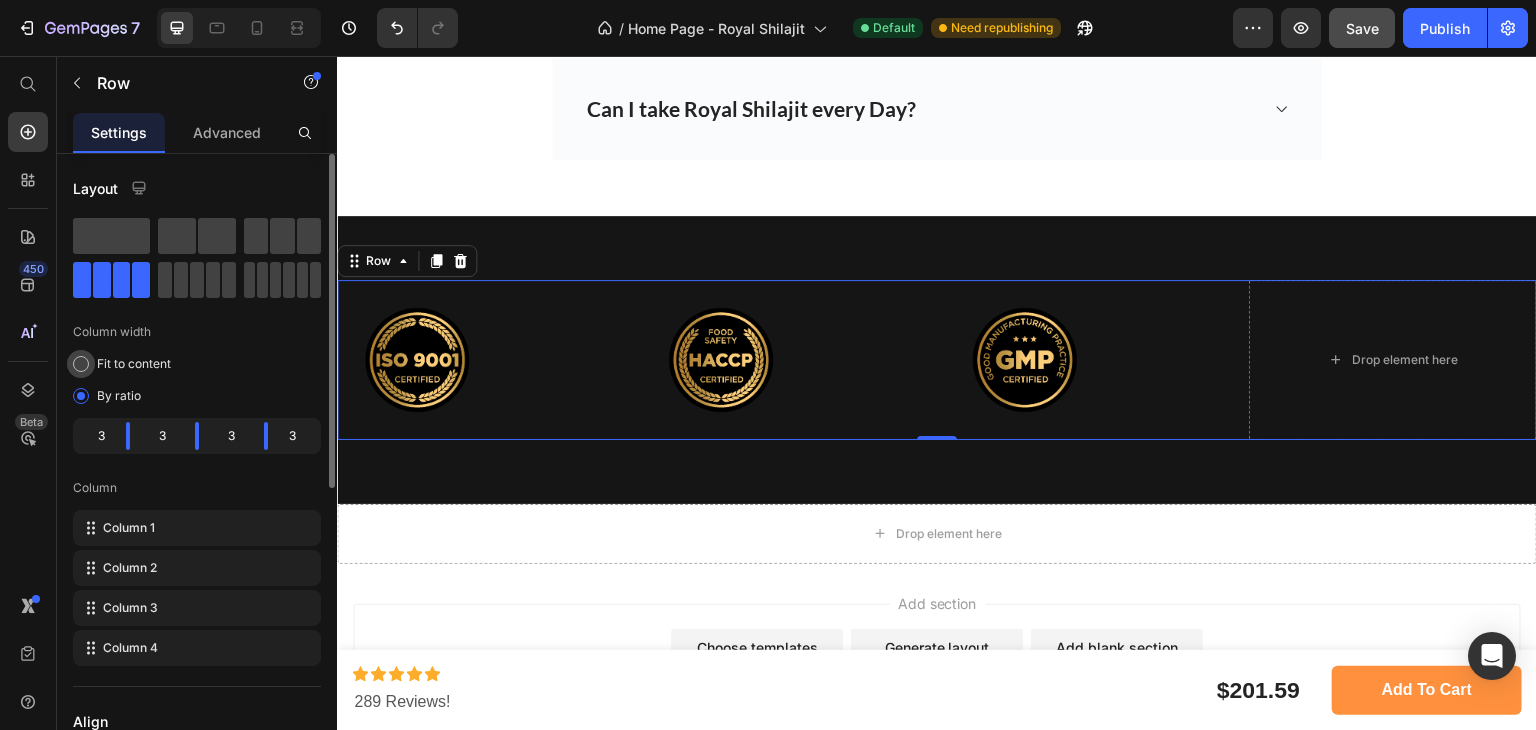 click on "Fit to content" 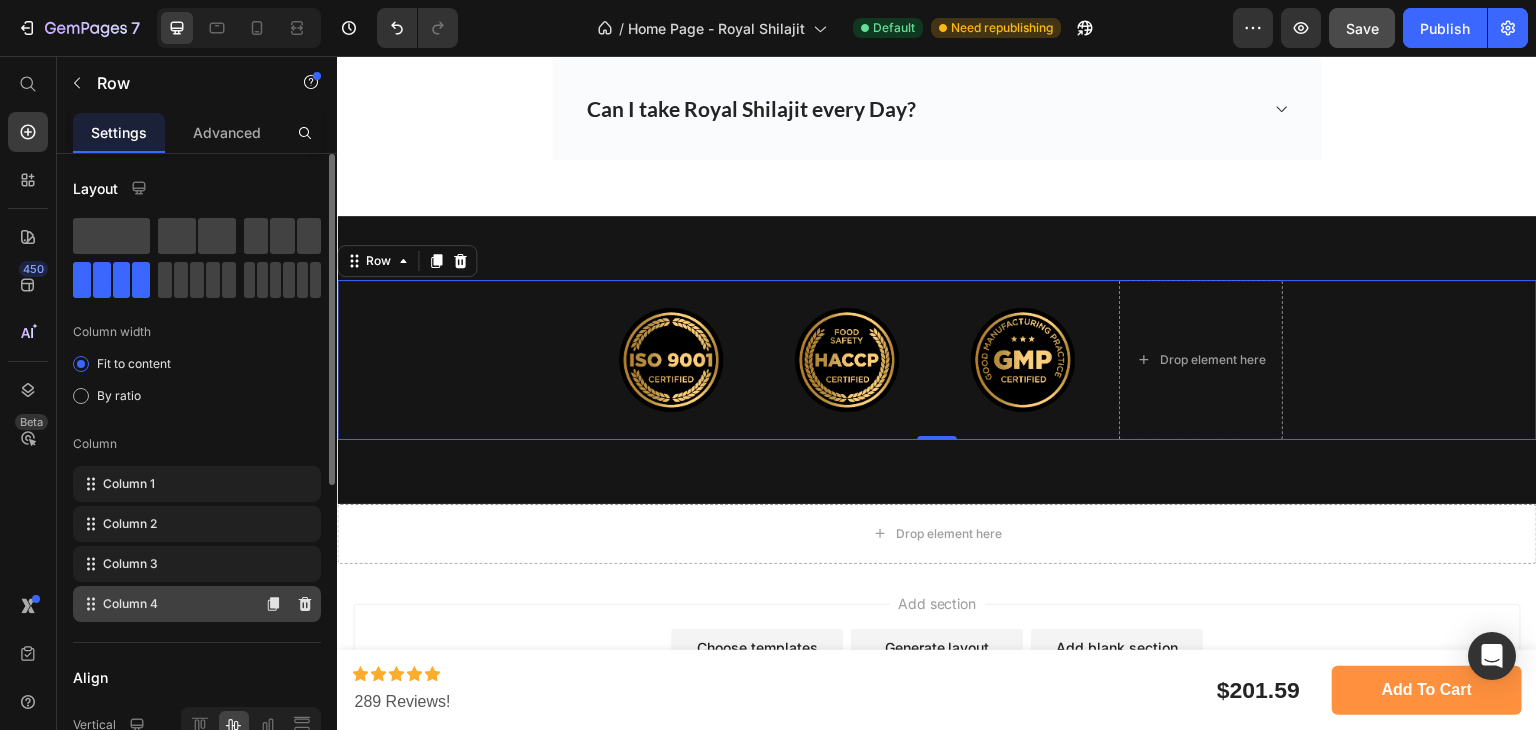 click on "Column 4" 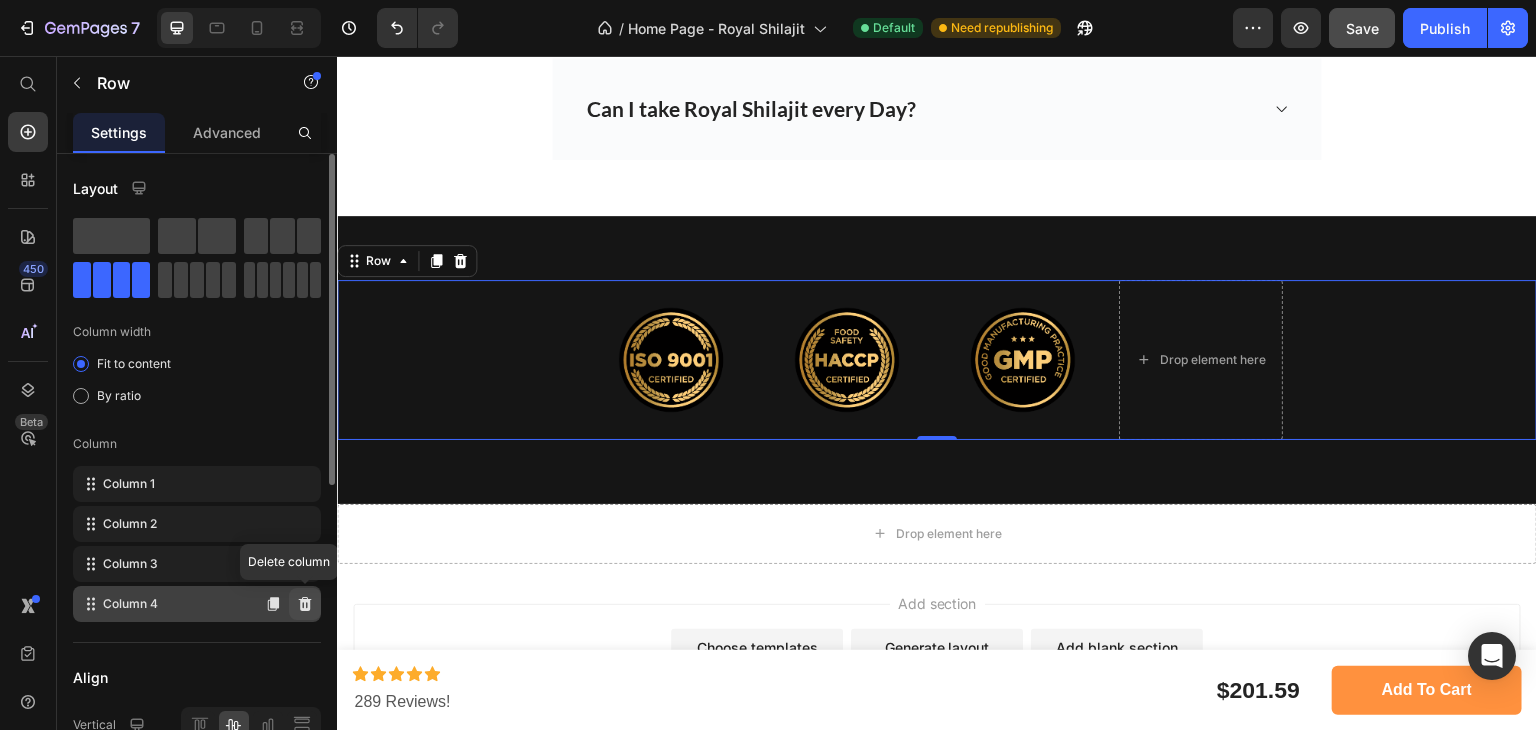 click 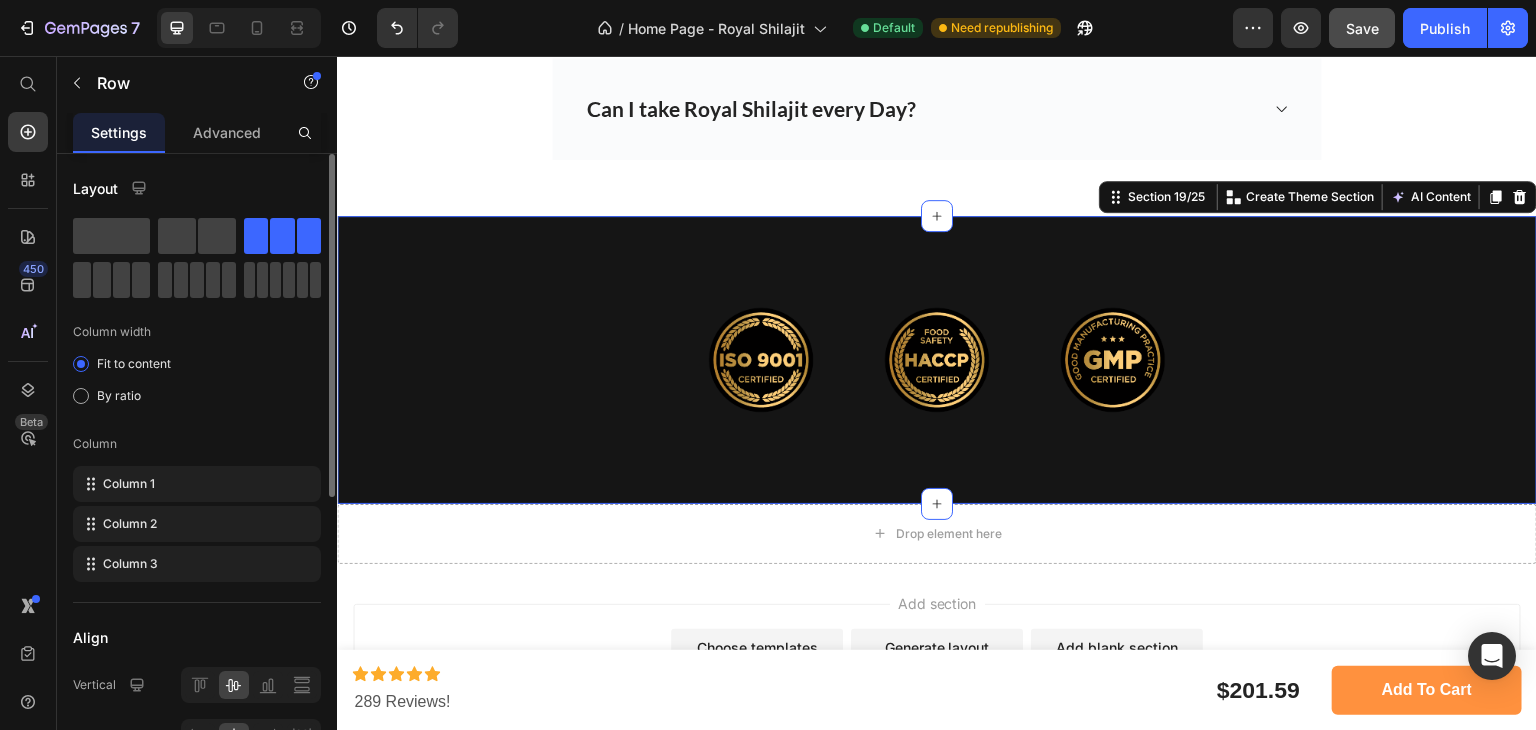 click on "Image Image Image Row Section 19/25   You can create reusable sections Create Theme Section AI Content Write with GemAI What would you like to describe here? Tone and Voice Persuasive Product Royal Shilajit Resin | Royal Edition | 250gm Show more Generate" at bounding box center [937, 360] 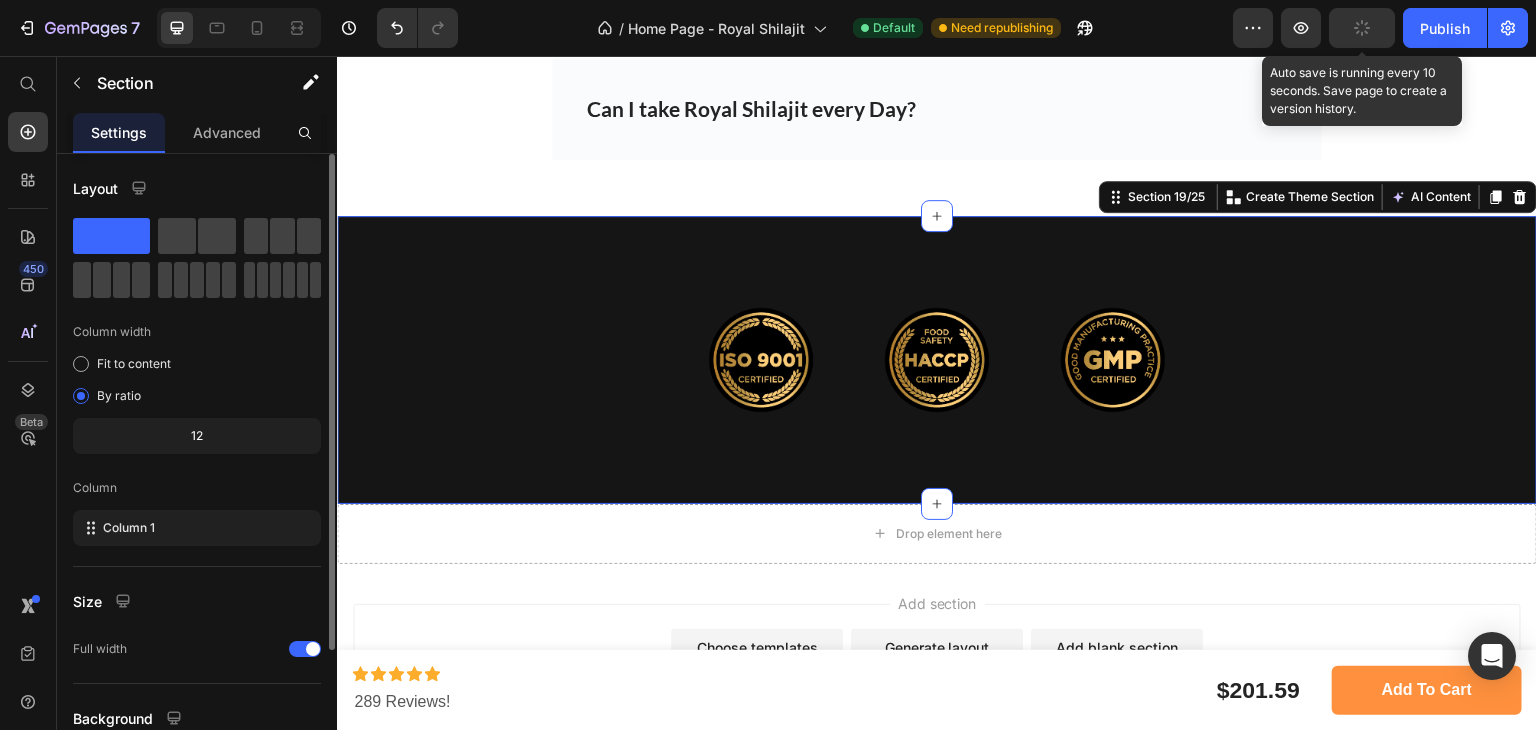 click 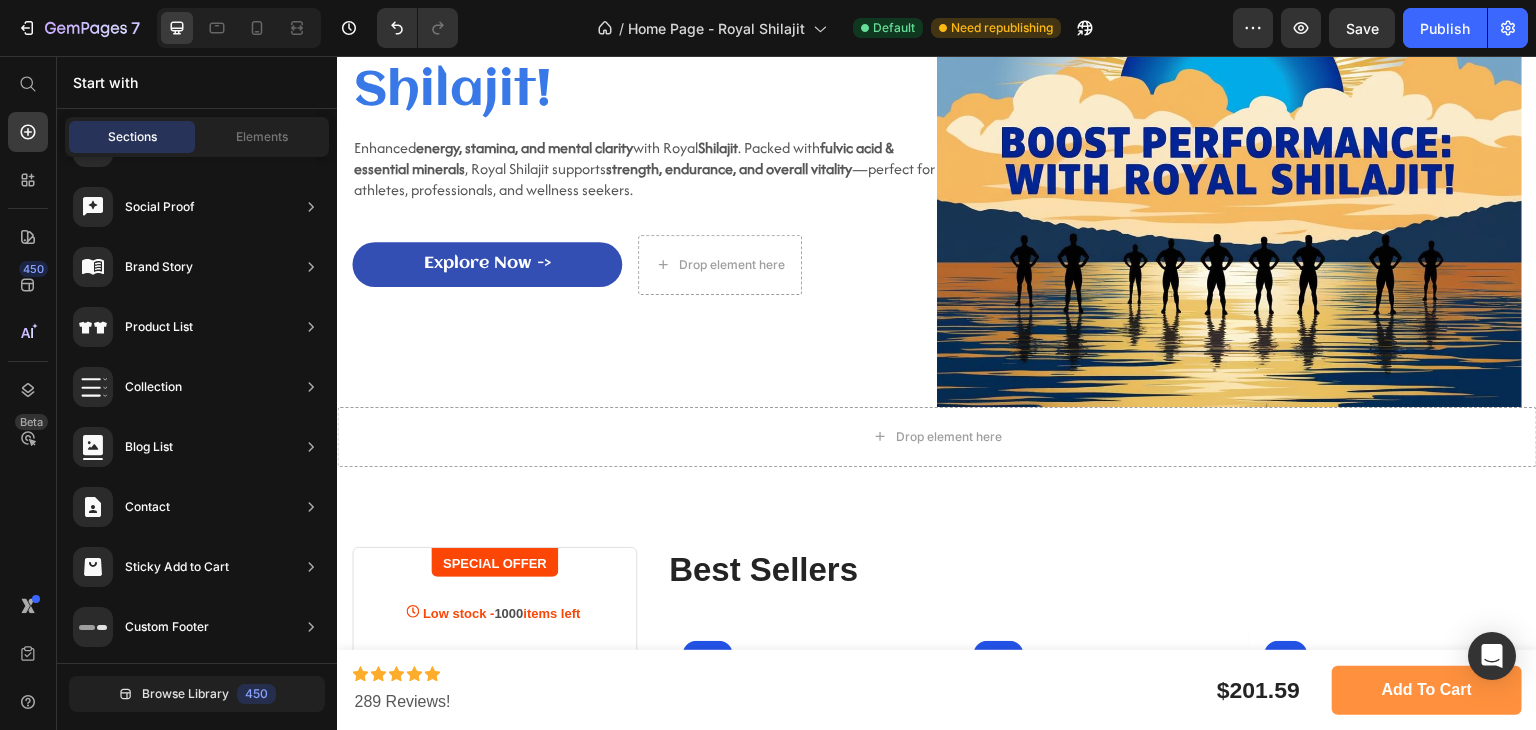 scroll, scrollTop: 808, scrollLeft: 0, axis: vertical 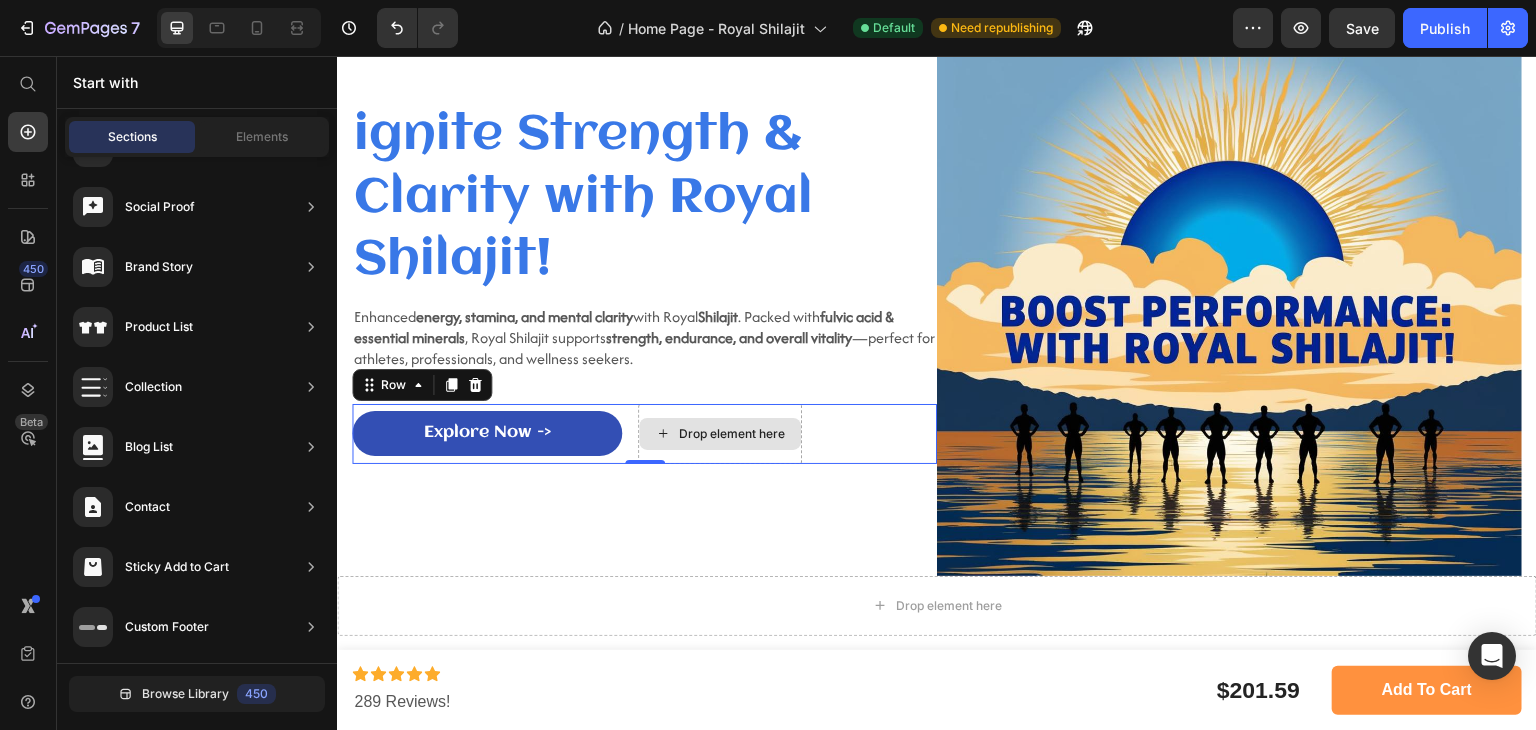 click on "Drop element here" at bounding box center (720, 434) 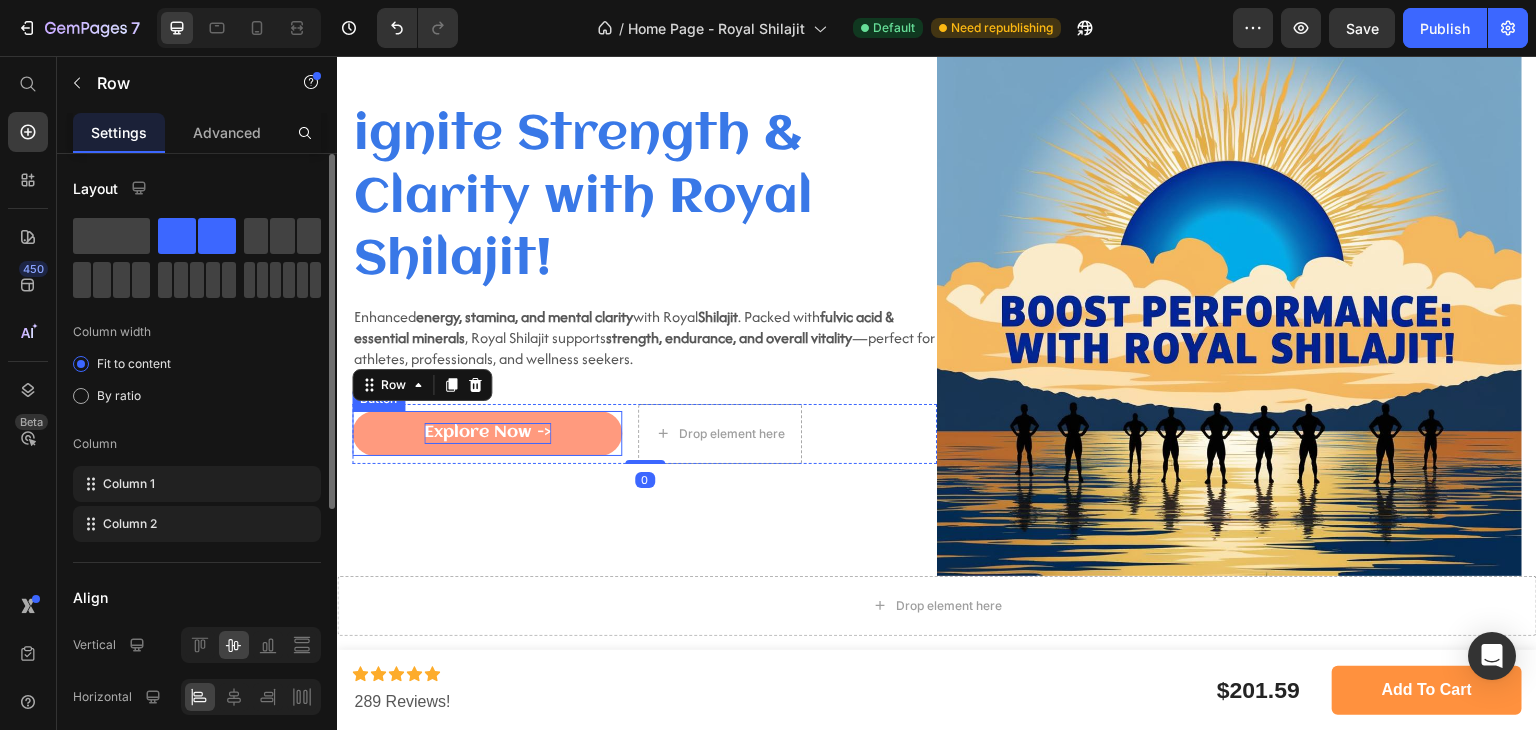 click on "Explore Now ->" at bounding box center (487, 433) 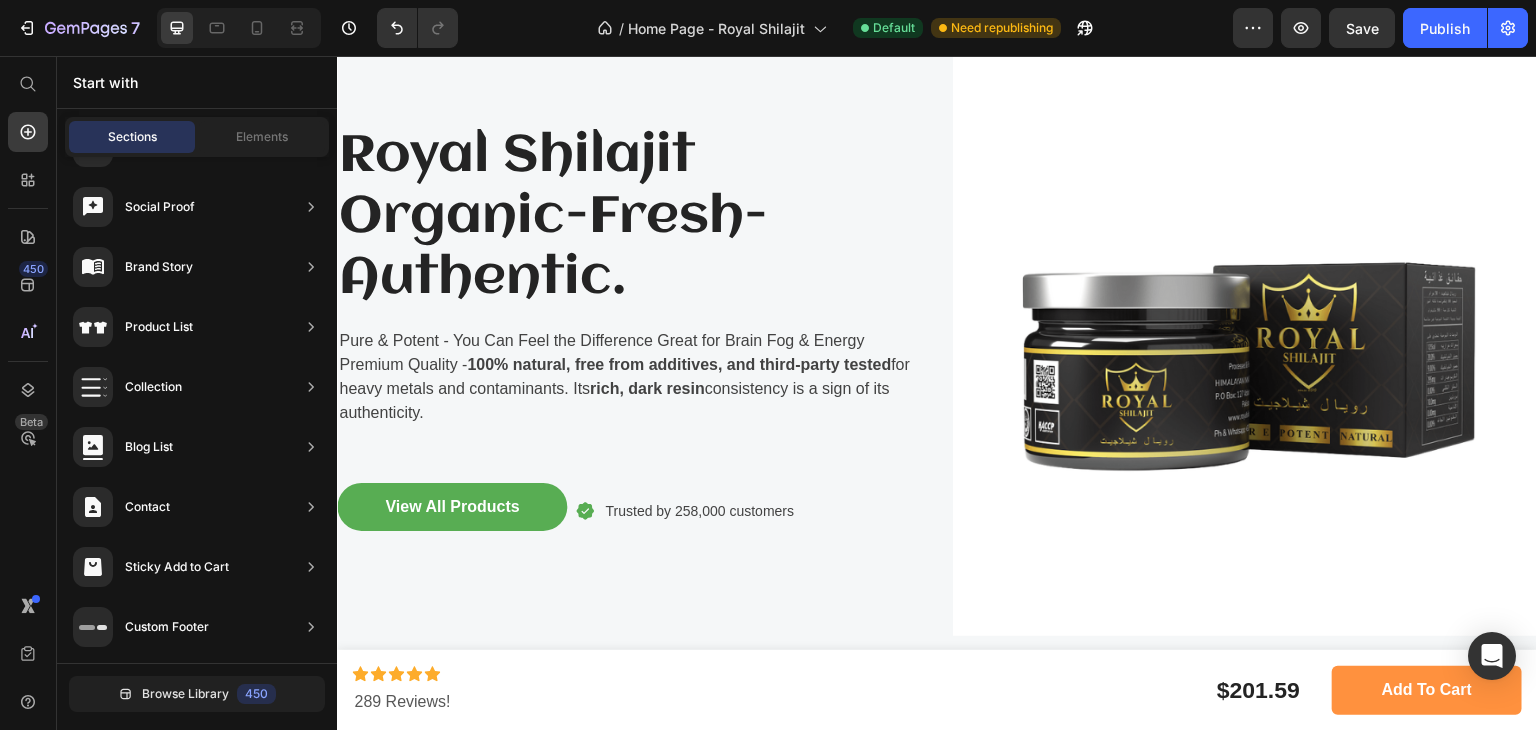 scroll, scrollTop: 13, scrollLeft: 0, axis: vertical 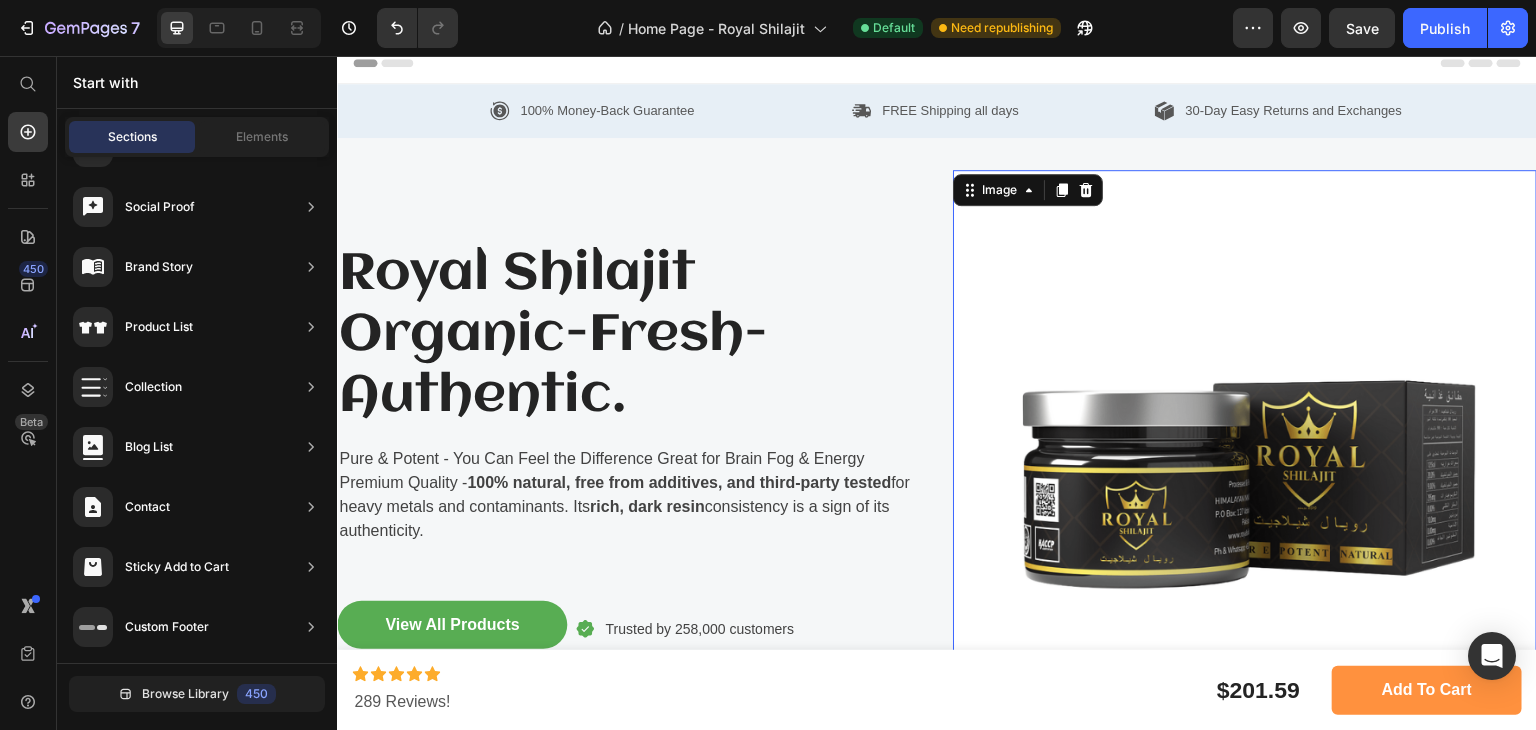 click at bounding box center [1245, 462] 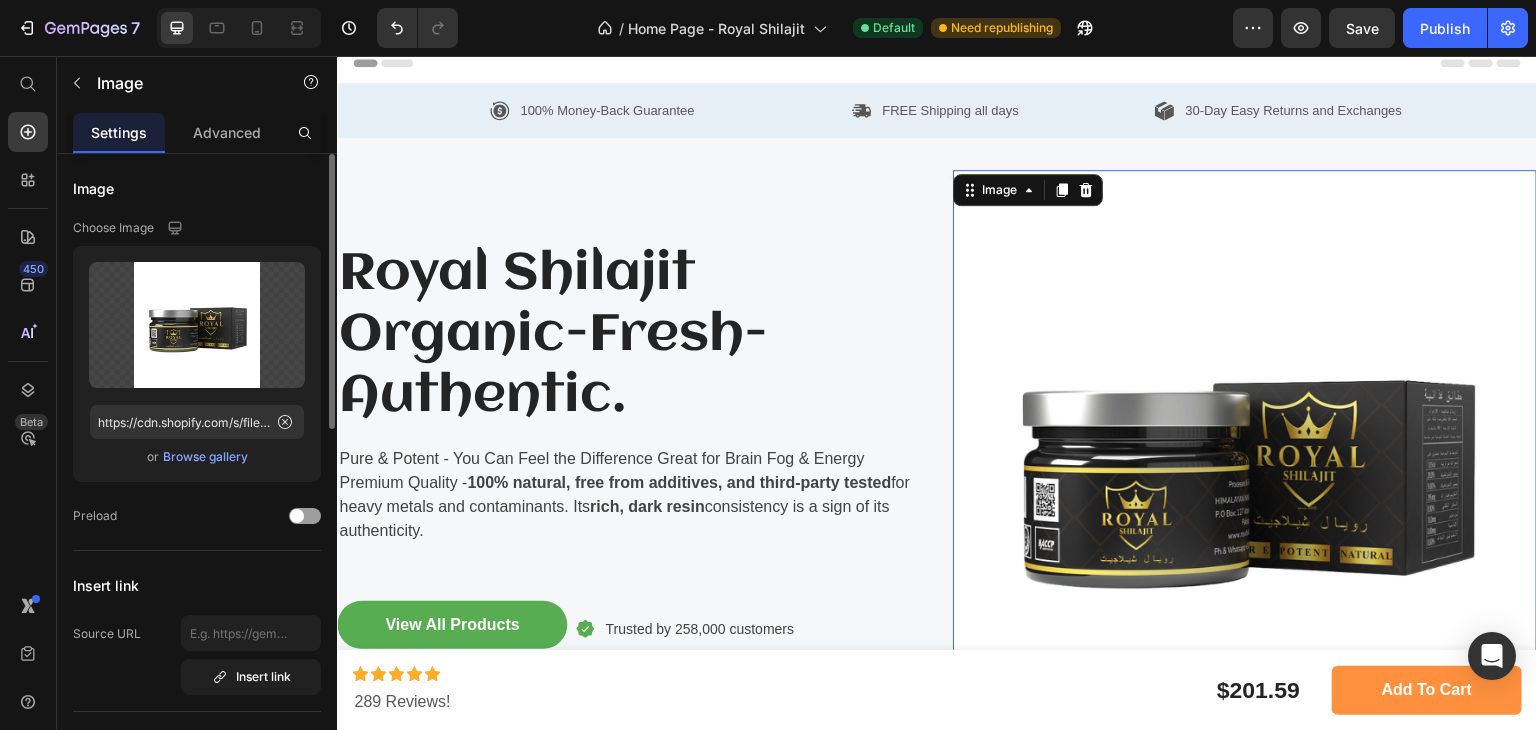 click on "Browse gallery" at bounding box center [205, 457] 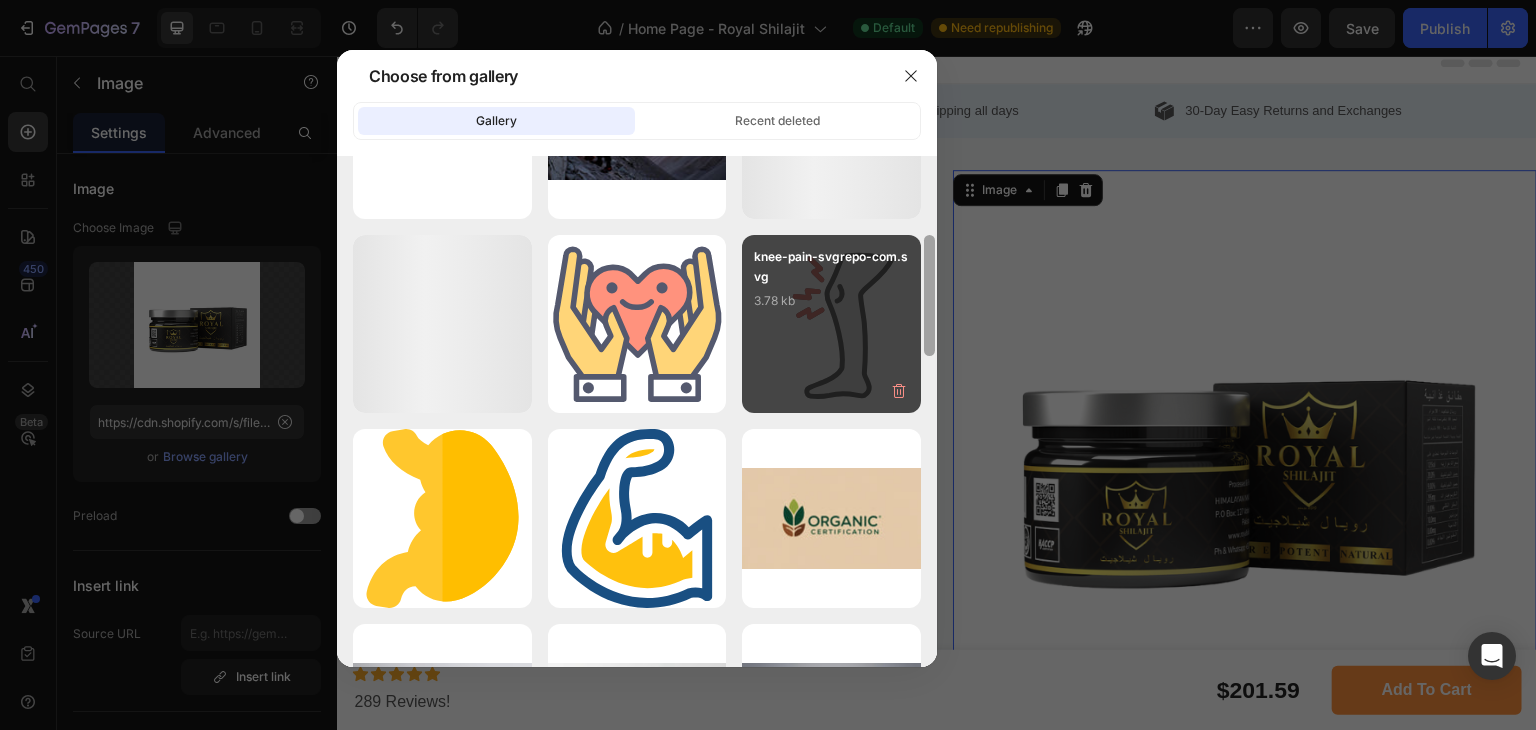 drag, startPoint x: 928, startPoint y: 187, endPoint x: 880, endPoint y: 241, distance: 72.249565 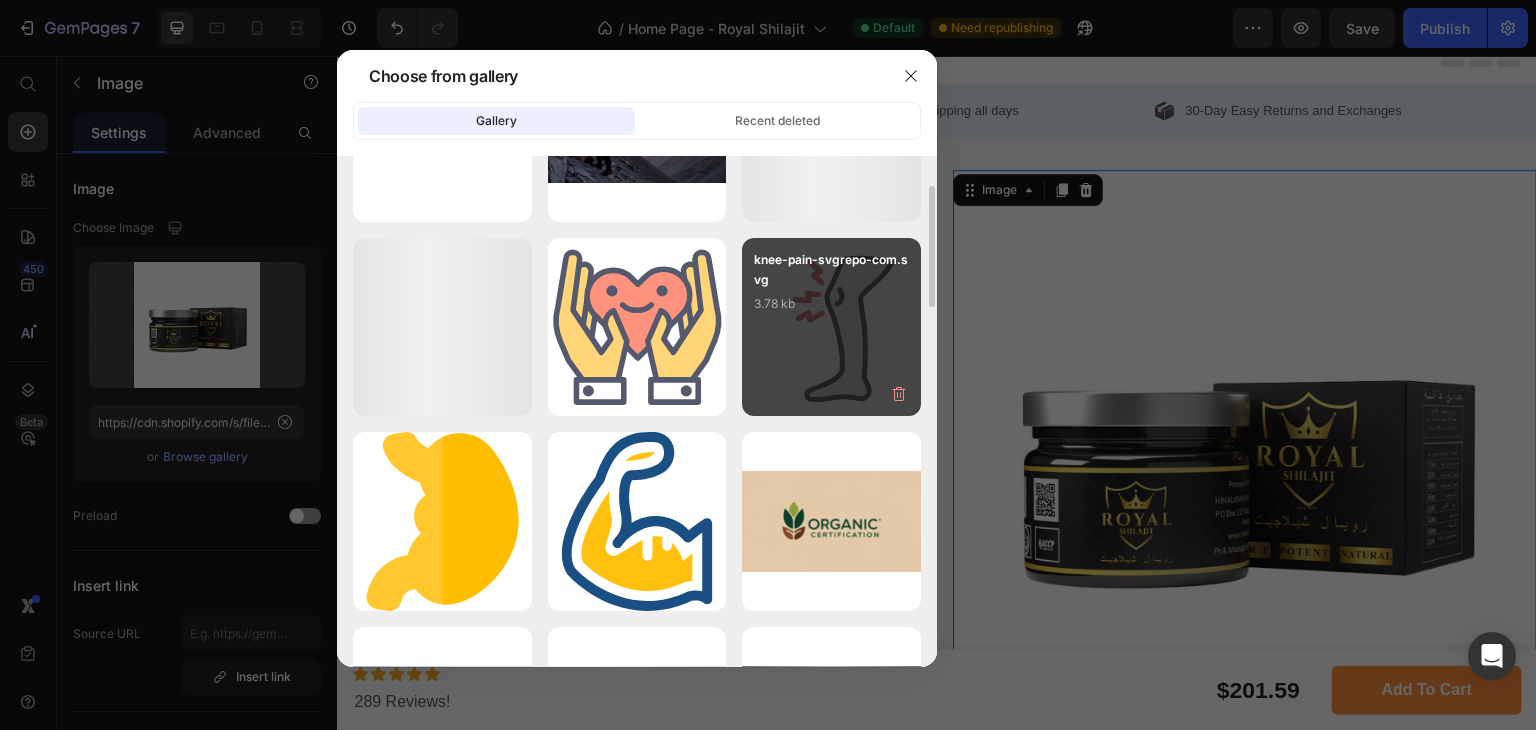 scroll, scrollTop: 0, scrollLeft: 0, axis: both 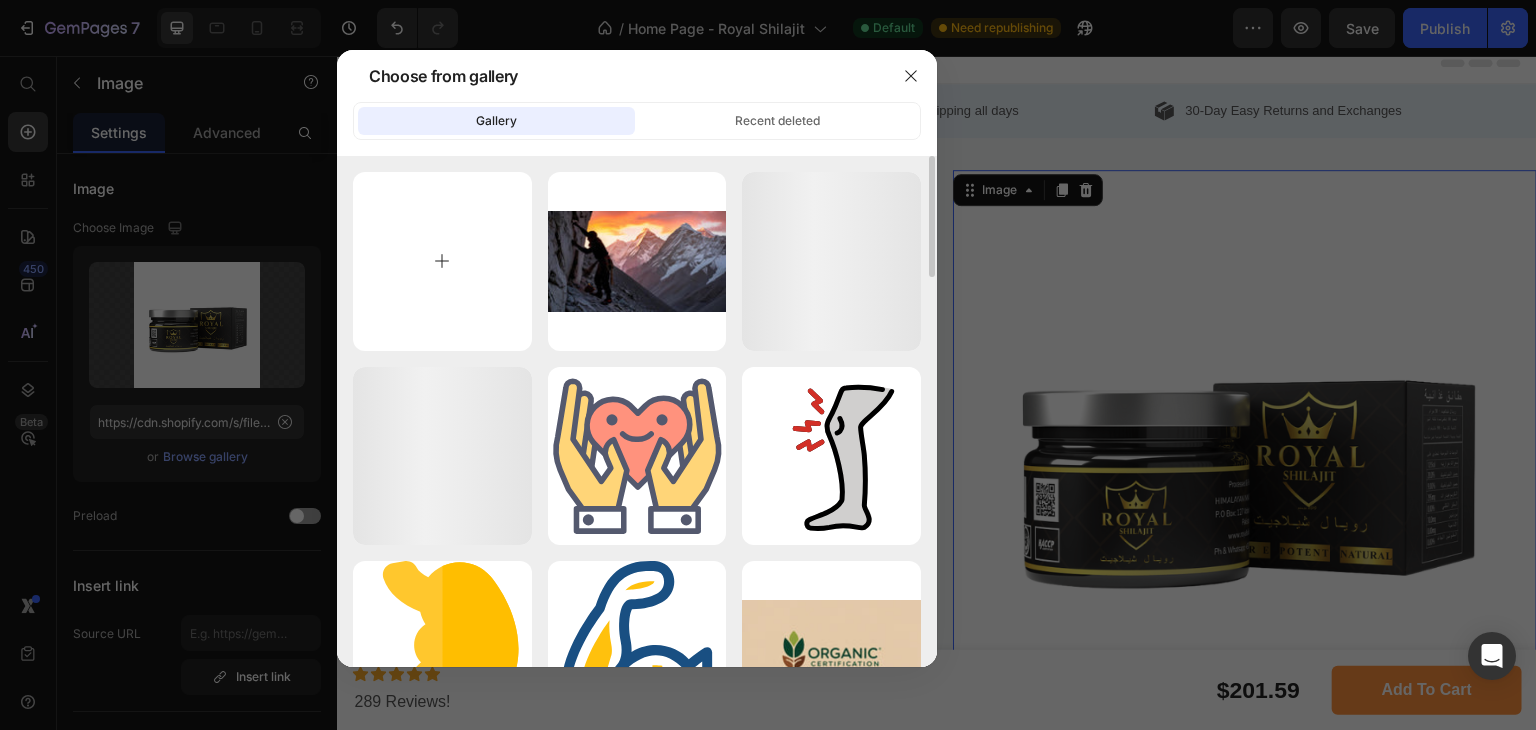 click at bounding box center [442, 261] 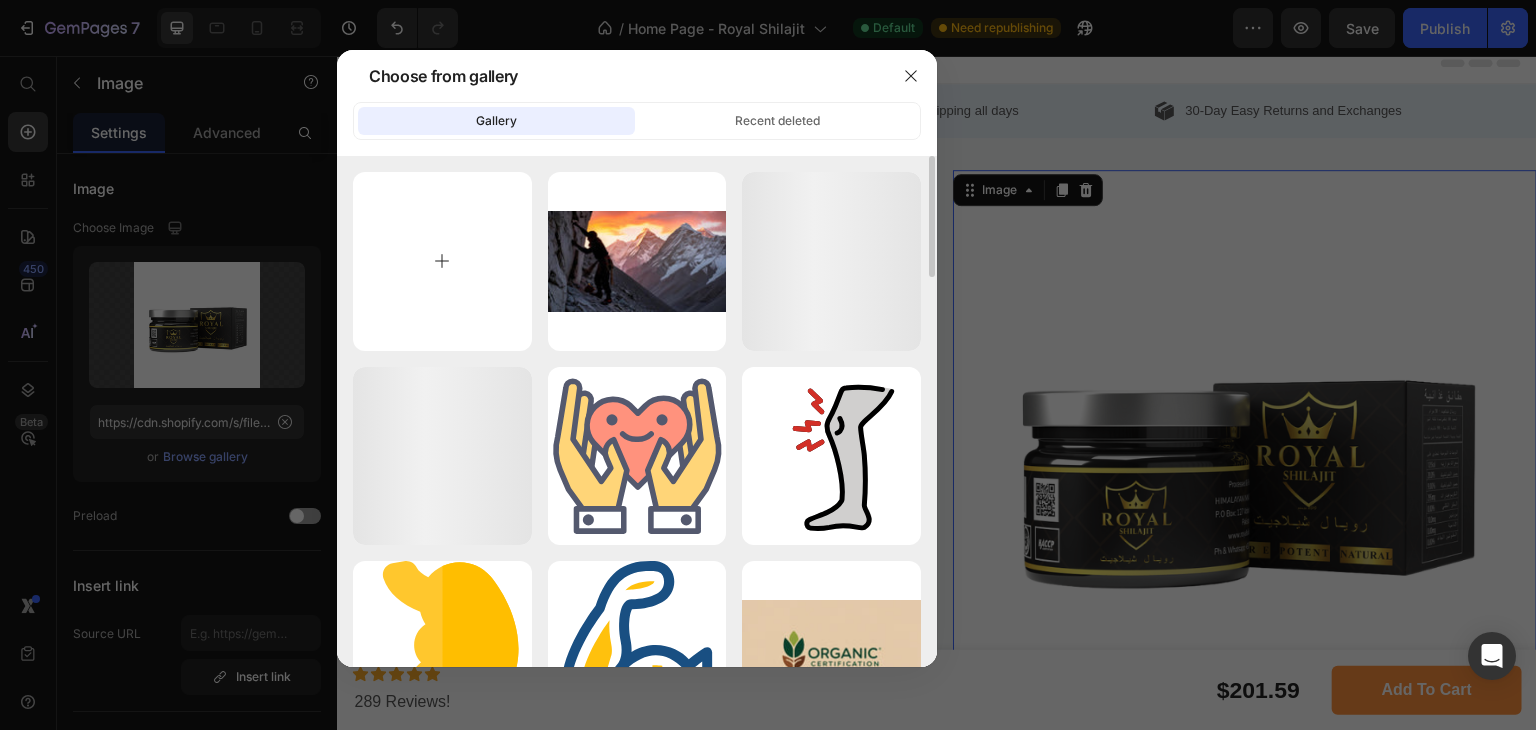 type on "C:\fakepath\20250528_1539_Authentic Shilajit Jar_remix_01jwb7j2qgfzhvxm0pkaeyztg8.png" 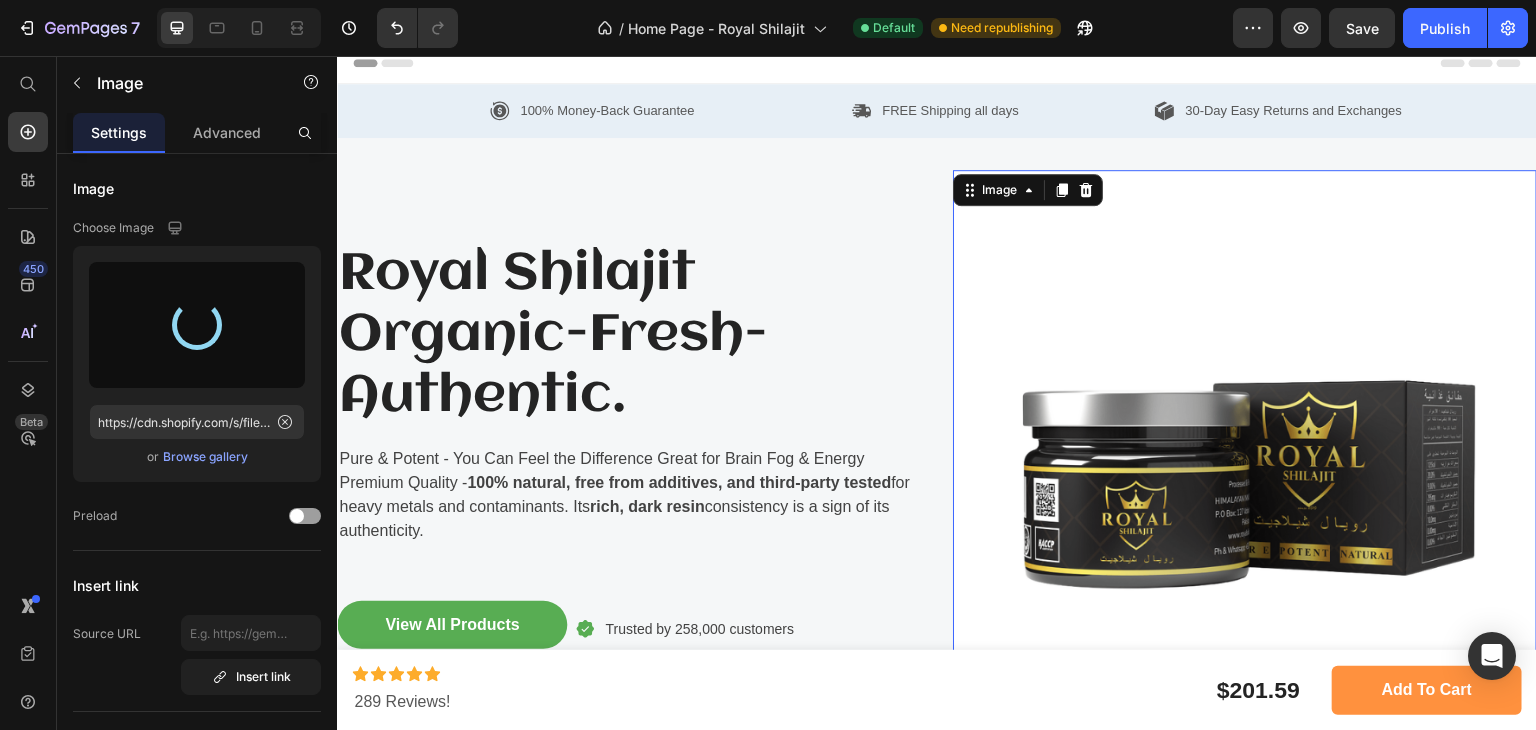 type on "https://cdn.shopify.com/s/files/1/0718/5750/4548/files/gempages_510430882788541242-e810520a-484c-4f8c-9754-b8418b5c0f00.png" 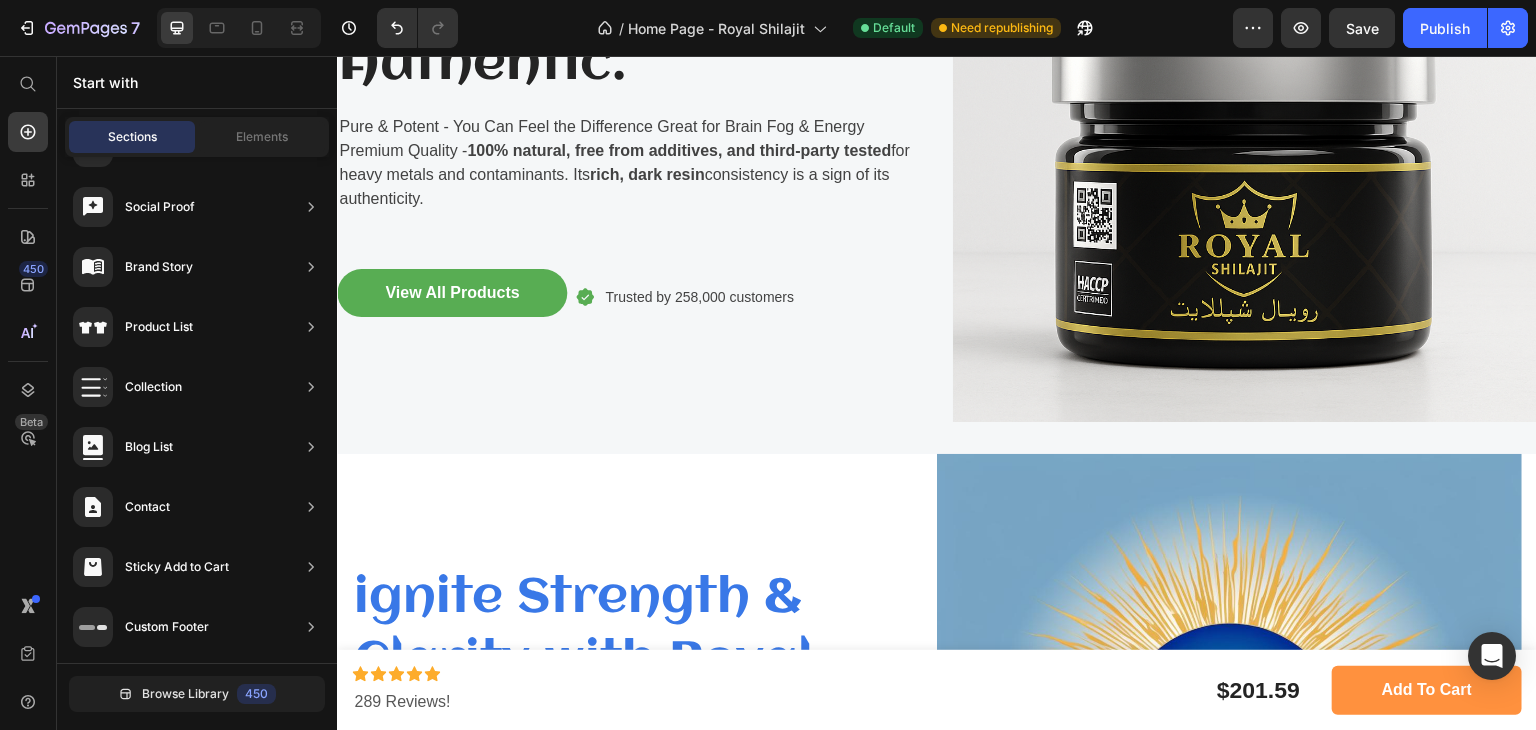 scroll, scrollTop: 127, scrollLeft: 0, axis: vertical 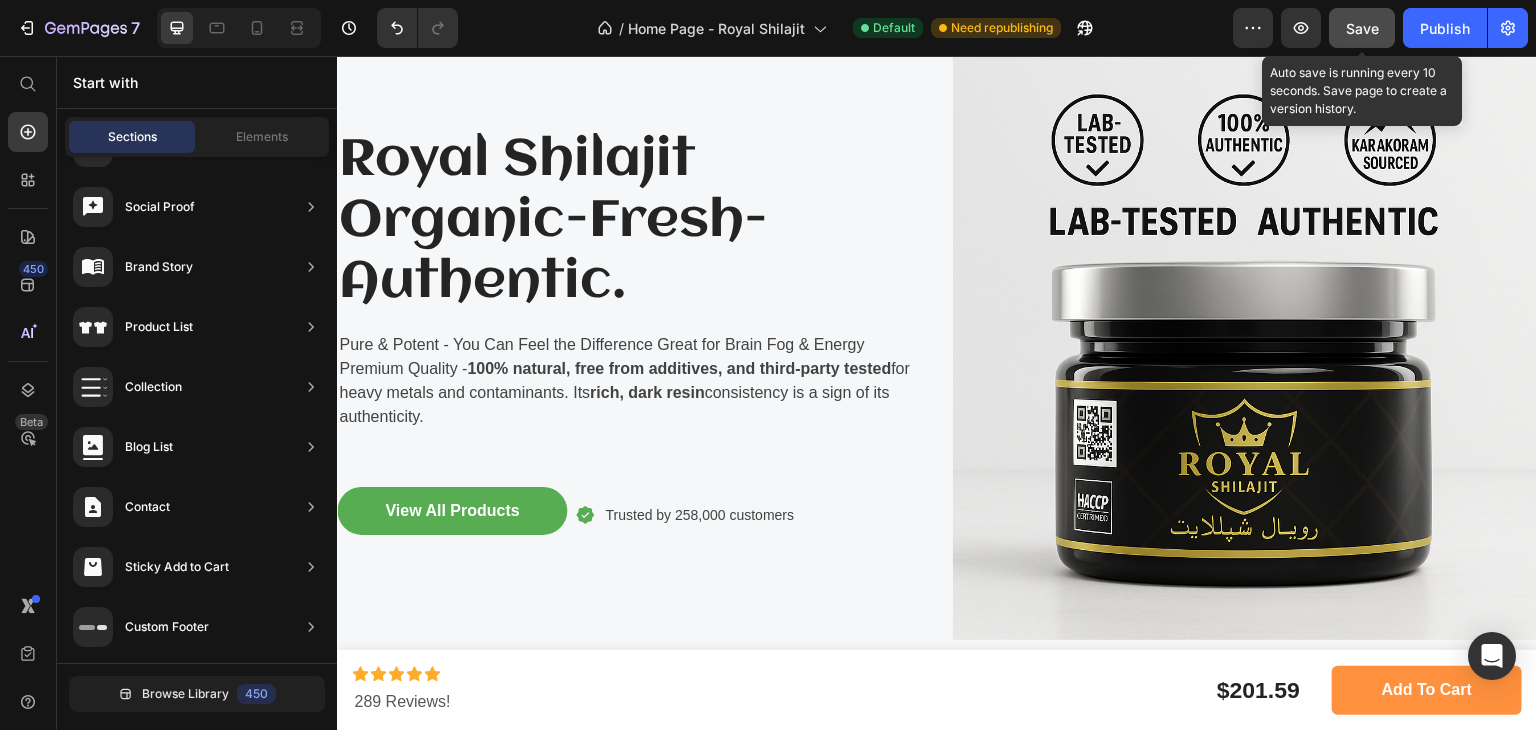 click on "Save" at bounding box center [1362, 28] 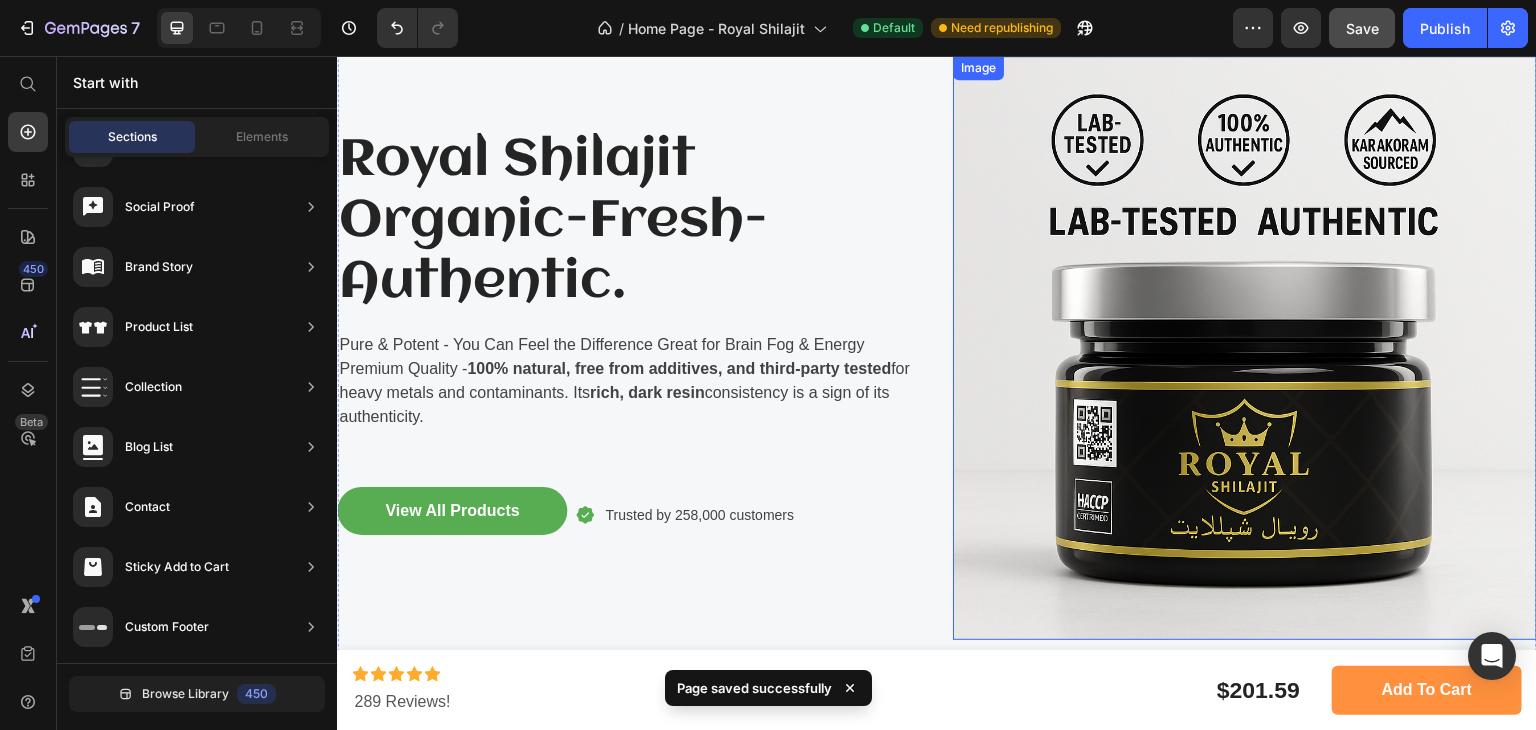 click at bounding box center [1245, 348] 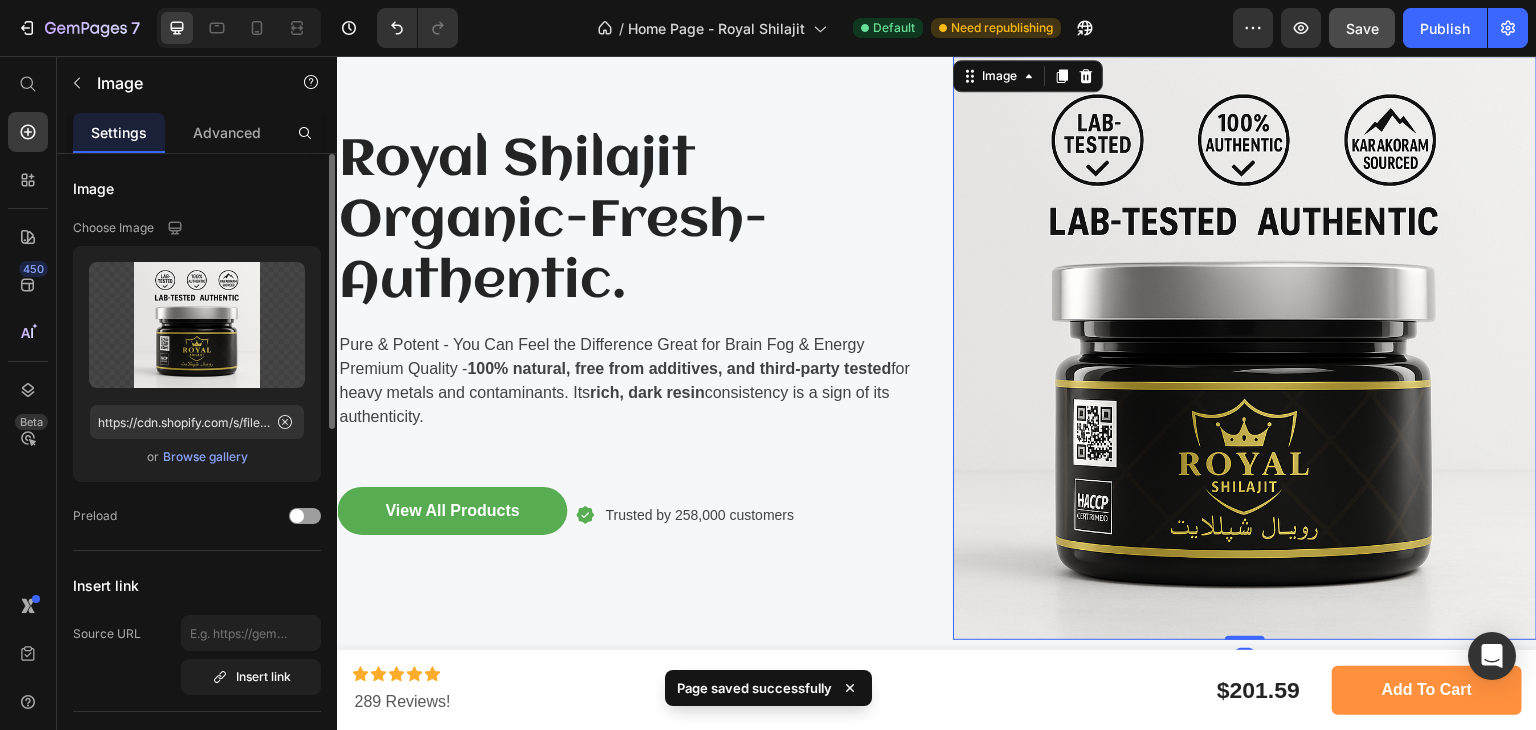 click on "Upload Image https://cdn.shopify.com/s/files/1/0718/5750/4548/files/gempages_510430882788541242-e810520a-484c-4f8c-9754-b8418b5c0f00.png  or   Browse gallery" 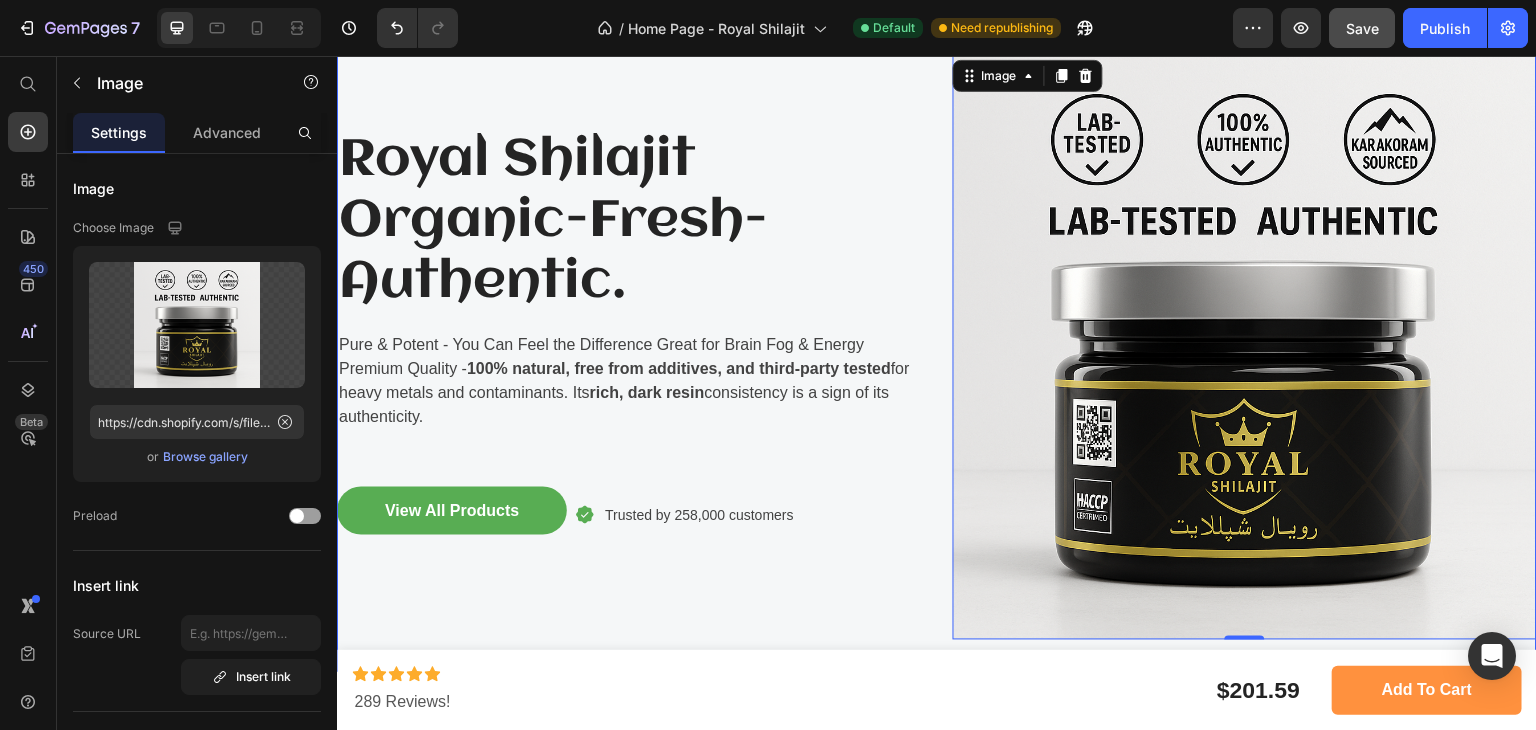 click on "Royal Shilajit Organic-Fresh-Authentic. Heading Pure & Potent - You Can Feel the Difference Great for Brain Fog & Energy Premium Quality -  100% natural, free from additives, and third-party tested  for heavy metals and contaminants. Its  rich, dark resin  consistency is a sign of its authenticity. Text block View All Products  Button
Icon Trusted by 258,000 customers Text block Row Row" at bounding box center [629, 348] 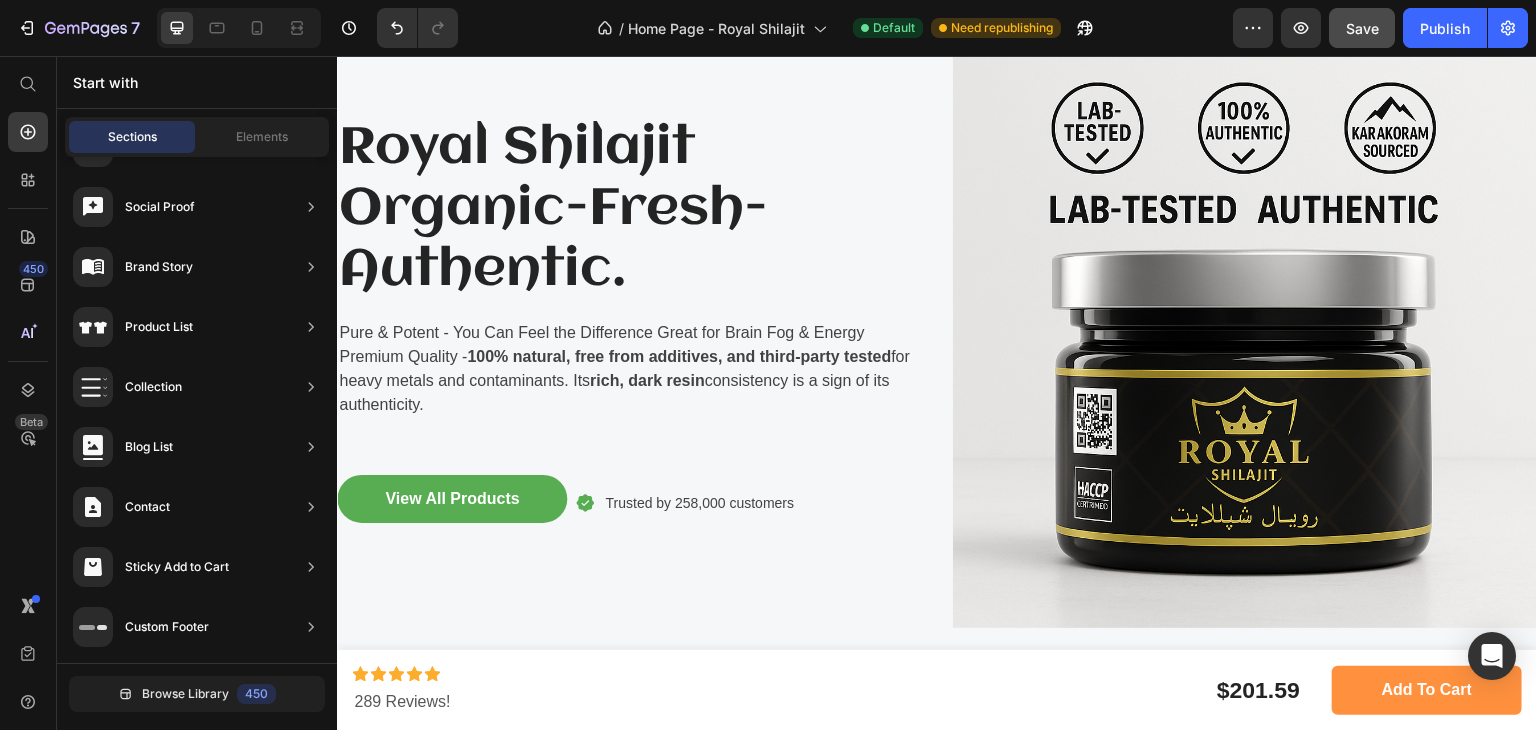 scroll, scrollTop: 88, scrollLeft: 0, axis: vertical 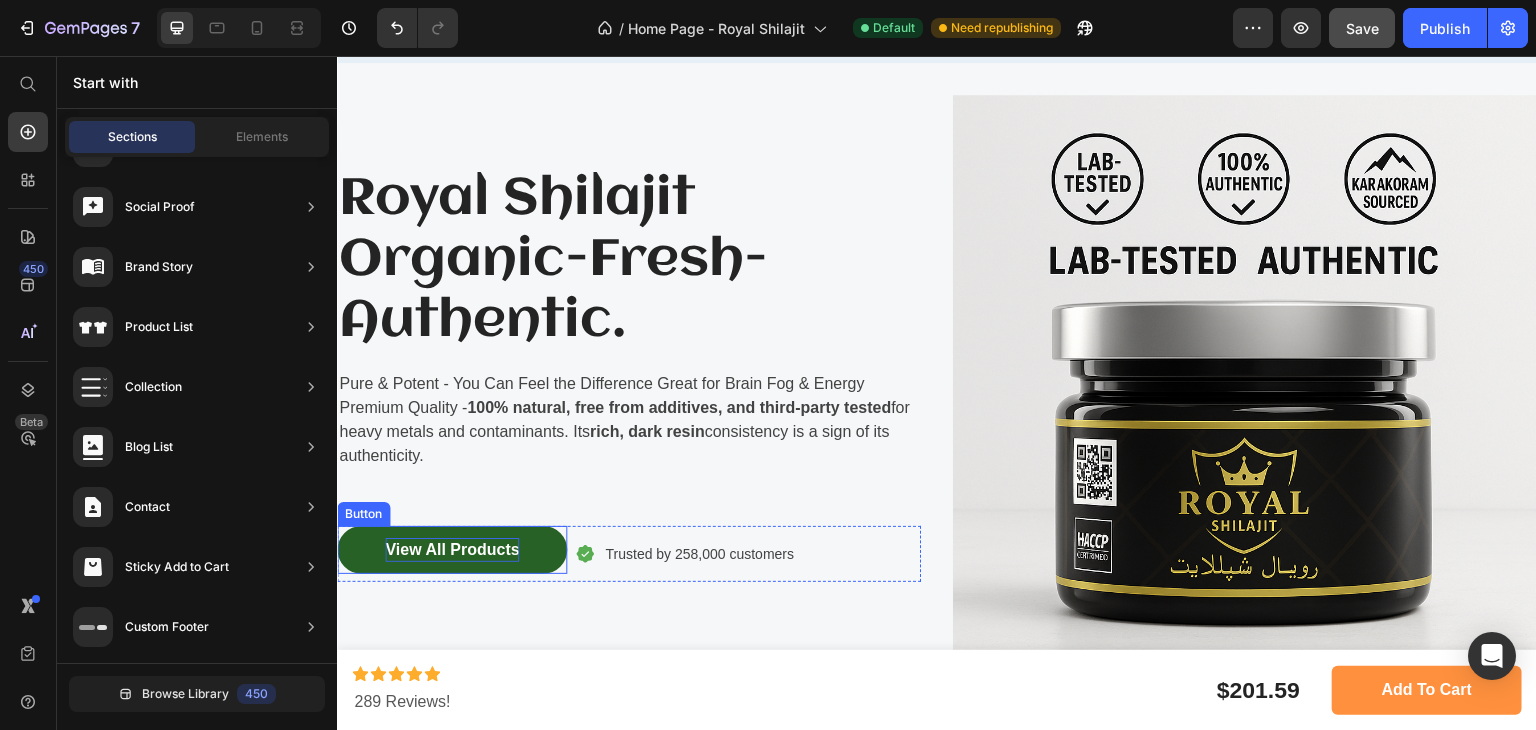 click on "View All Products" at bounding box center (452, 550) 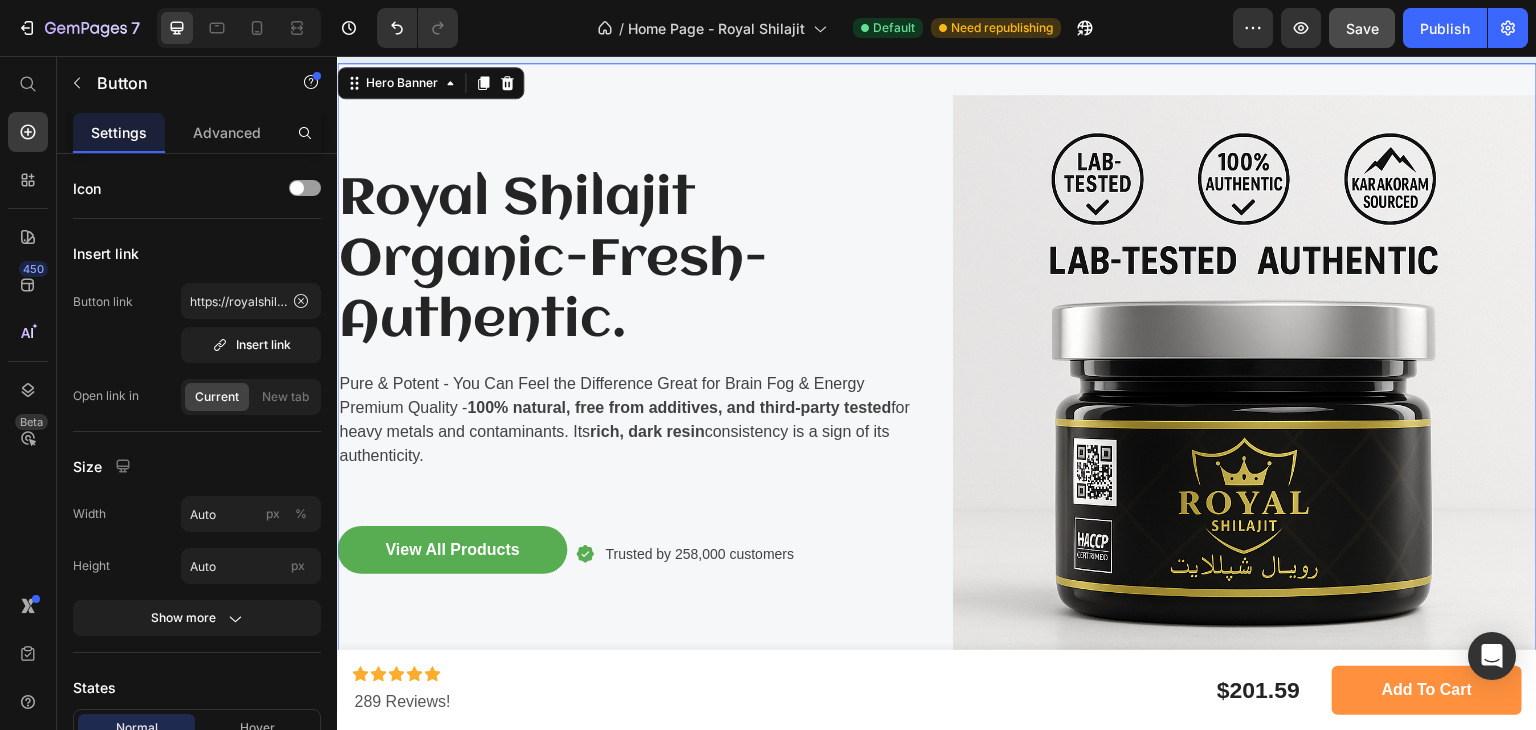 click on "Royal Shilajit Organic-Fresh-Authentic. Heading Pure & Potent - You Can Feel the Difference Great for Brain Fog & Energy Premium Quality -  100% natural, free from additives, and third-party tested  for heavy metals and contaminants. Its  rich, dark resin  consistency is a sign of its authenticity. Text block View All Products  Button
Icon Trusted by 258,000 customers Text block Row Row" at bounding box center (629, 387) 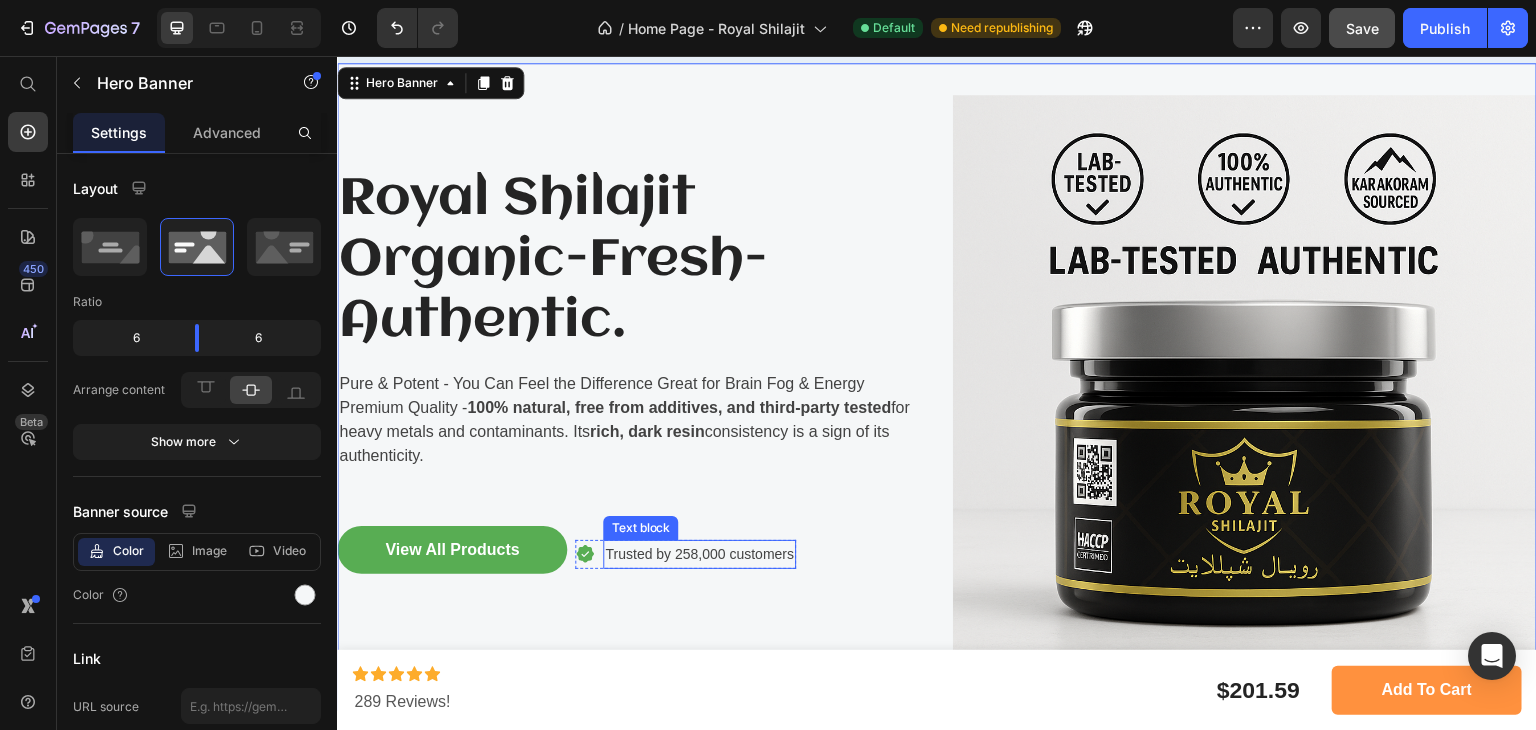 click on "Trusted by 258,000 customers" at bounding box center (699, 554) 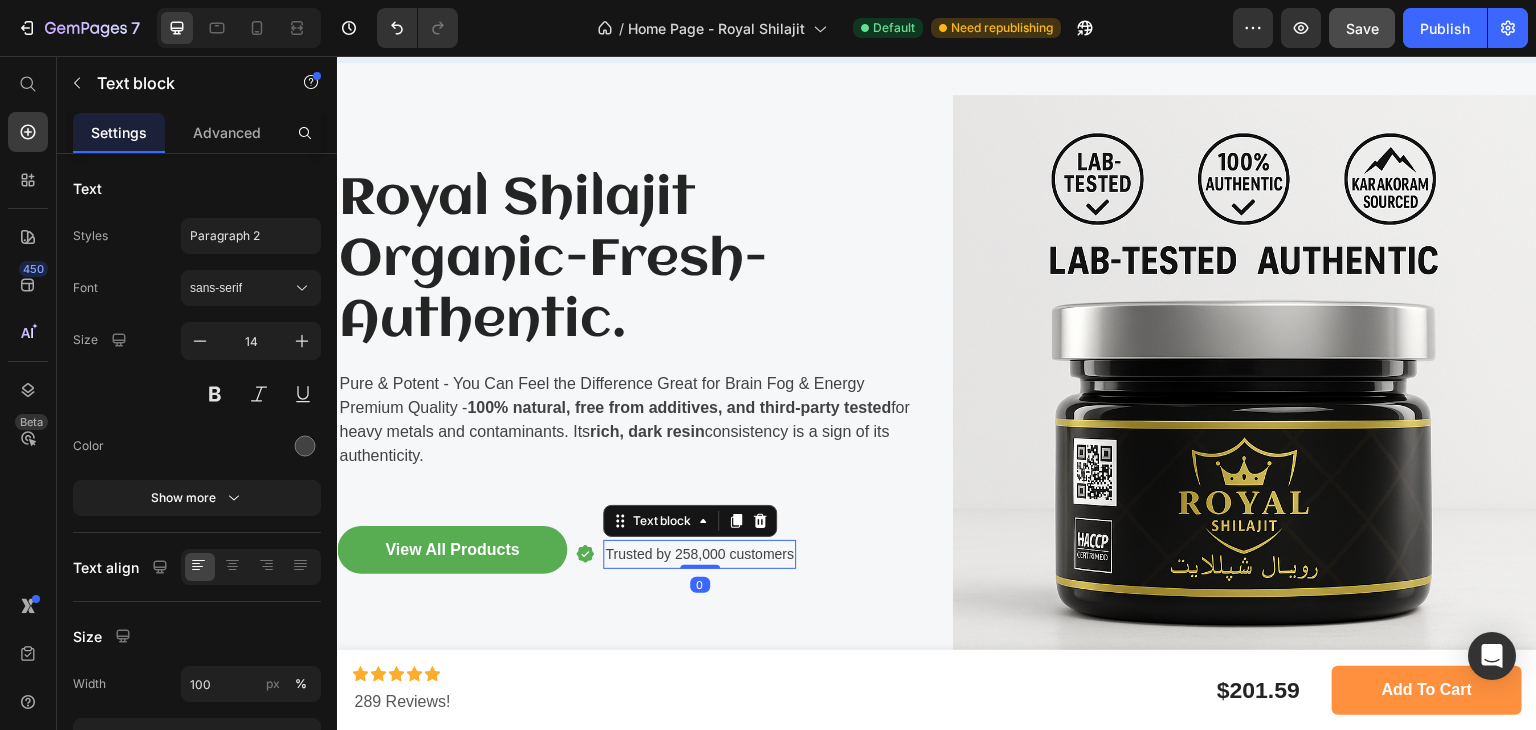 click on "Trusted by 258,000 customers" at bounding box center [699, 554] 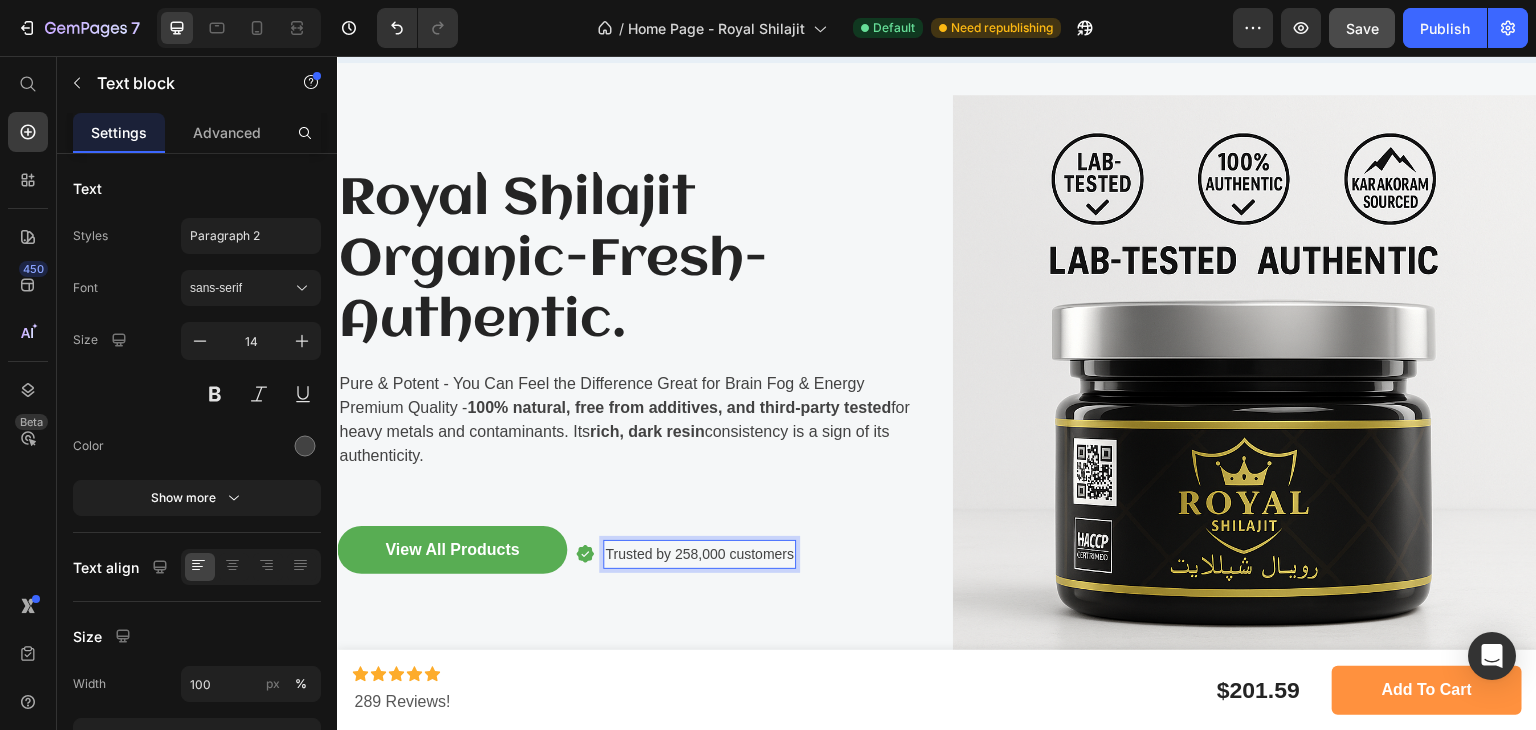 click on "Trusted by 258,000 customers" at bounding box center (699, 554) 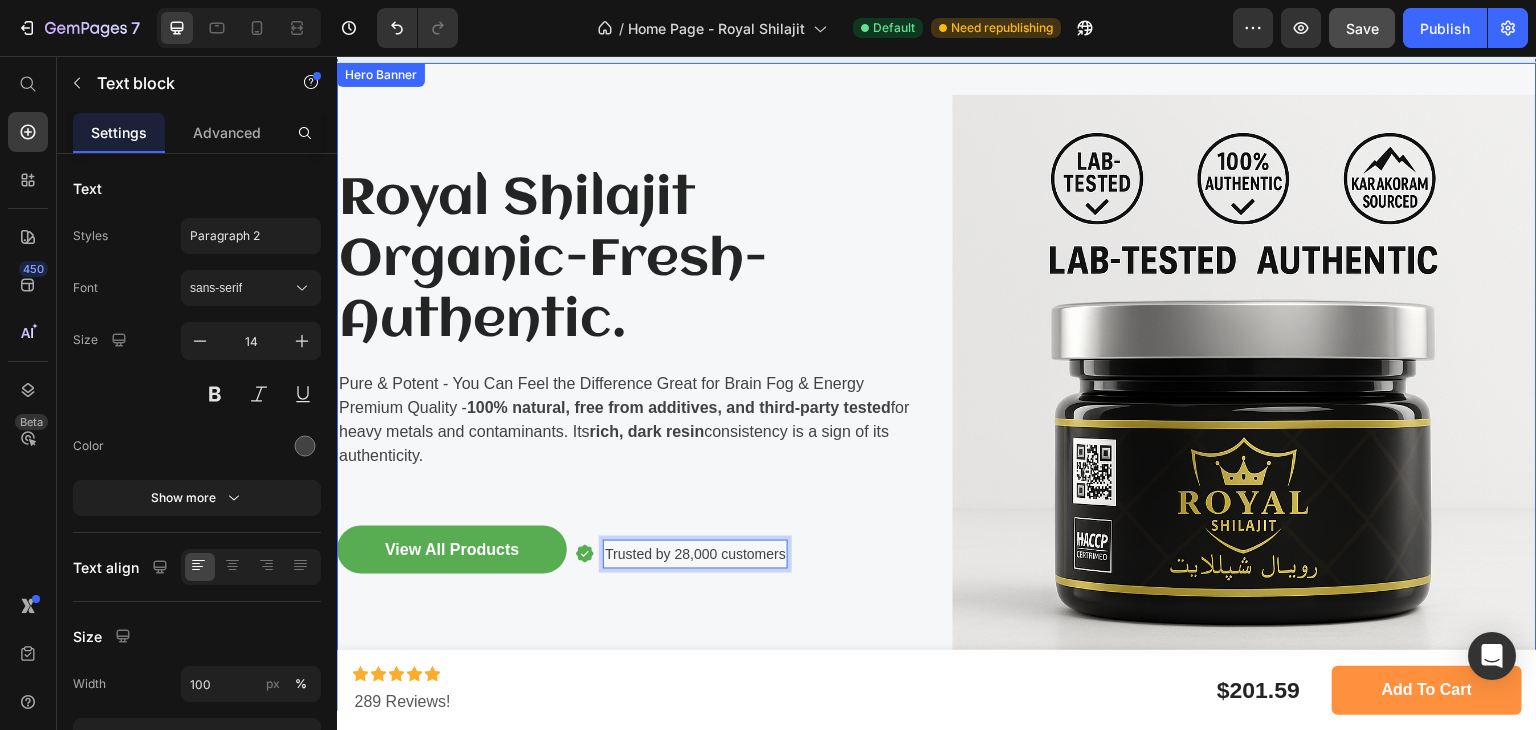 click on "Royal Shilajit Organic-Fresh-Authentic. Heading Pure & Potent - You Can Feel the Difference Great for Brain Fog & Energy Premium Quality -  100% natural, free from additives, and third-party tested  for heavy metals and contaminants. Its  rich, dark resin  consistency is a sign of its authenticity. Text block View All Products  Button
Icon Trusted by 28,000 customers Text block   0 Row Row" at bounding box center [629, 387] 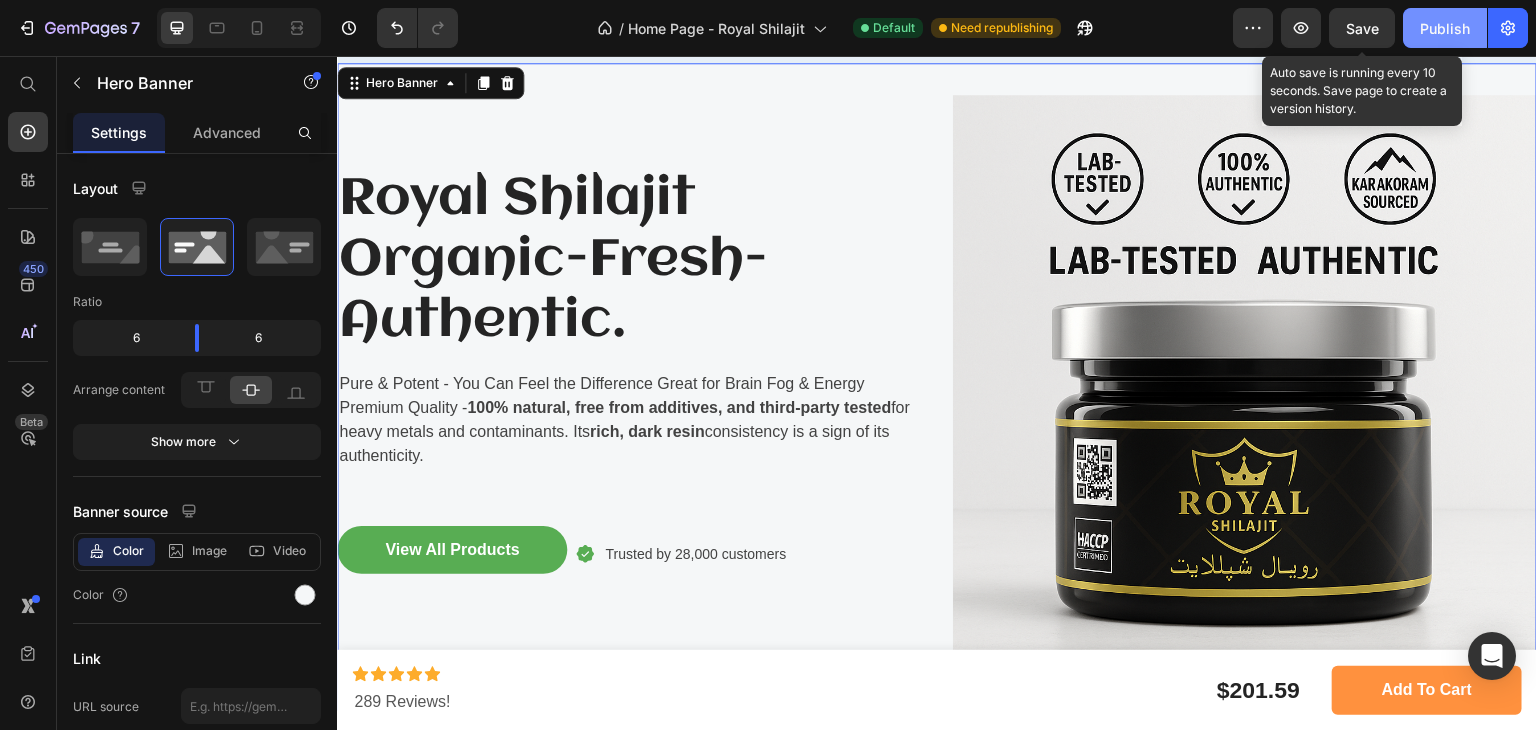 drag, startPoint x: 1380, startPoint y: 22, endPoint x: 1433, endPoint y: 33, distance: 54.129475 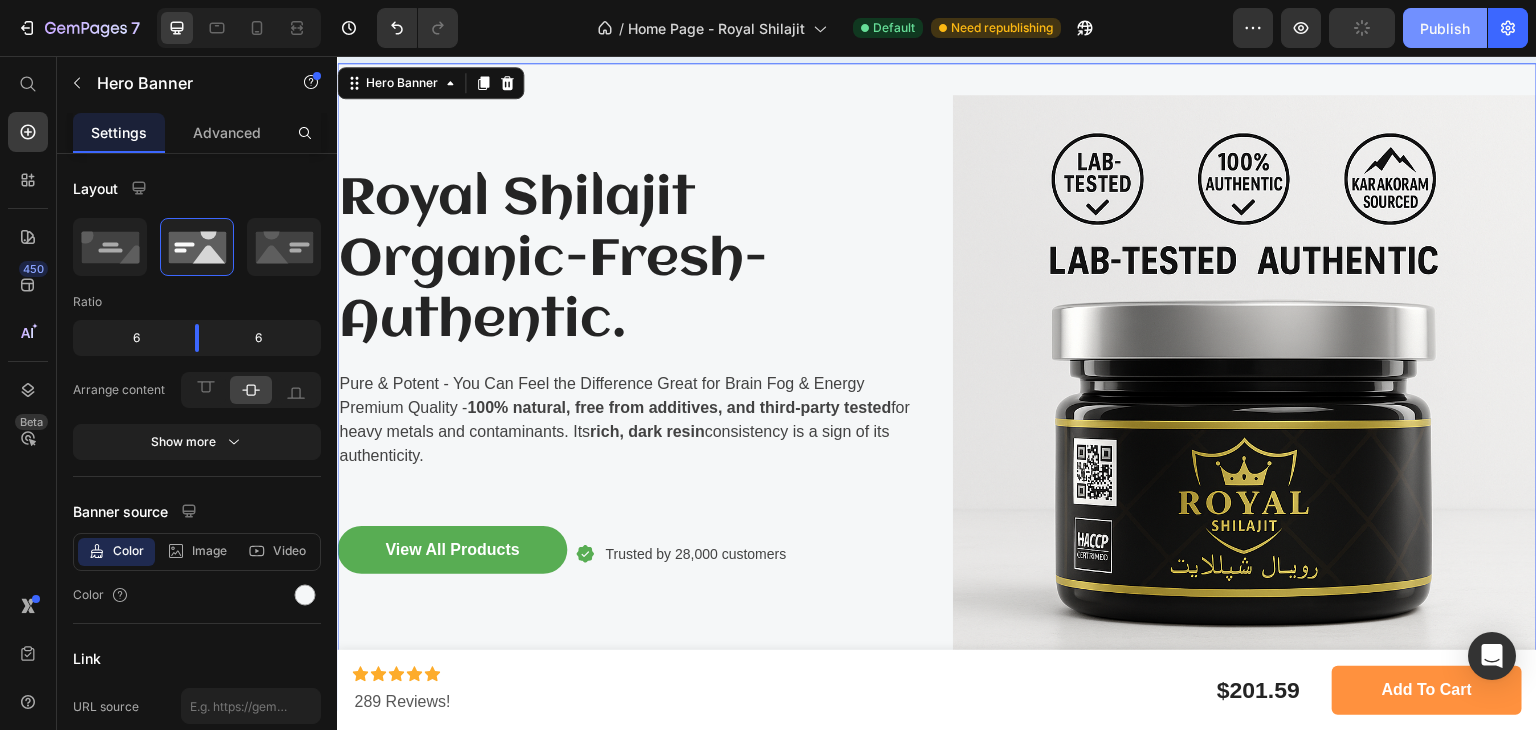 click on "Publish" at bounding box center [1445, 28] 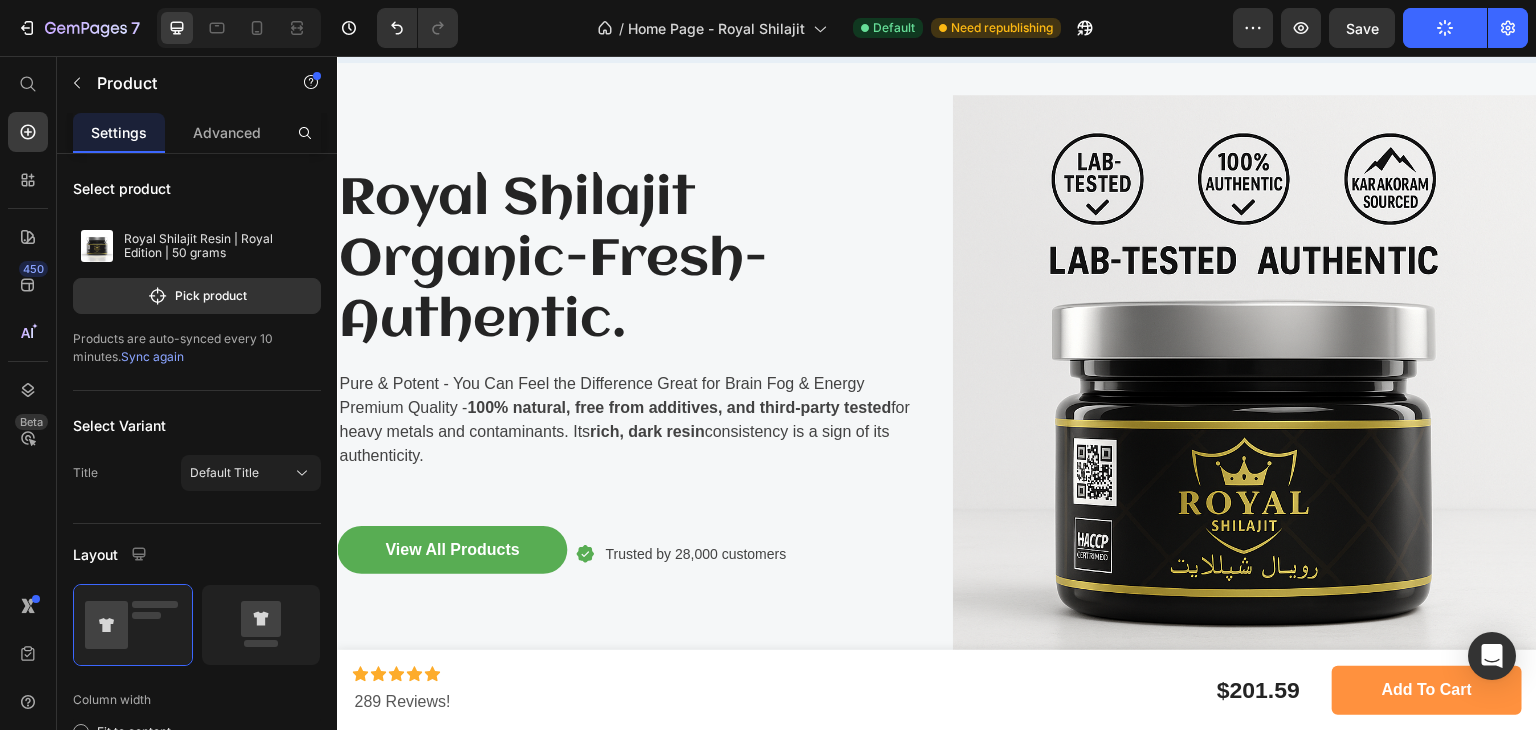click on "Icon Icon Icon Icon Icon Icon List 289 Reviews! Text Block $201.59 Product Price Row add to cart Product Cart Button Product" at bounding box center (937, 690) 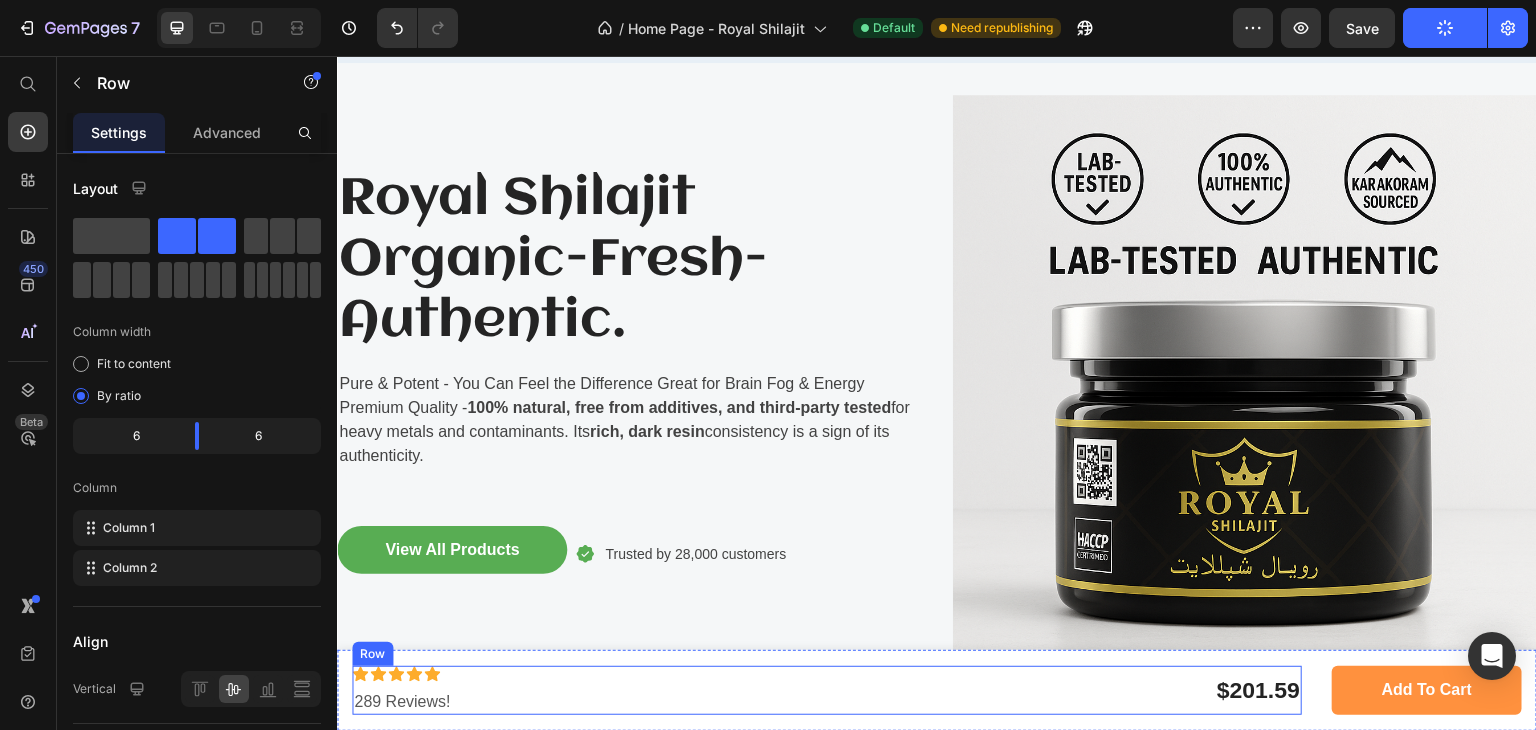 click on "Icon Icon Icon Icon Icon Icon List 289 Reviews! Text Block" at bounding box center (587, 690) 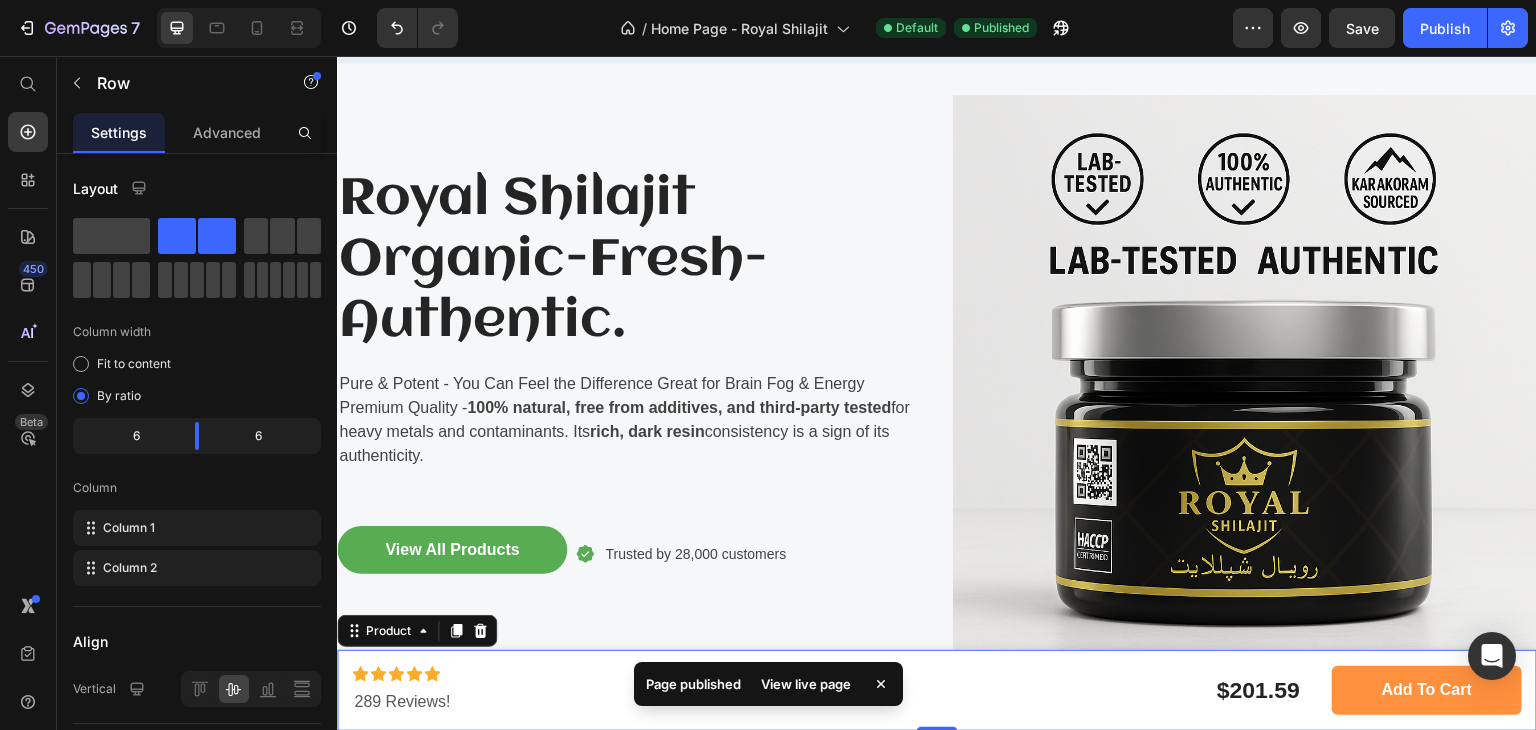click on "Icon Icon Icon Icon Icon Icon List 289 Reviews! Text Block $201.59 Product Price Row add to cart Product Cart Button Product   0" at bounding box center [937, 690] 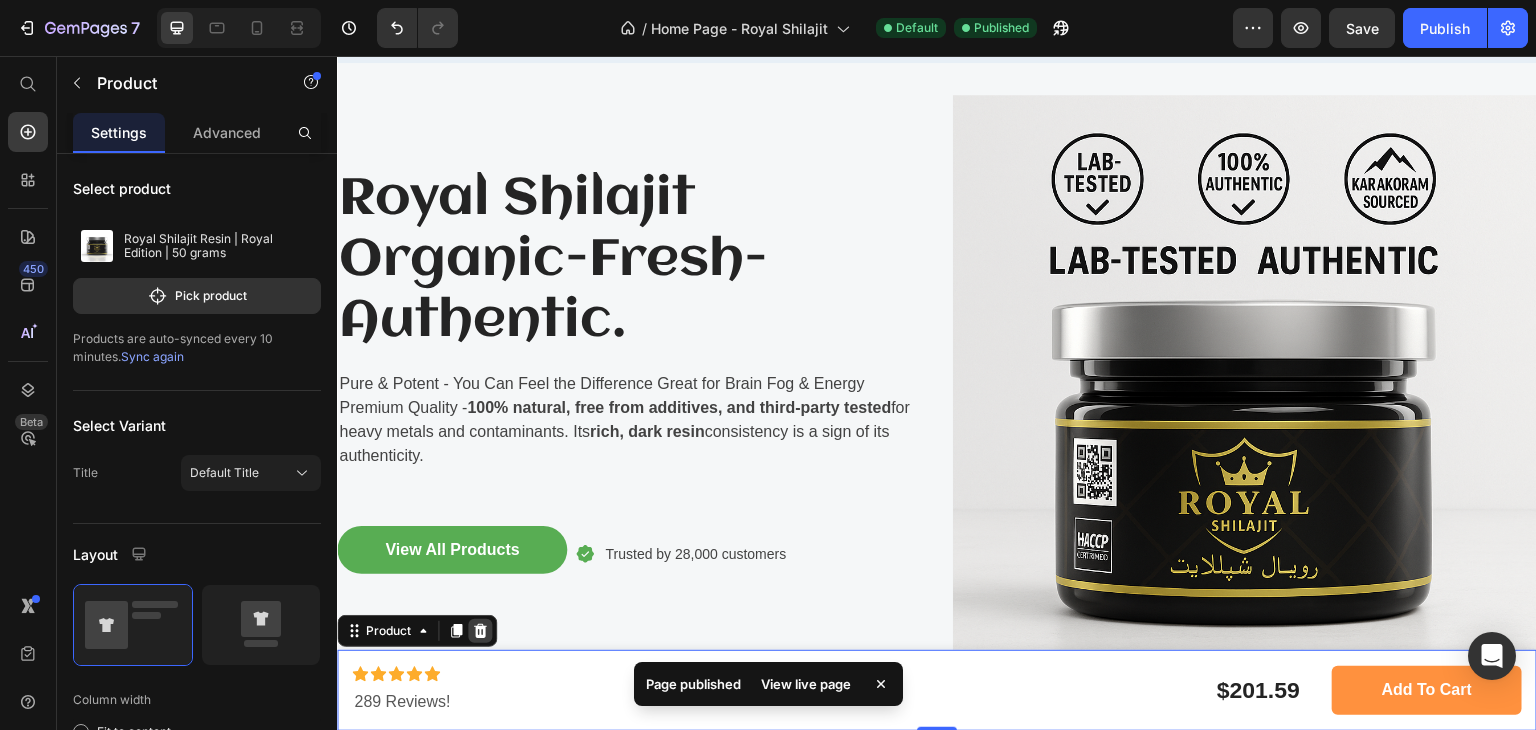 click 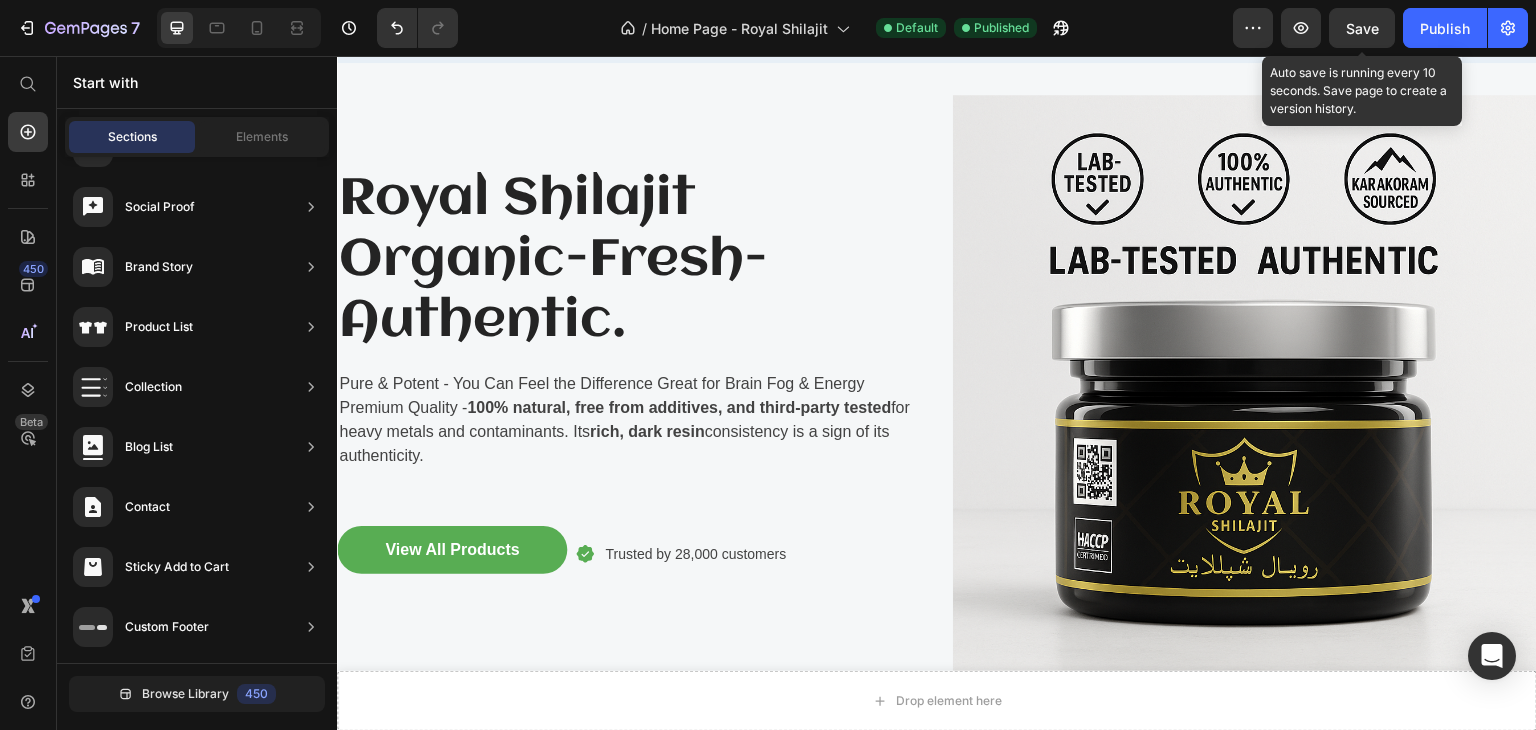 click on "Save" at bounding box center (1362, 28) 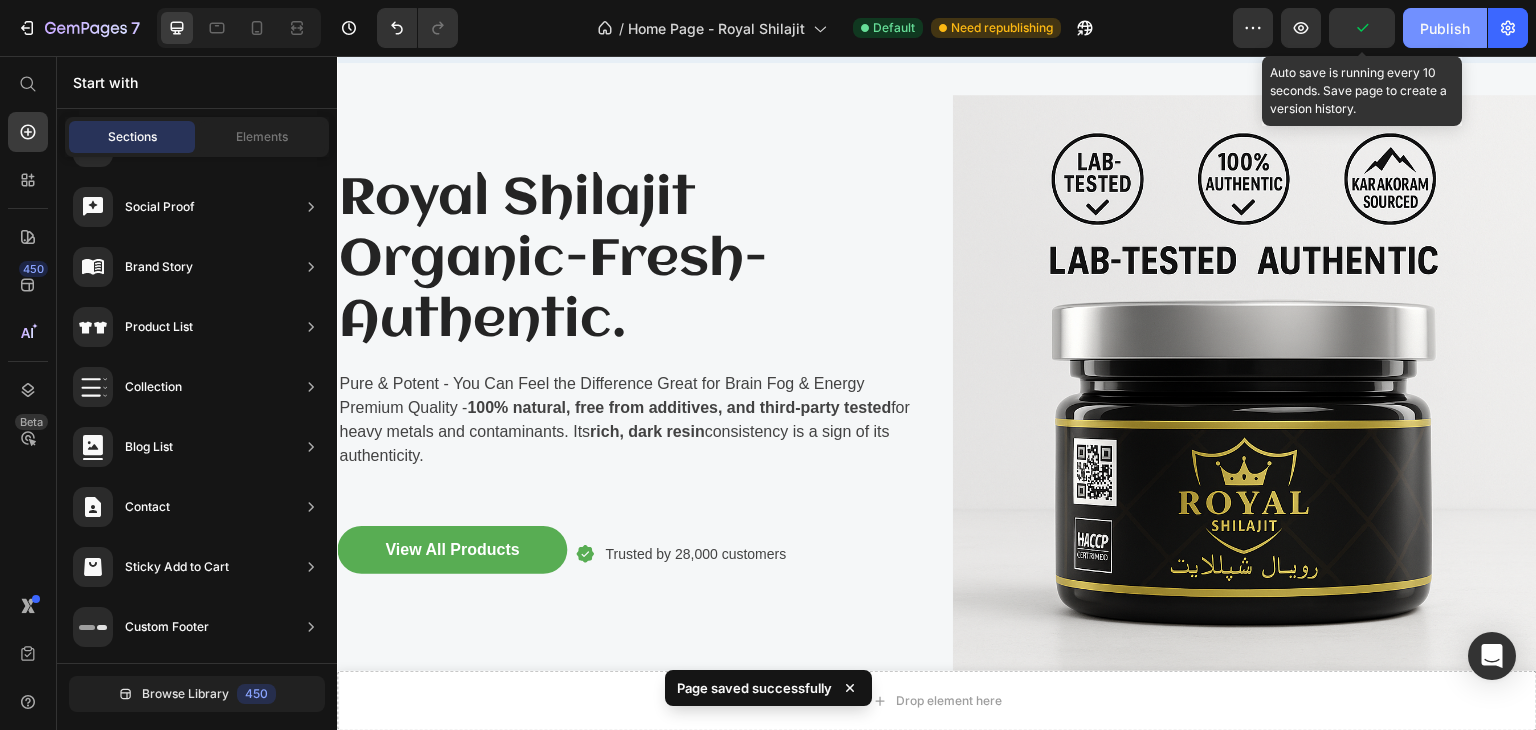 click on "Publish" at bounding box center (1445, 28) 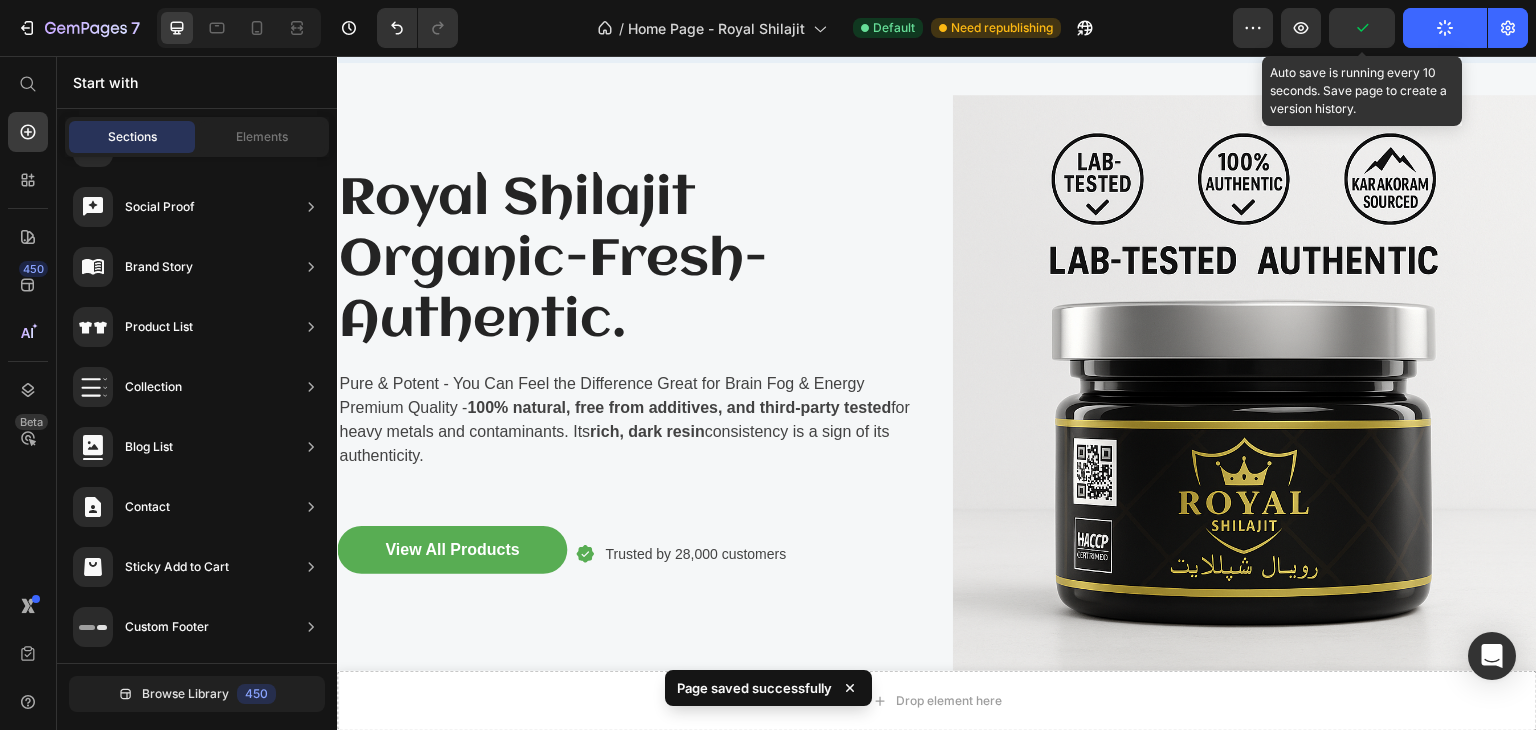 scroll, scrollTop: 756, scrollLeft: 0, axis: vertical 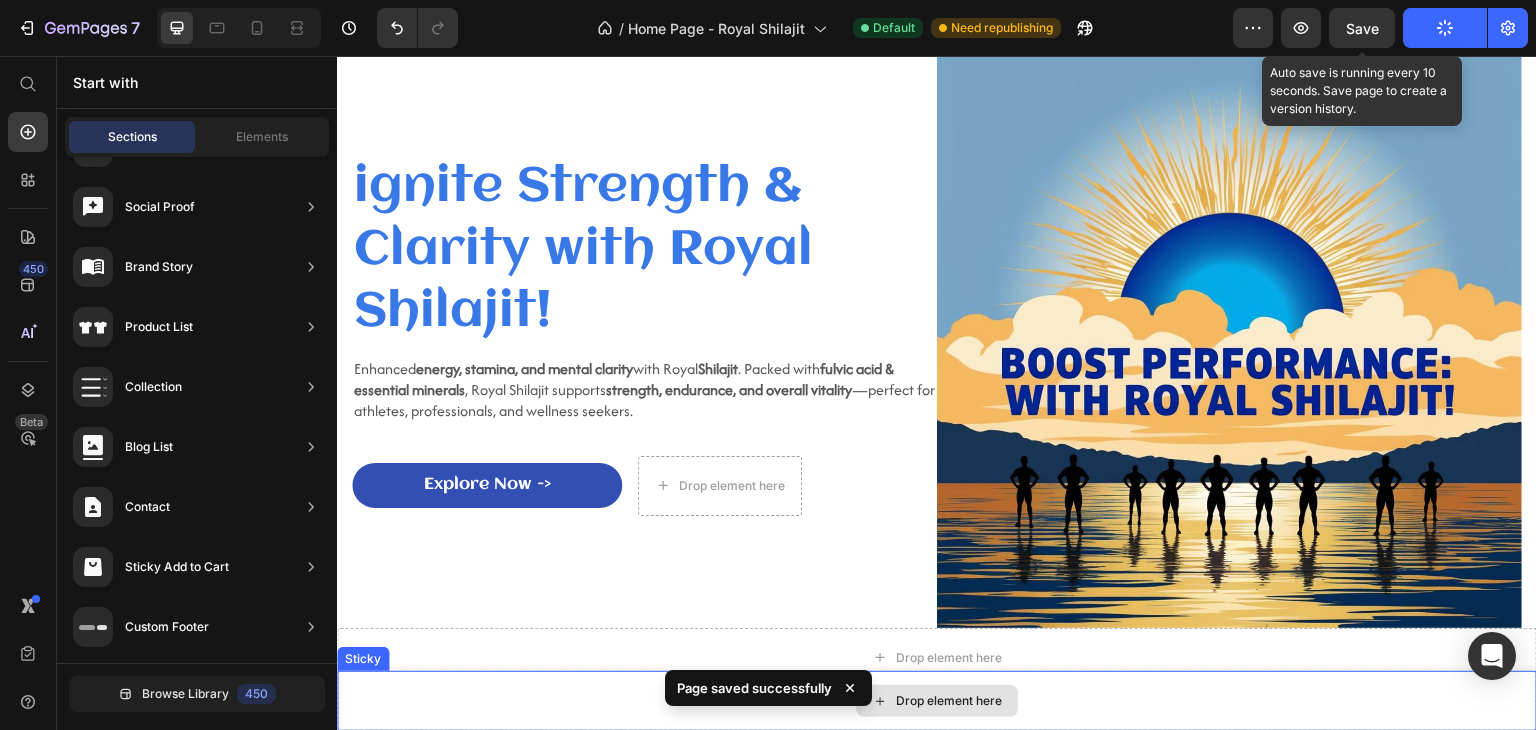 click on "Drop element here" at bounding box center (937, 701) 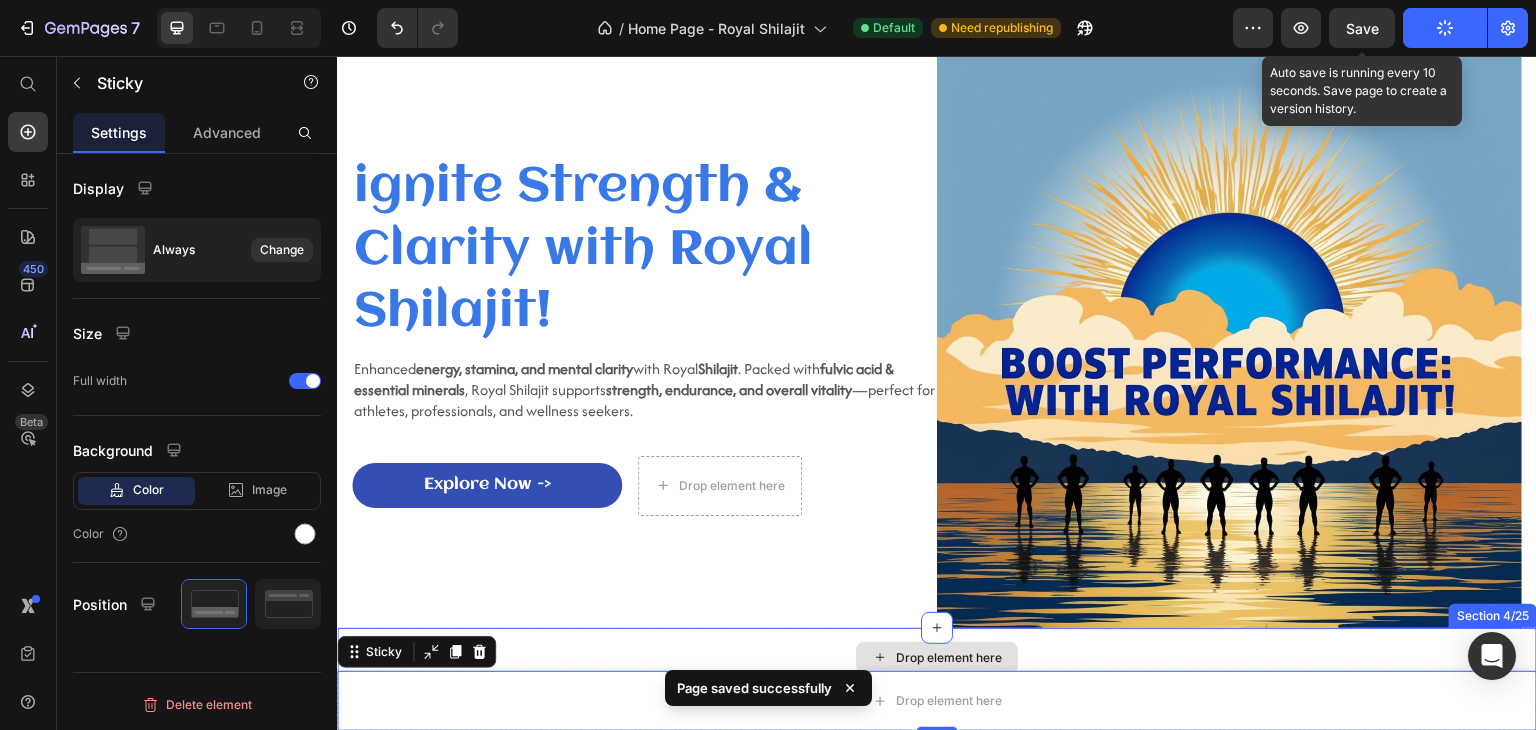 scroll, scrollTop: 1422, scrollLeft: 0, axis: vertical 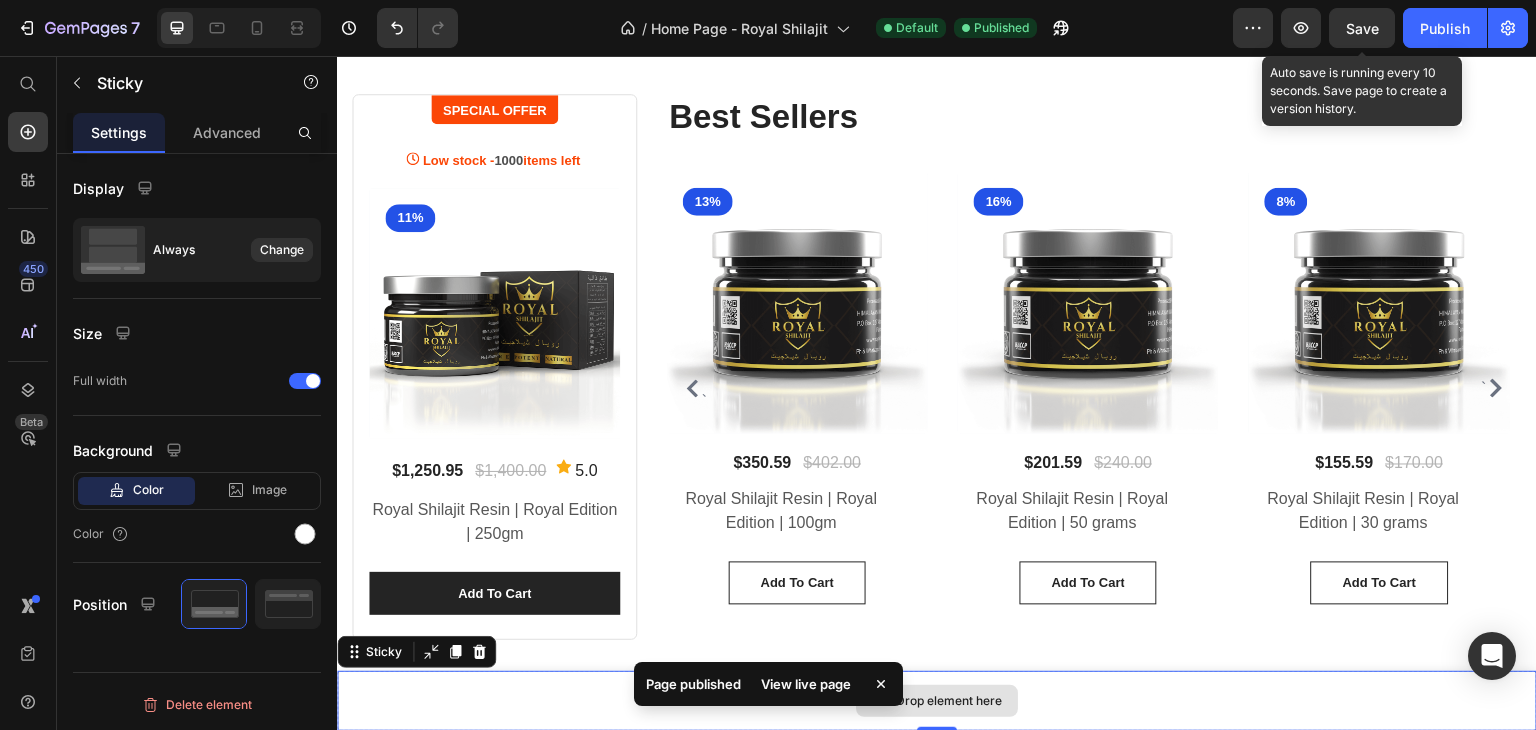 click on "Drop element here" at bounding box center [937, 701] 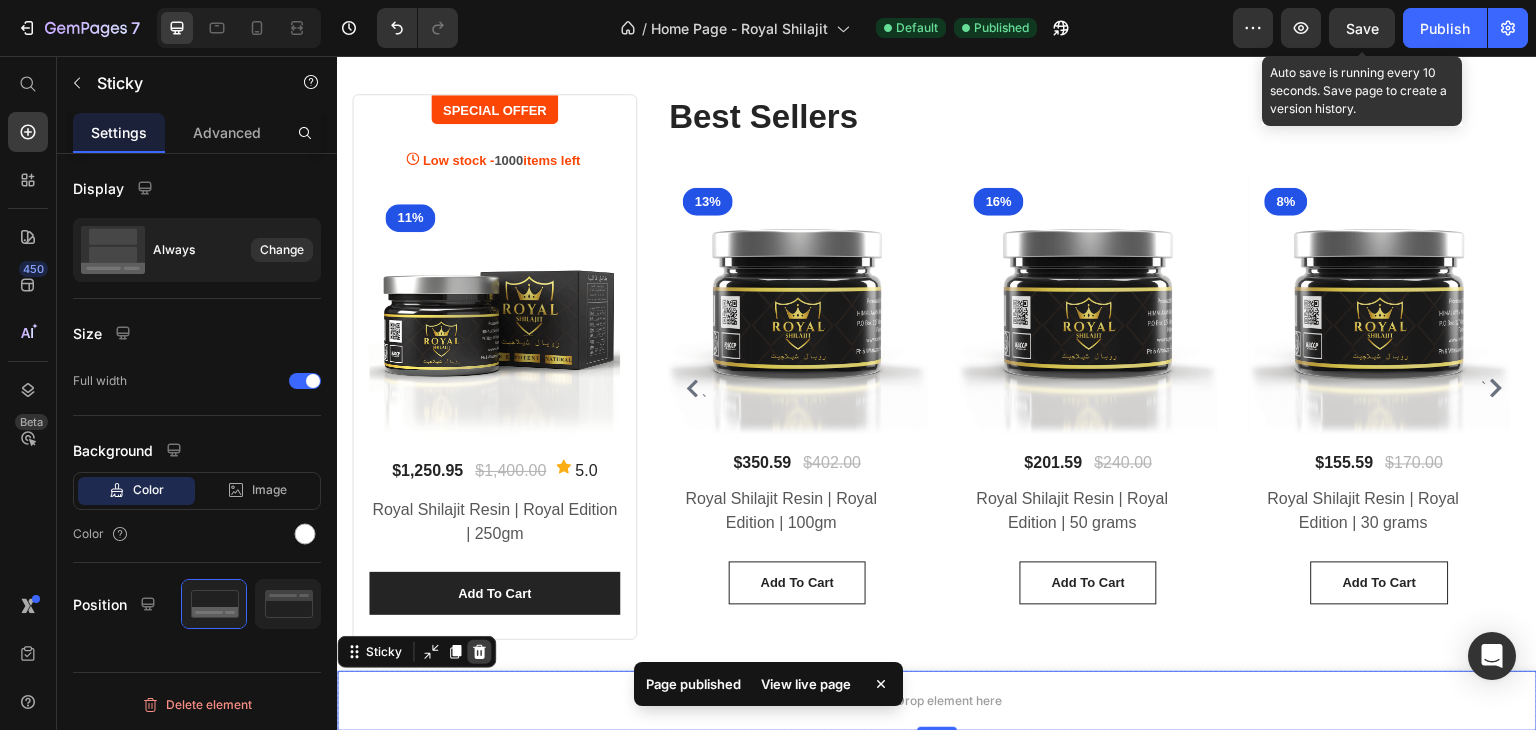 click 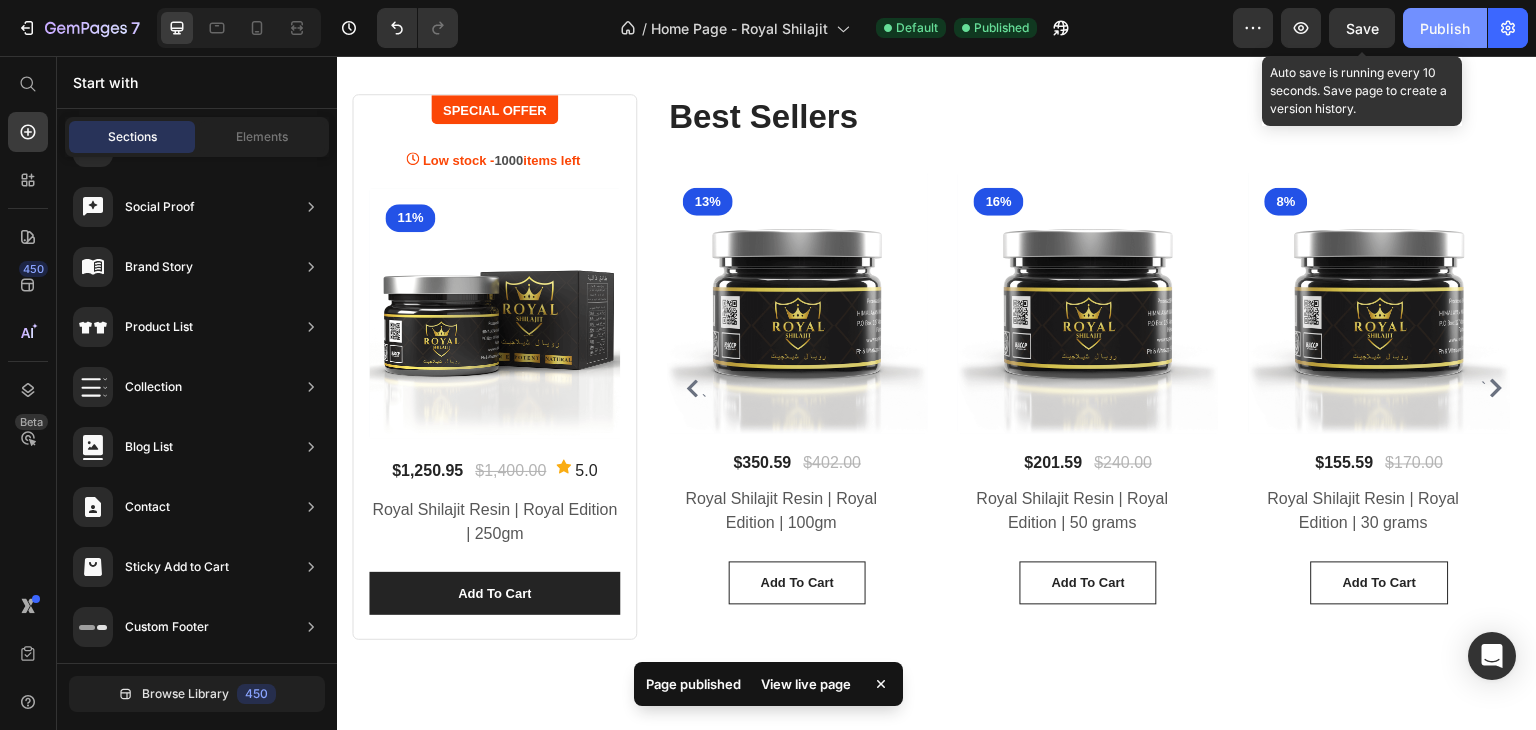 drag, startPoint x: 1361, startPoint y: 31, endPoint x: 1473, endPoint y: 24, distance: 112.21854 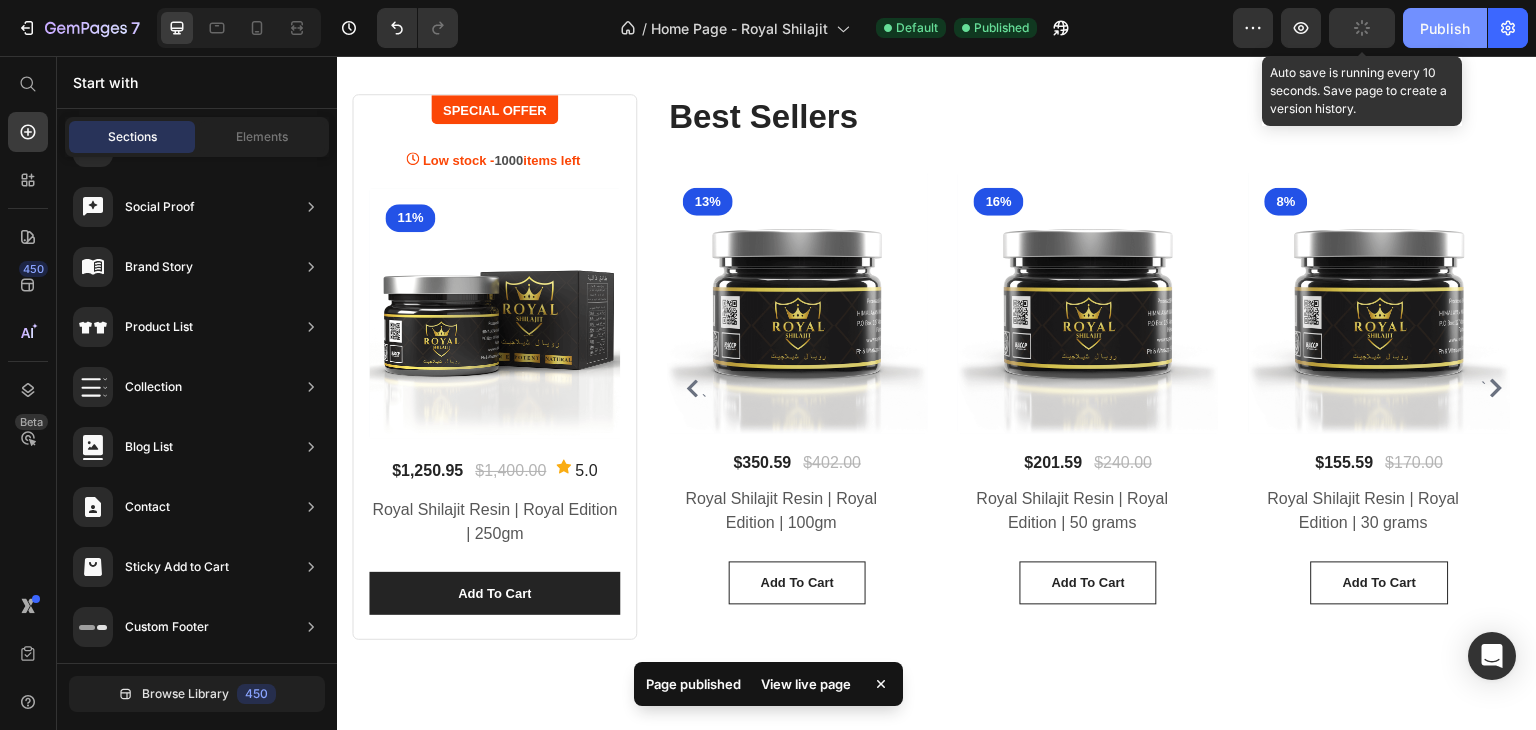 click on "Publish" at bounding box center [1445, 28] 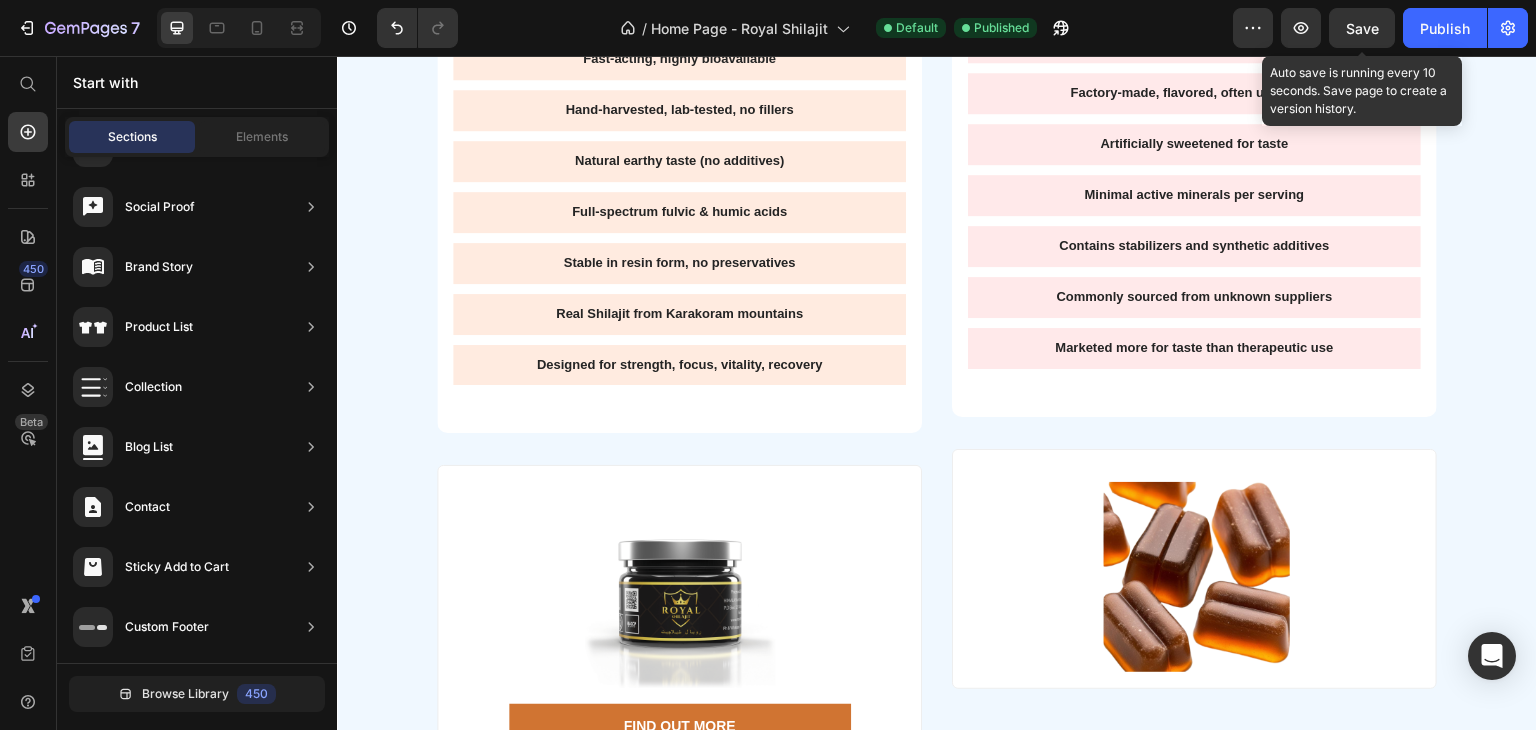 scroll, scrollTop: 13445, scrollLeft: 0, axis: vertical 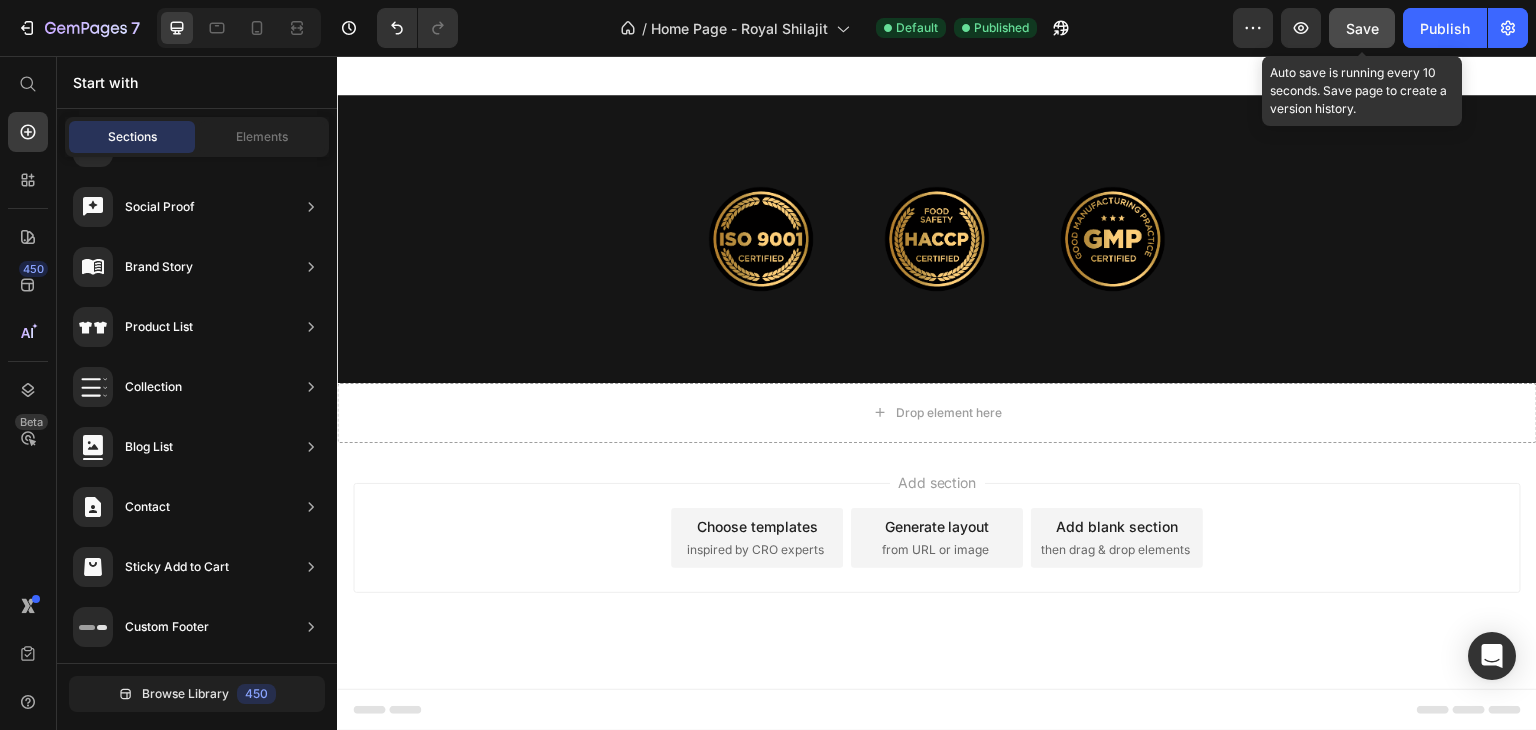 click on "Save" at bounding box center [1362, 28] 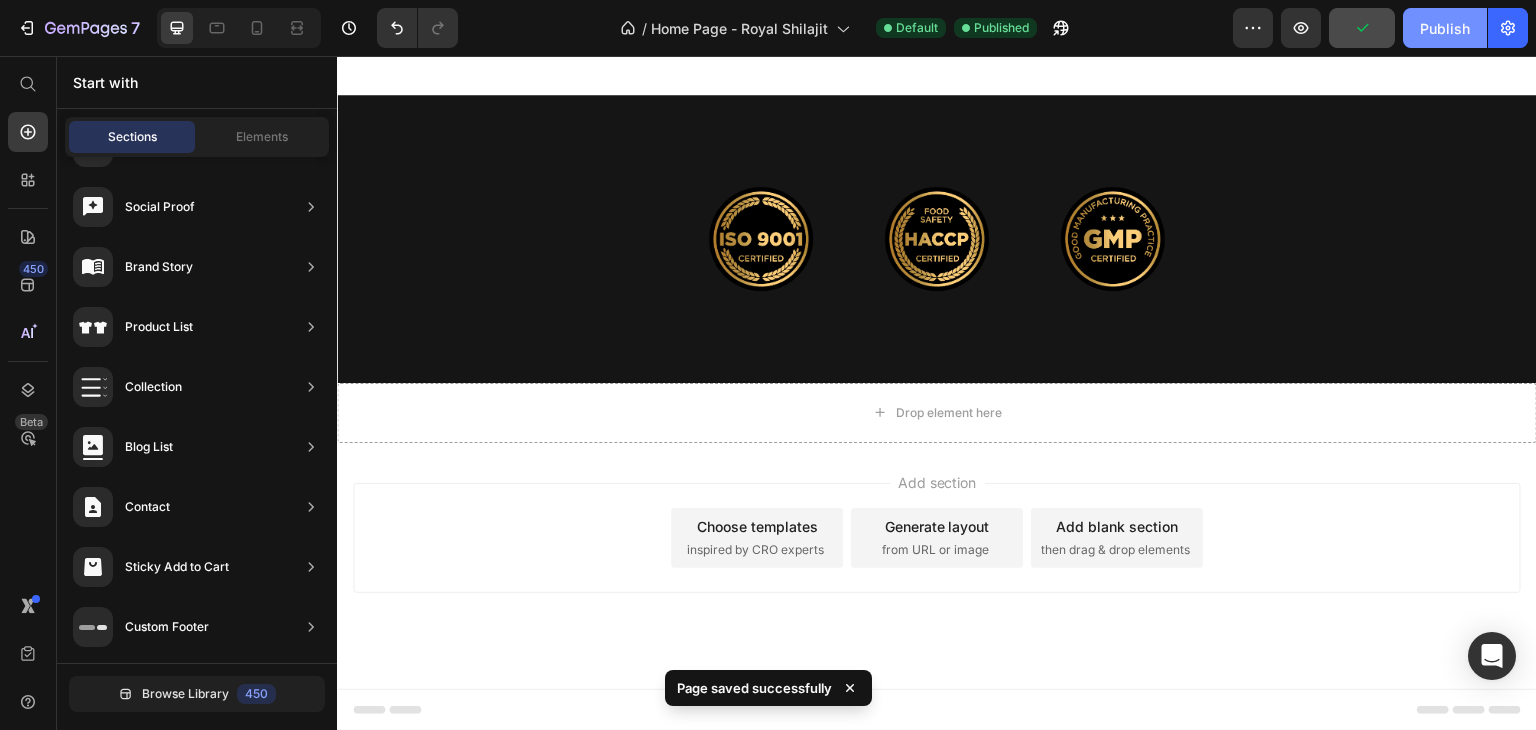 click on "Publish" at bounding box center (1445, 28) 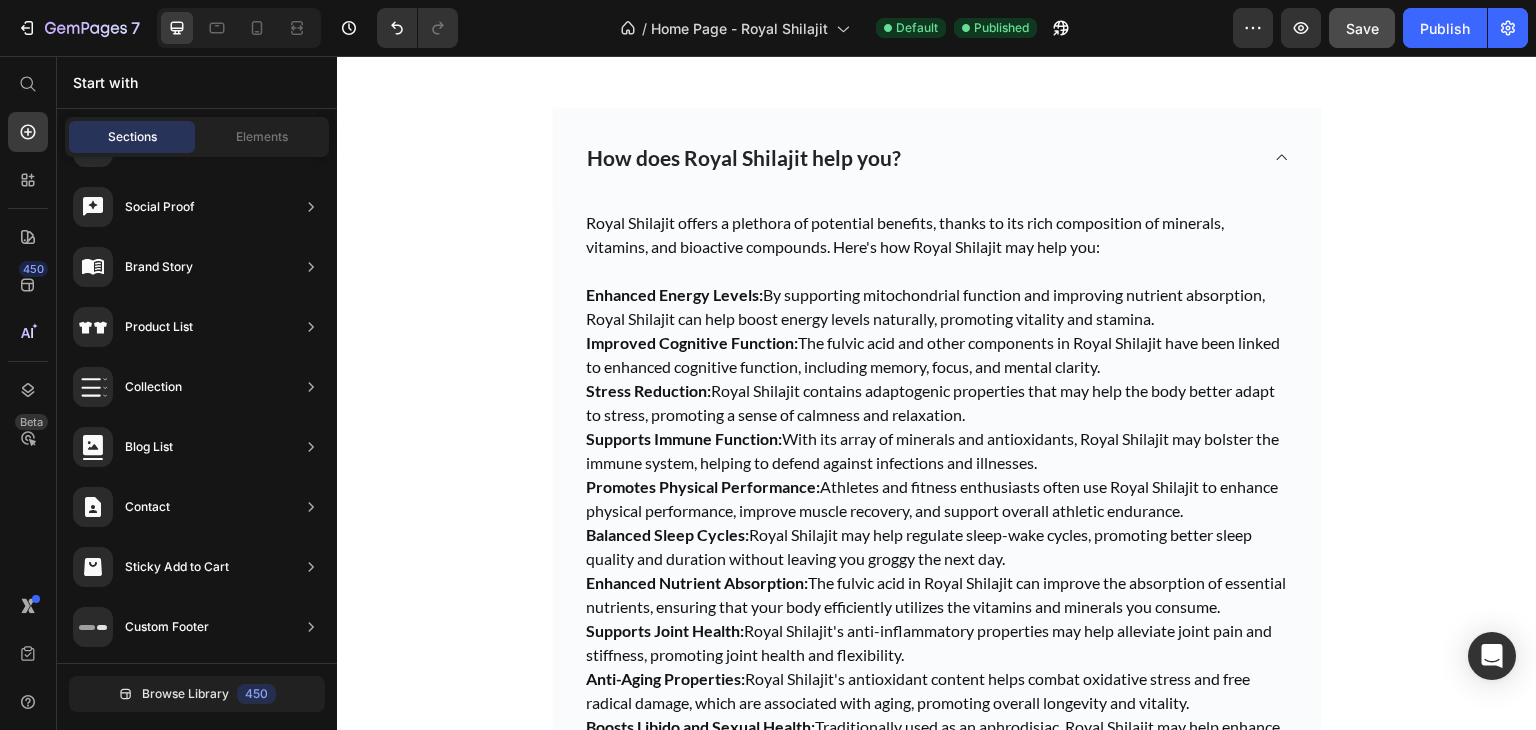 scroll, scrollTop: 12112, scrollLeft: 0, axis: vertical 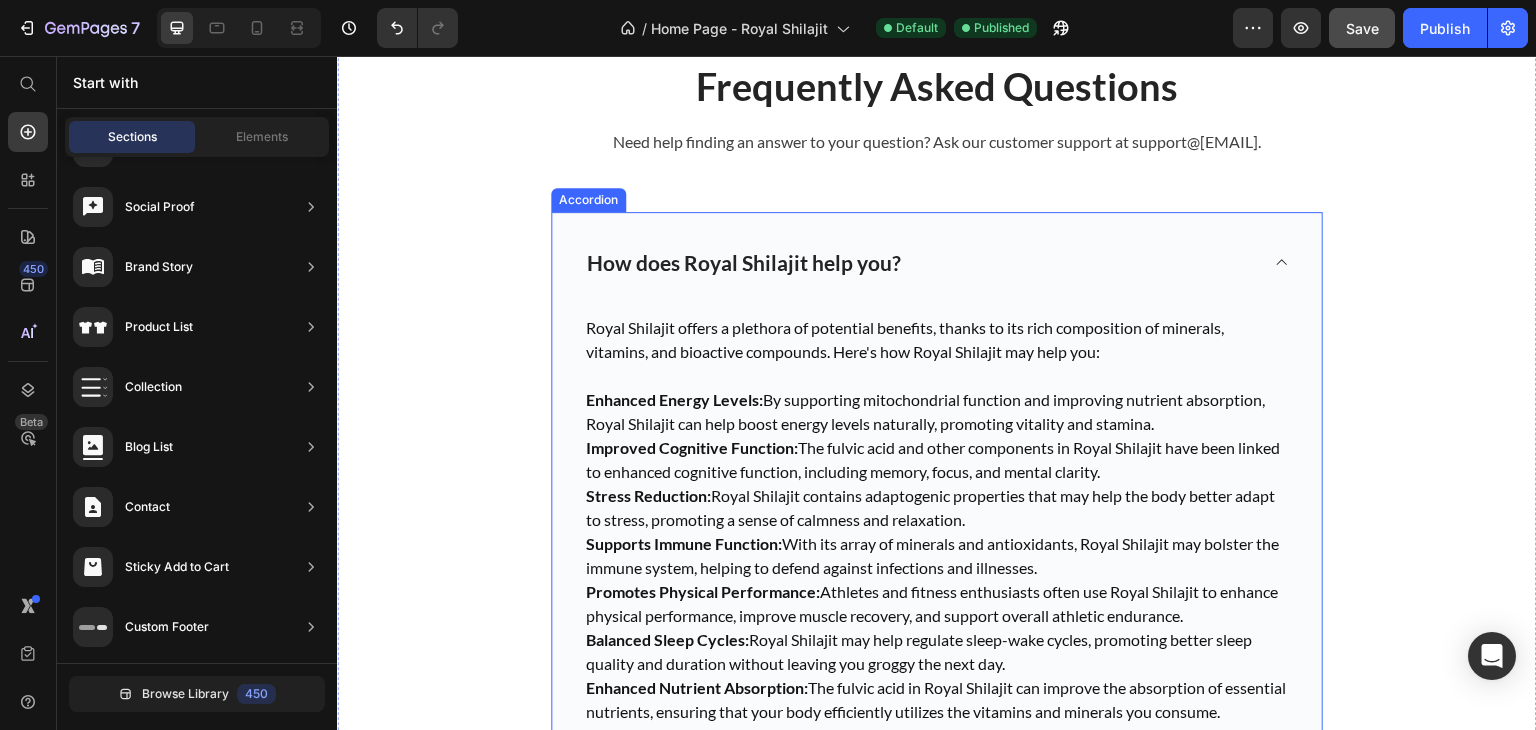 click 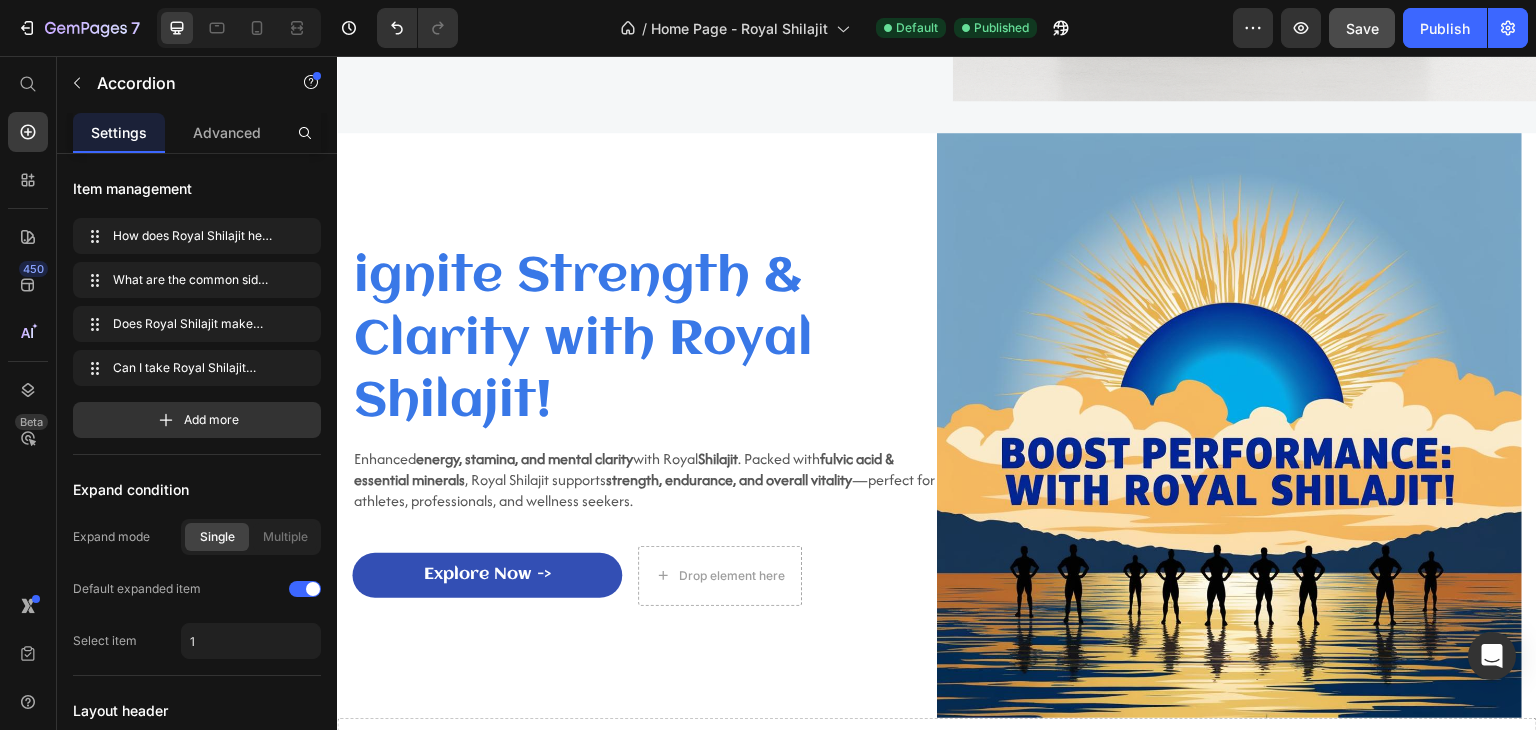 scroll, scrollTop: 1333, scrollLeft: 0, axis: vertical 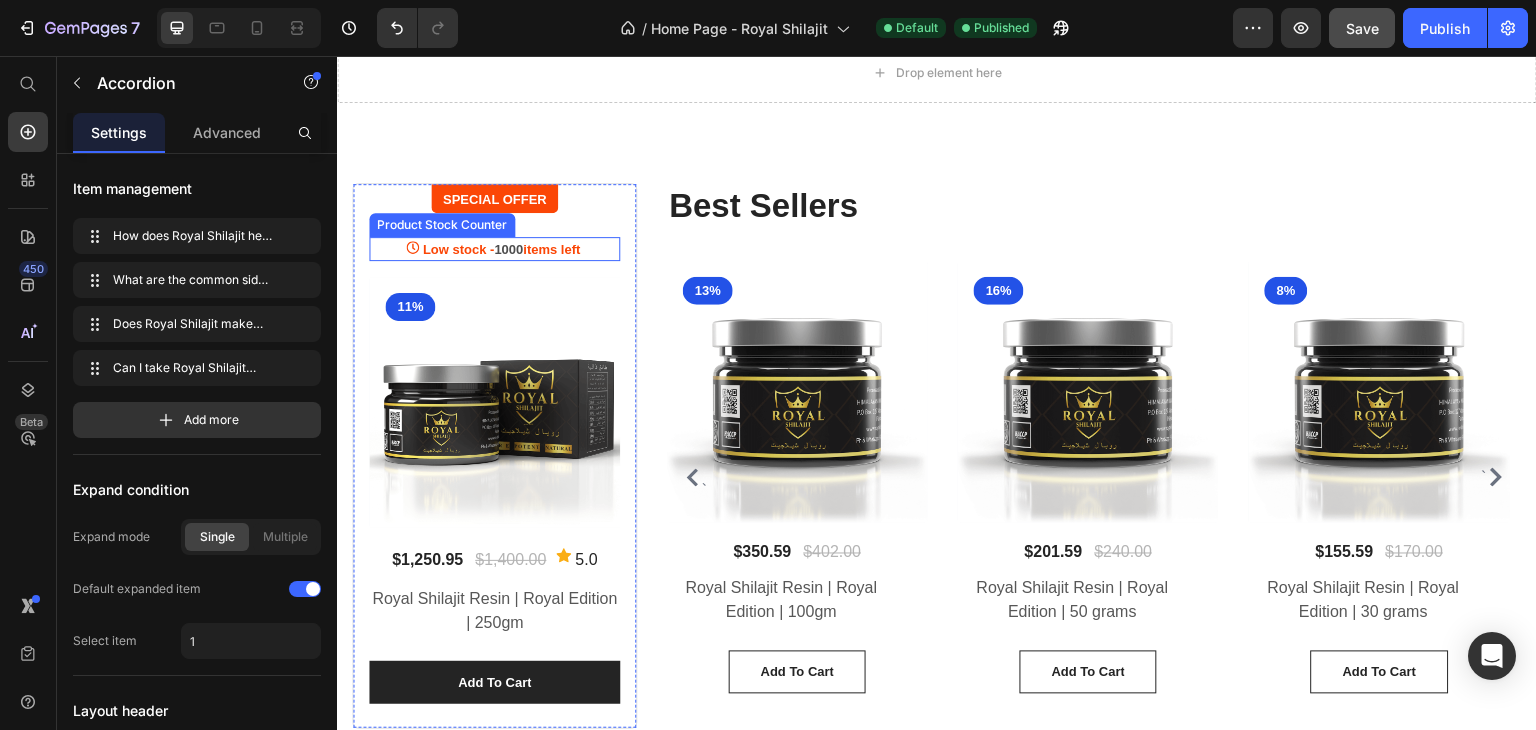 click on "1000" at bounding box center [508, 249] 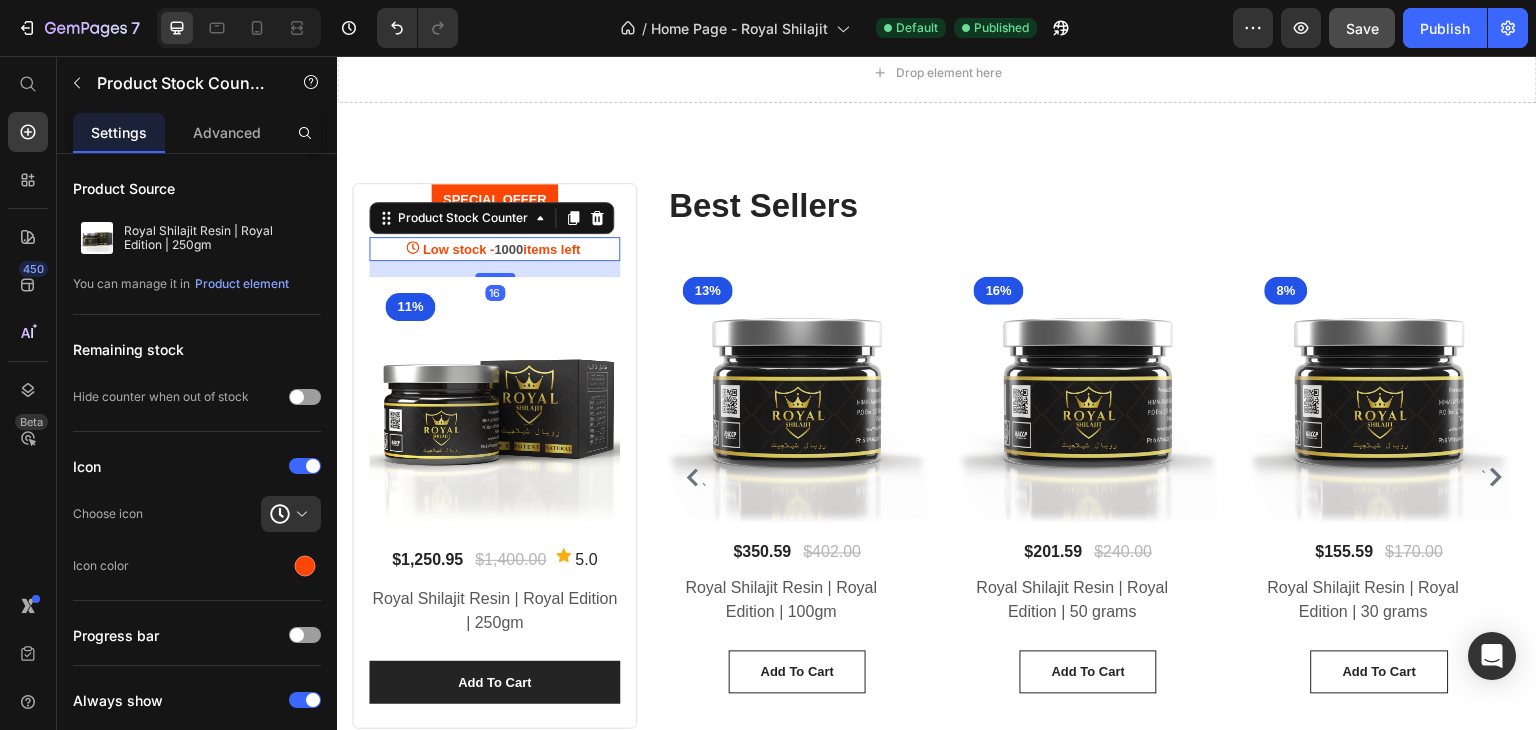 click on "1000" at bounding box center (508, 249) 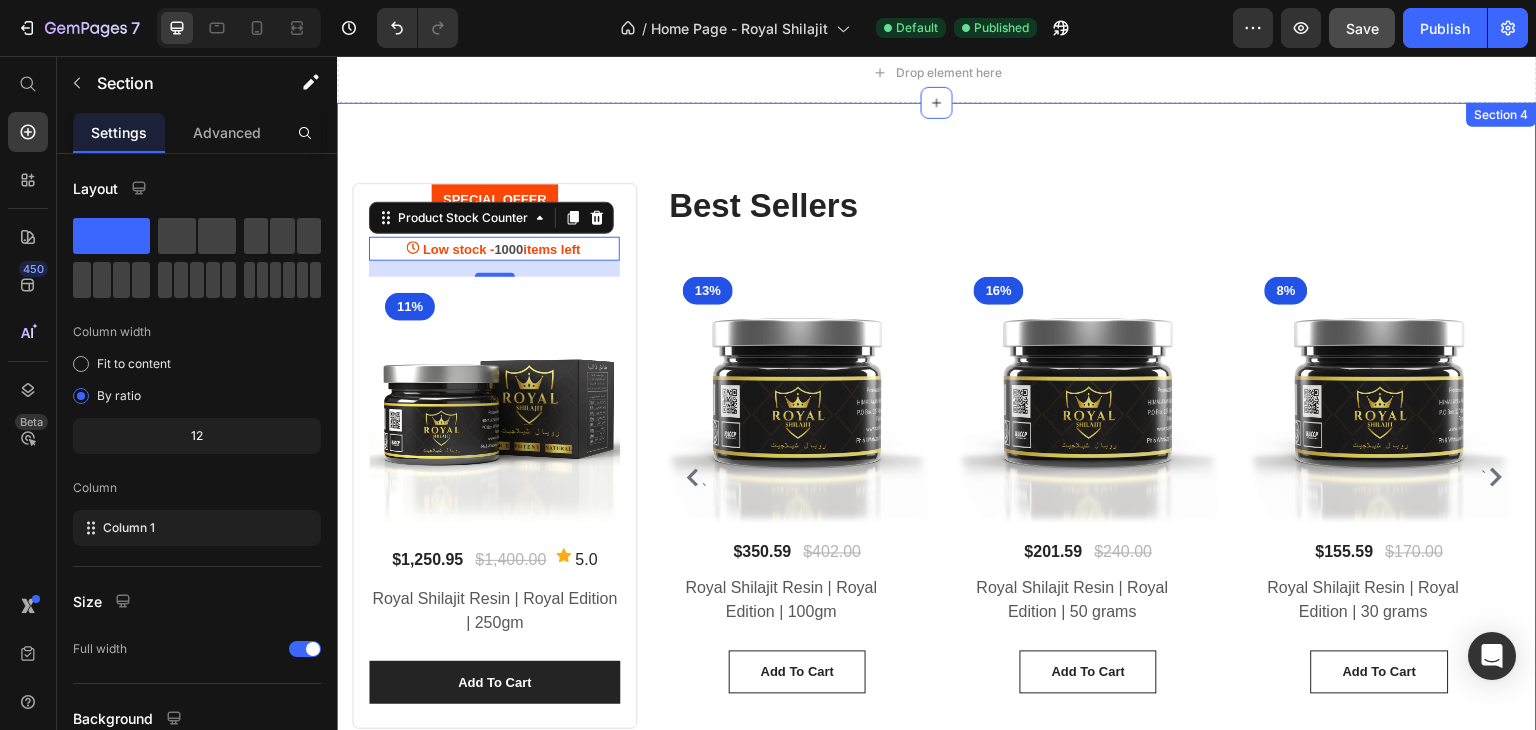 click on "SPECIAL OFFER Text block Row
Low stock -  1000  items left Product Stock Counter   16 (P) Images 11% Product Badge Row $1,250.95 Product Price $1,400.00 Product Price                Icon 5.0 Text block Icon List Hoz Row Royal Shilajit Resin | Royal Edition | 250gm Product Title add to cart Product Cart Button Product Best Sellers Heading ` (P) Images 13% Product Badge Row $350.59 (P) Price $402.00 (P) Price Row Royal Shilajit Resin | Royal Edition | 100gm (P) Title add to cart (P) Cart Button Row (P) Images 16% Product Badge Row $201.59 (P) Price $240.00 (P) Price Row Royal Shilajit Resin | Royal Edition | 50 grams (P) Title add to cart (P) Cart Button Row (P) Images 8% Product Badge Row $155.59 (P) Price $170.00 (P) Price Row Royal Shilajit Resin | Royal Edition | 30 grams (P) Title add to cart (P) Cart Button Row ` Product List Row Section 4" at bounding box center [937, 464] 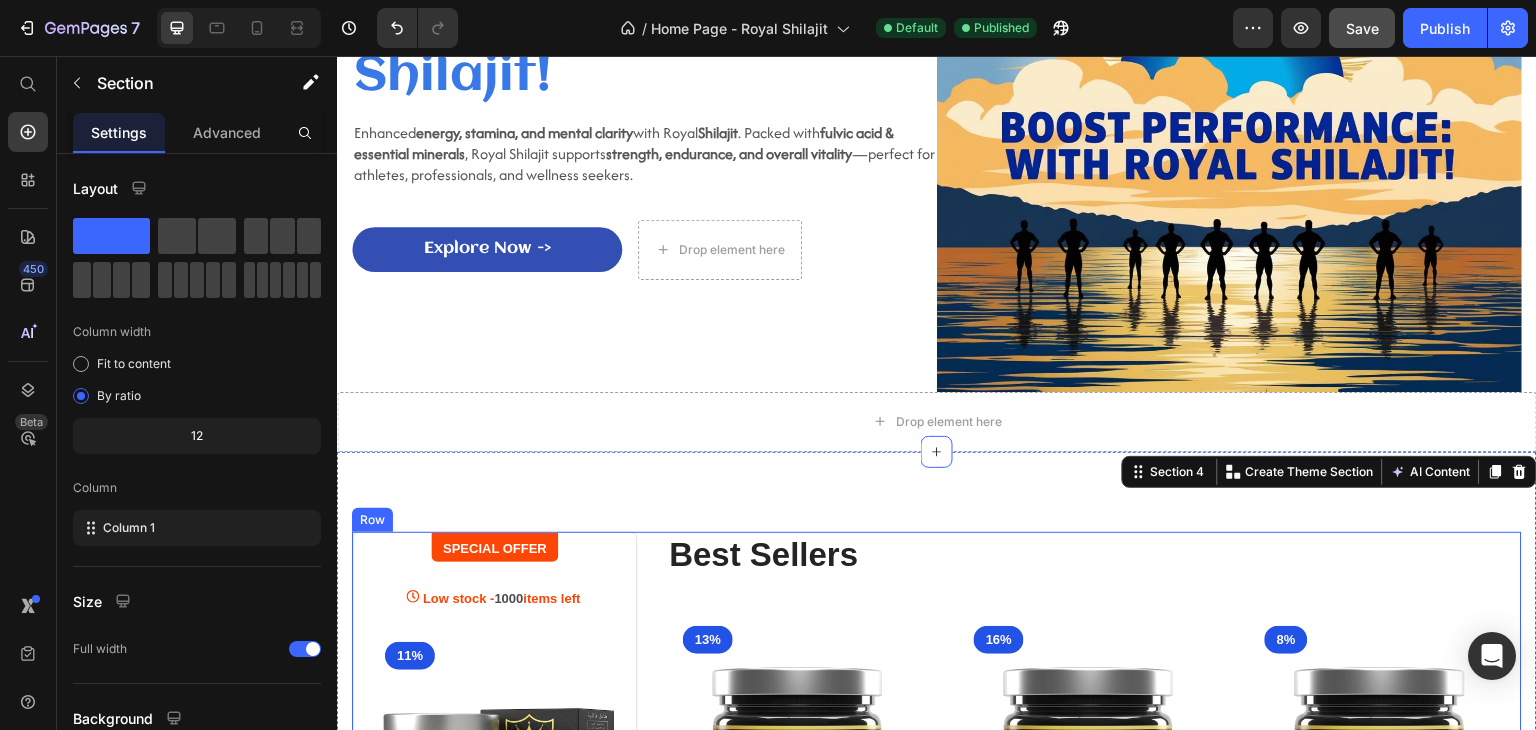 scroll, scrollTop: 0, scrollLeft: 0, axis: both 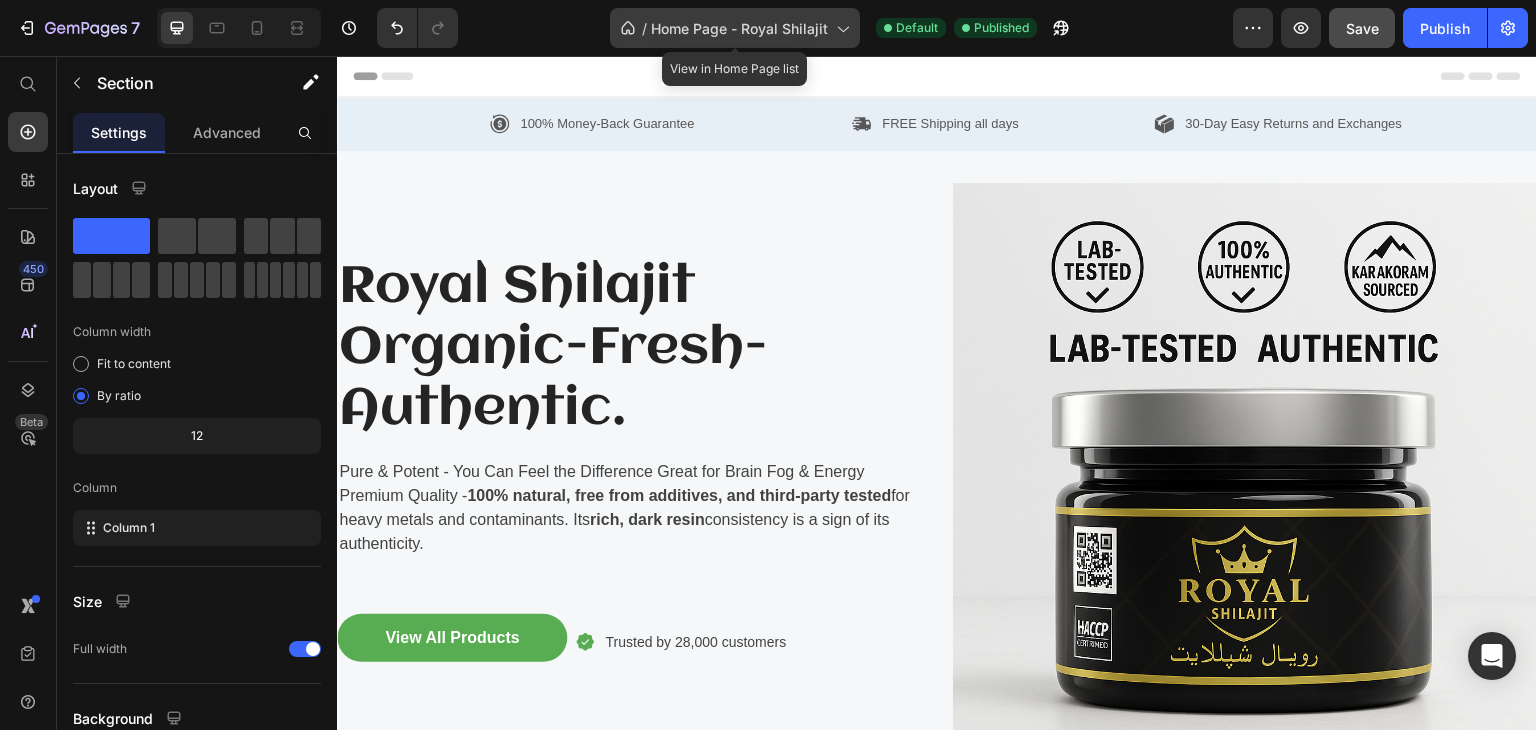 click 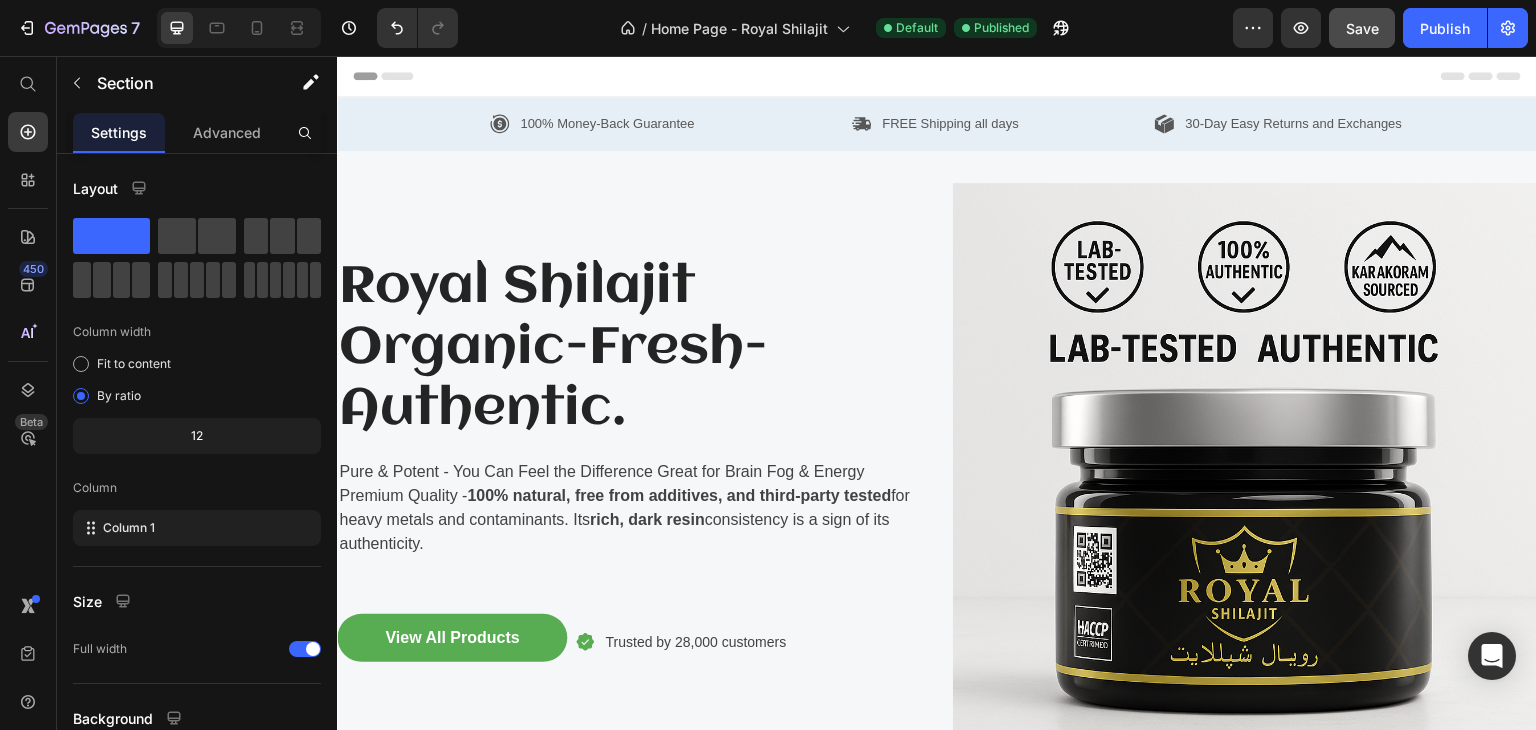 click on "/  Home Page - Royal Shilajit Default Published" 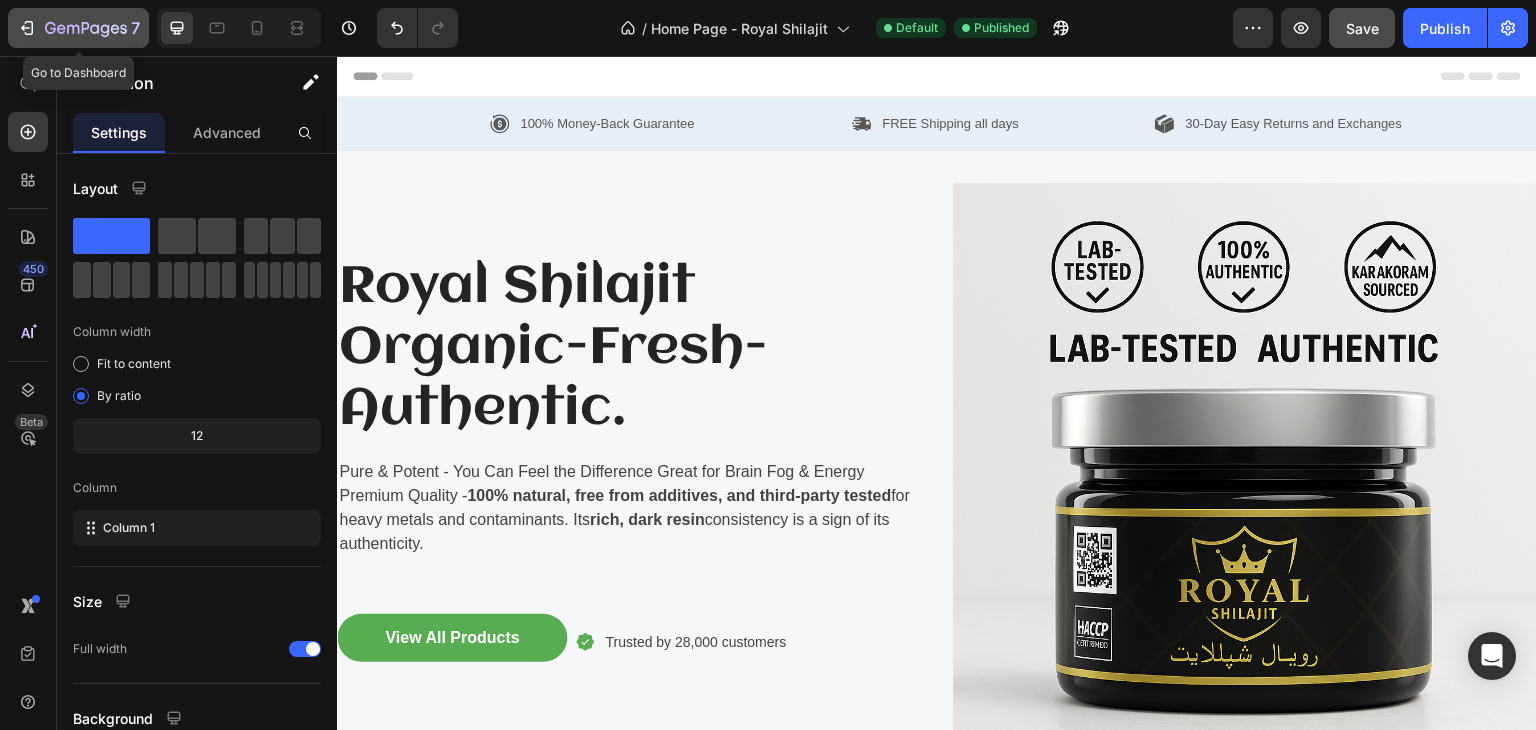 click on "7" 